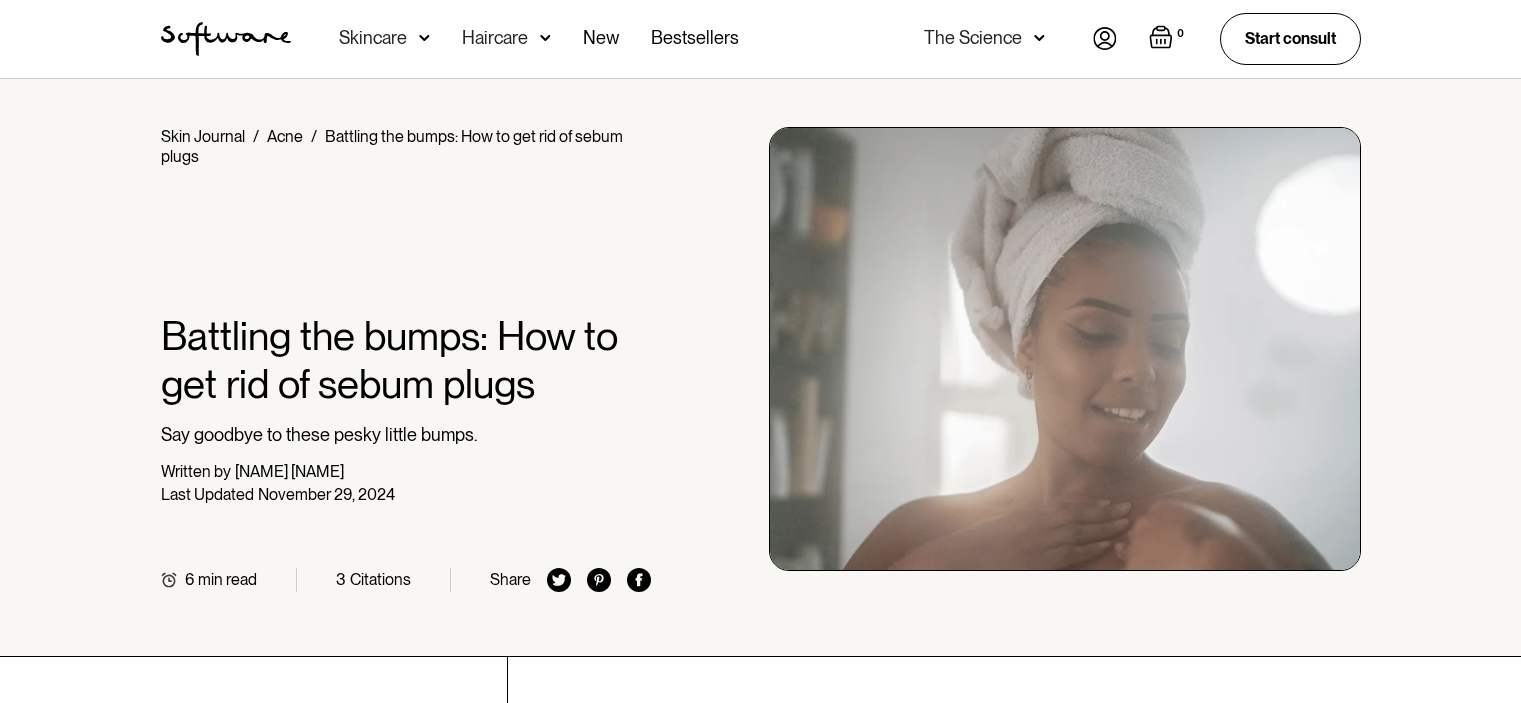 scroll, scrollTop: 432, scrollLeft: 0, axis: vertical 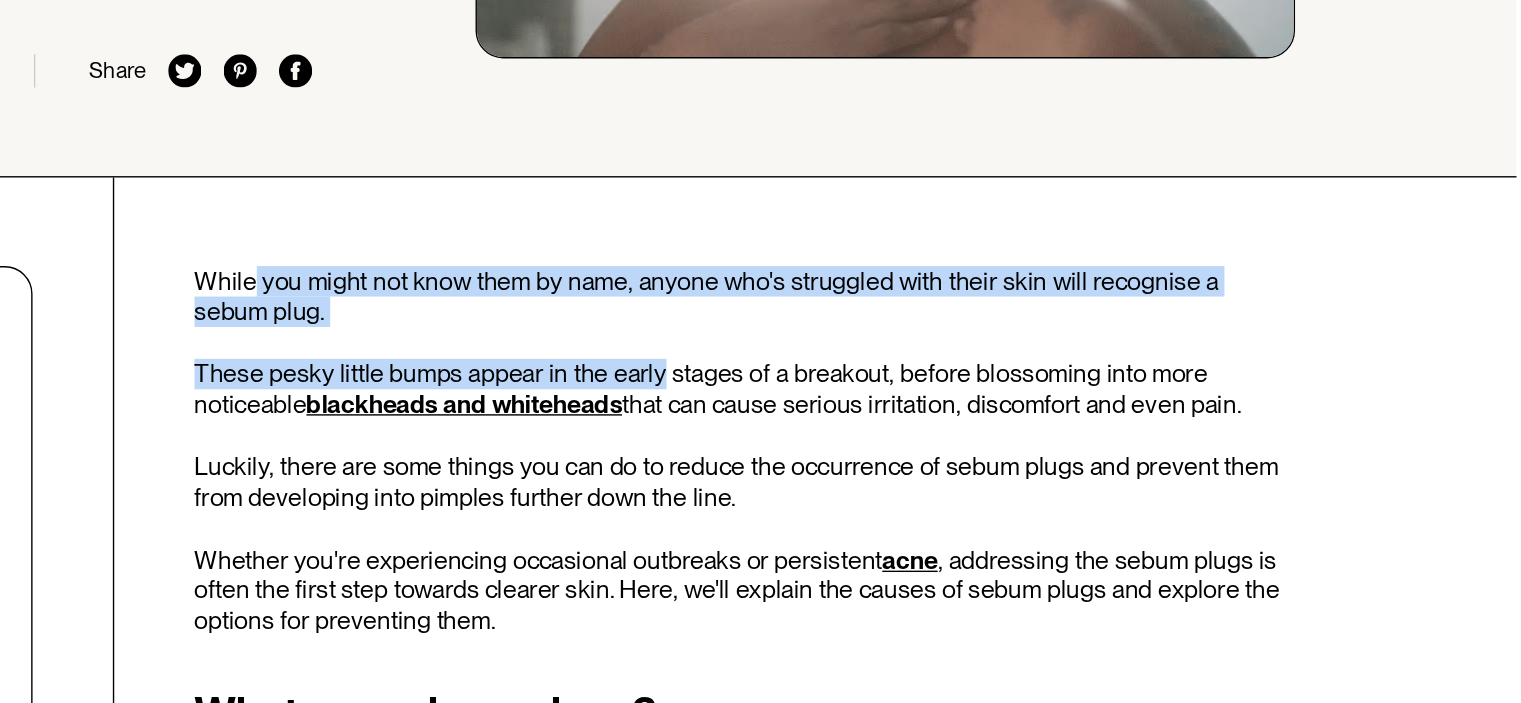drag, startPoint x: 607, startPoint y: 307, endPoint x: 901, endPoint y: 360, distance: 298.739 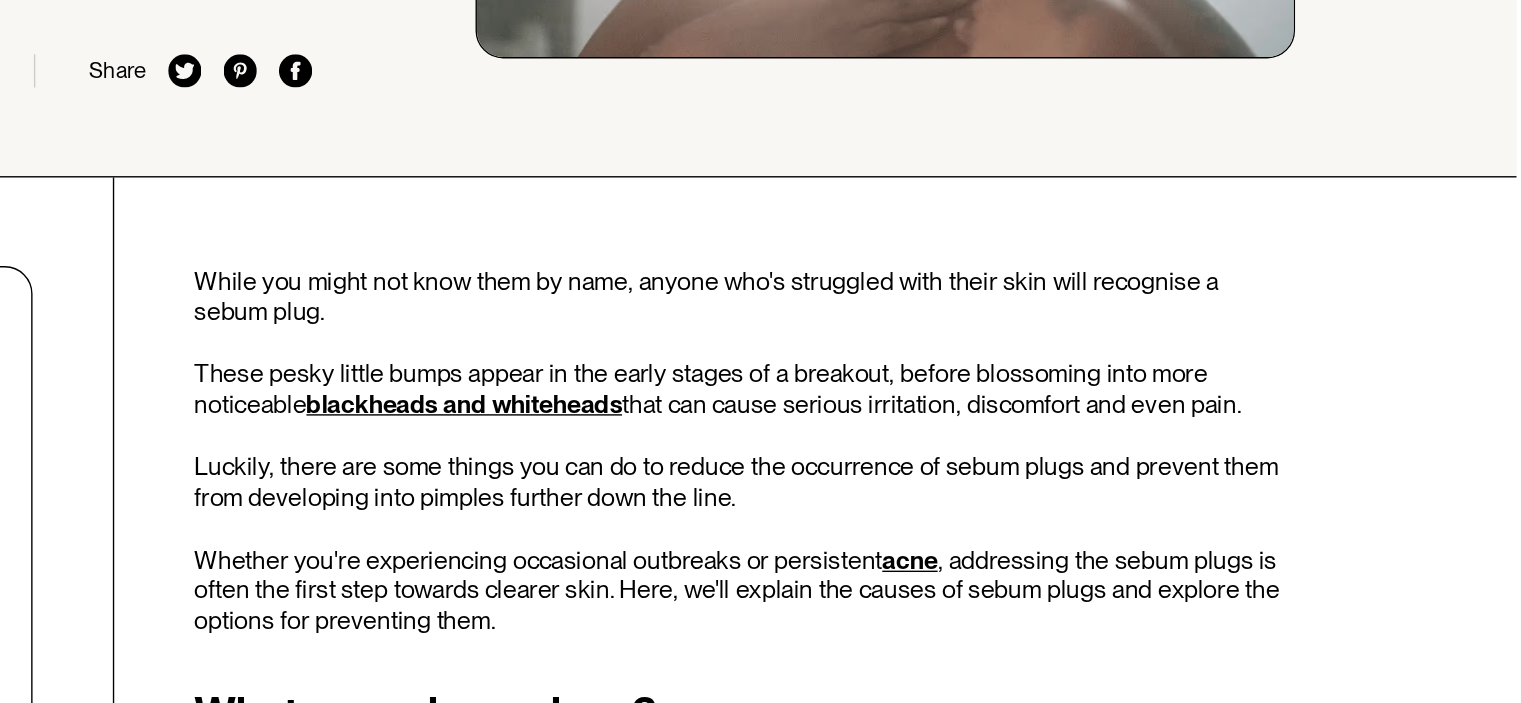 click on "These pesky little bumps appear in the early stages of a breakout, before blossoming into more noticeable  blackheads and whiteheads  that can cause serious irritation, discomfort and even pain." at bounding box center [963, 377] 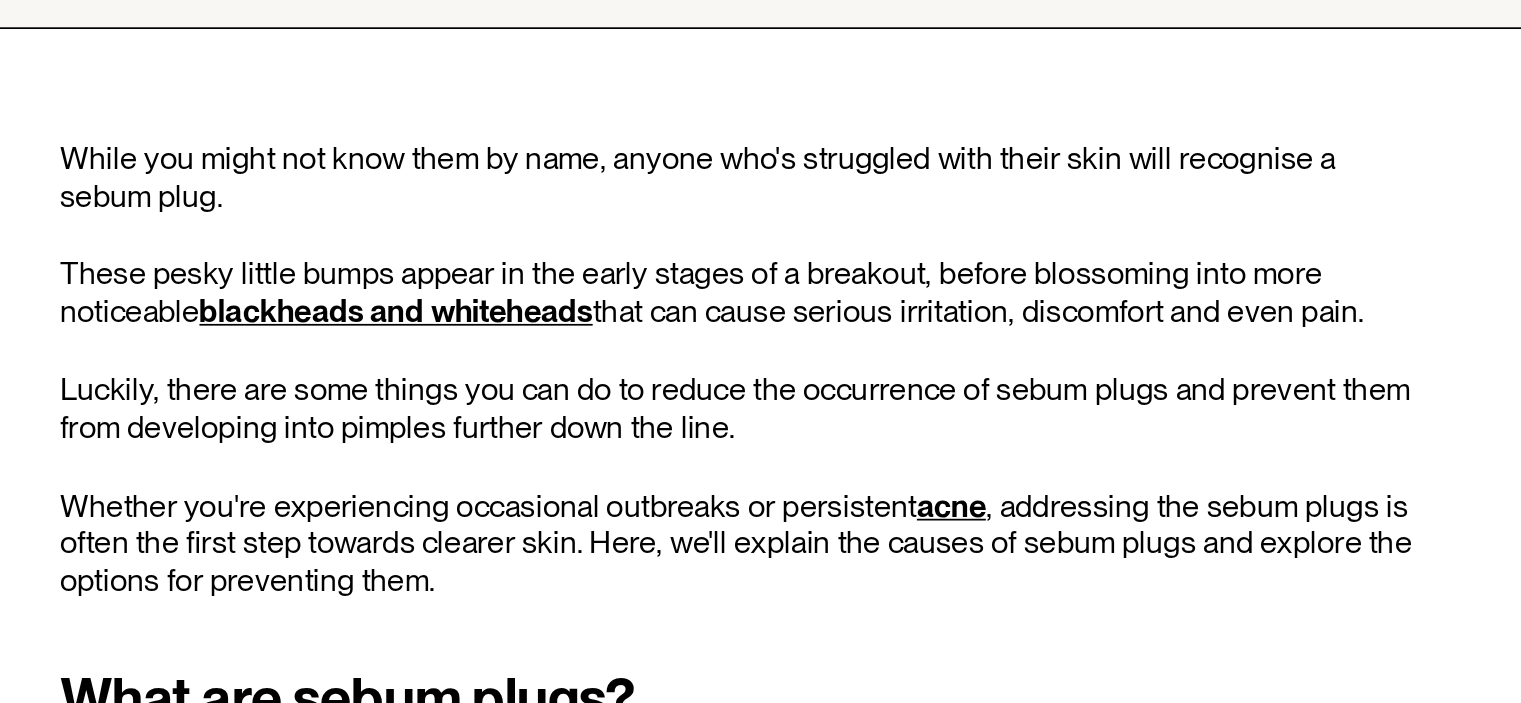 scroll, scrollTop: 432, scrollLeft: 0, axis: vertical 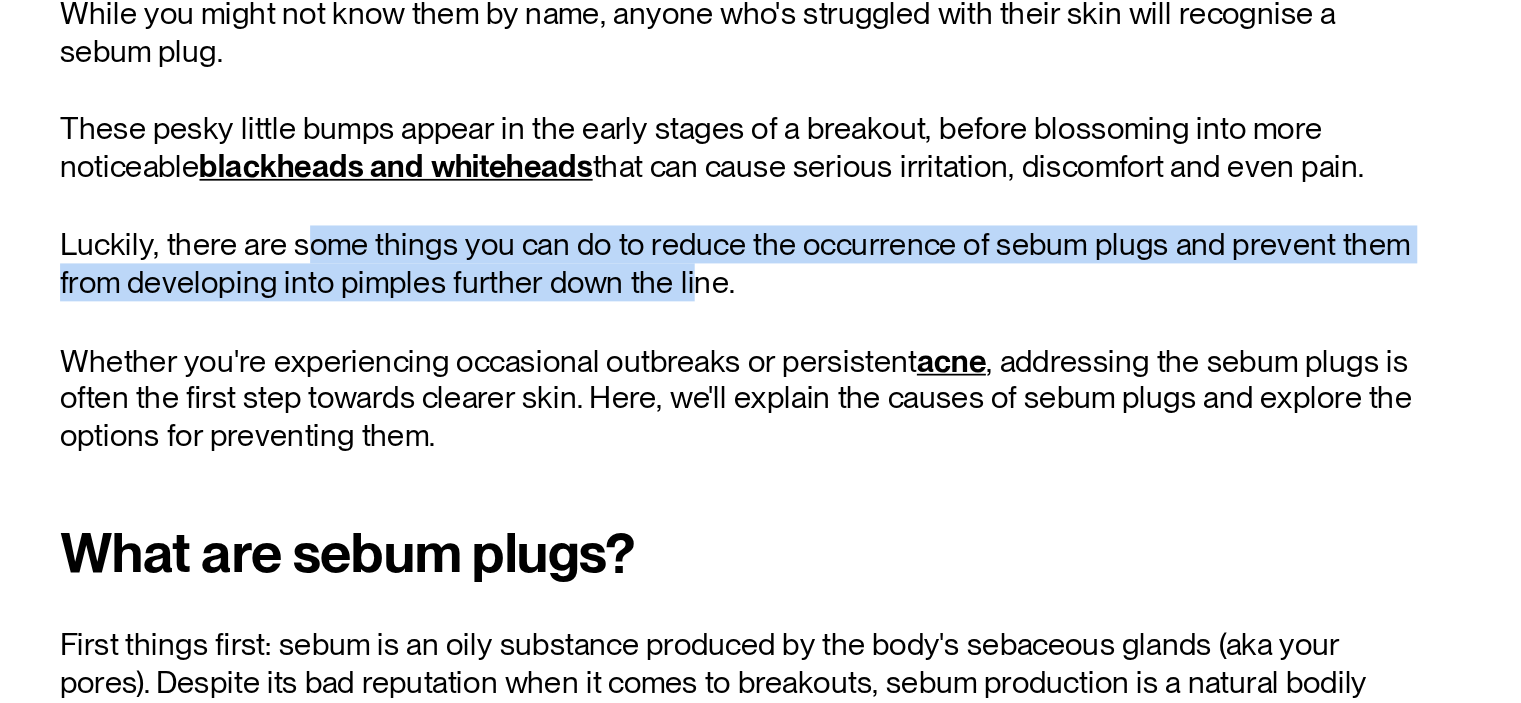 drag, startPoint x: 703, startPoint y: 438, endPoint x: 927, endPoint y: 452, distance: 224.43707 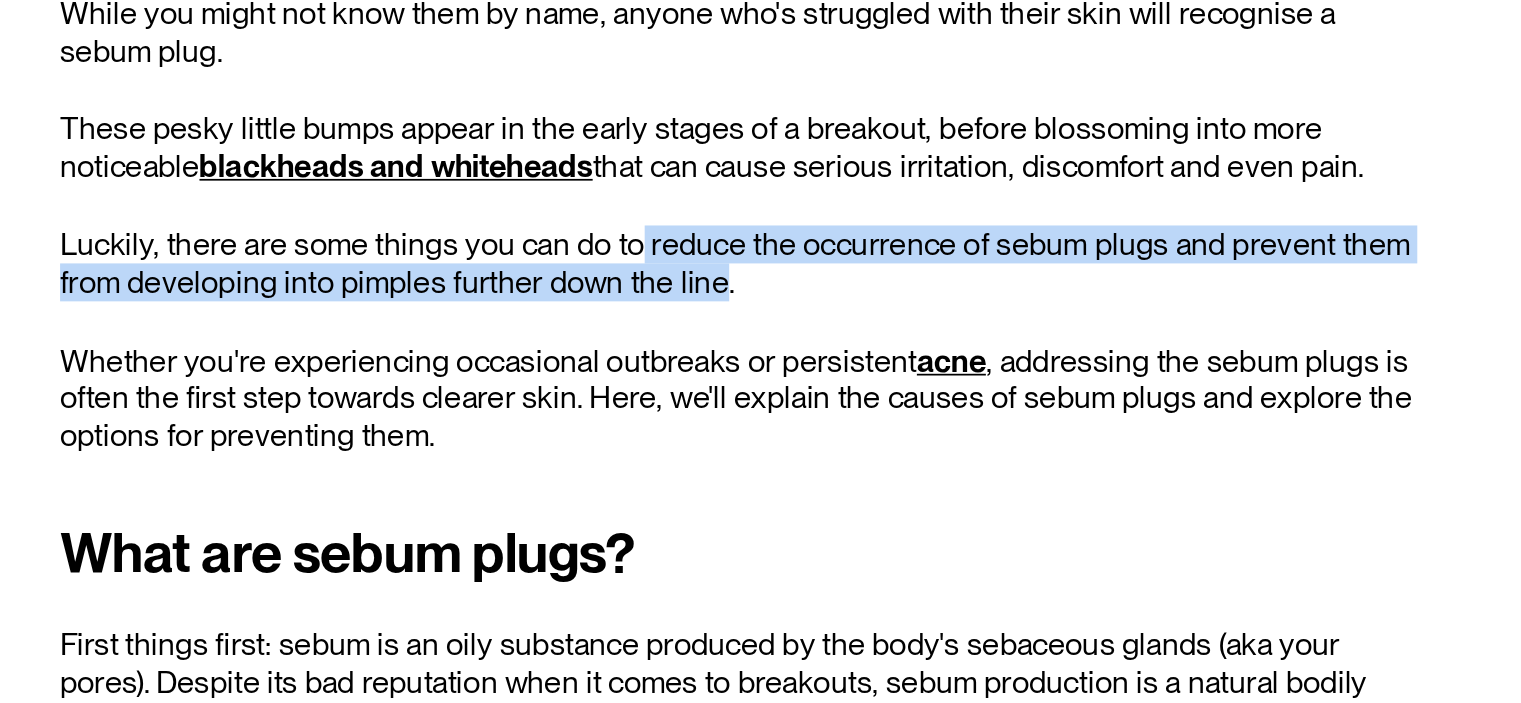drag, startPoint x: 927, startPoint y: 452, endPoint x: 894, endPoint y: 429, distance: 40.22437 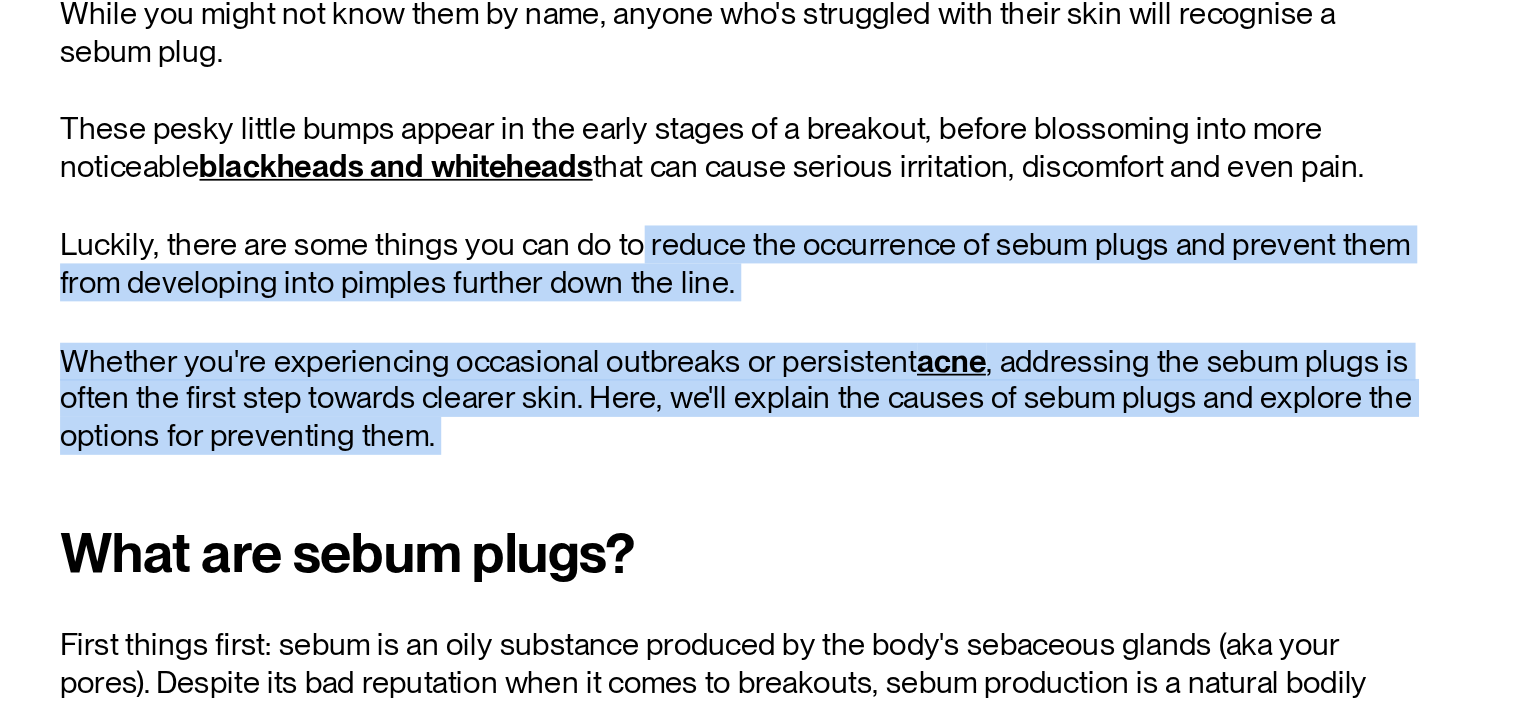 drag, startPoint x: 894, startPoint y: 429, endPoint x: 898, endPoint y: 538, distance: 109.07337 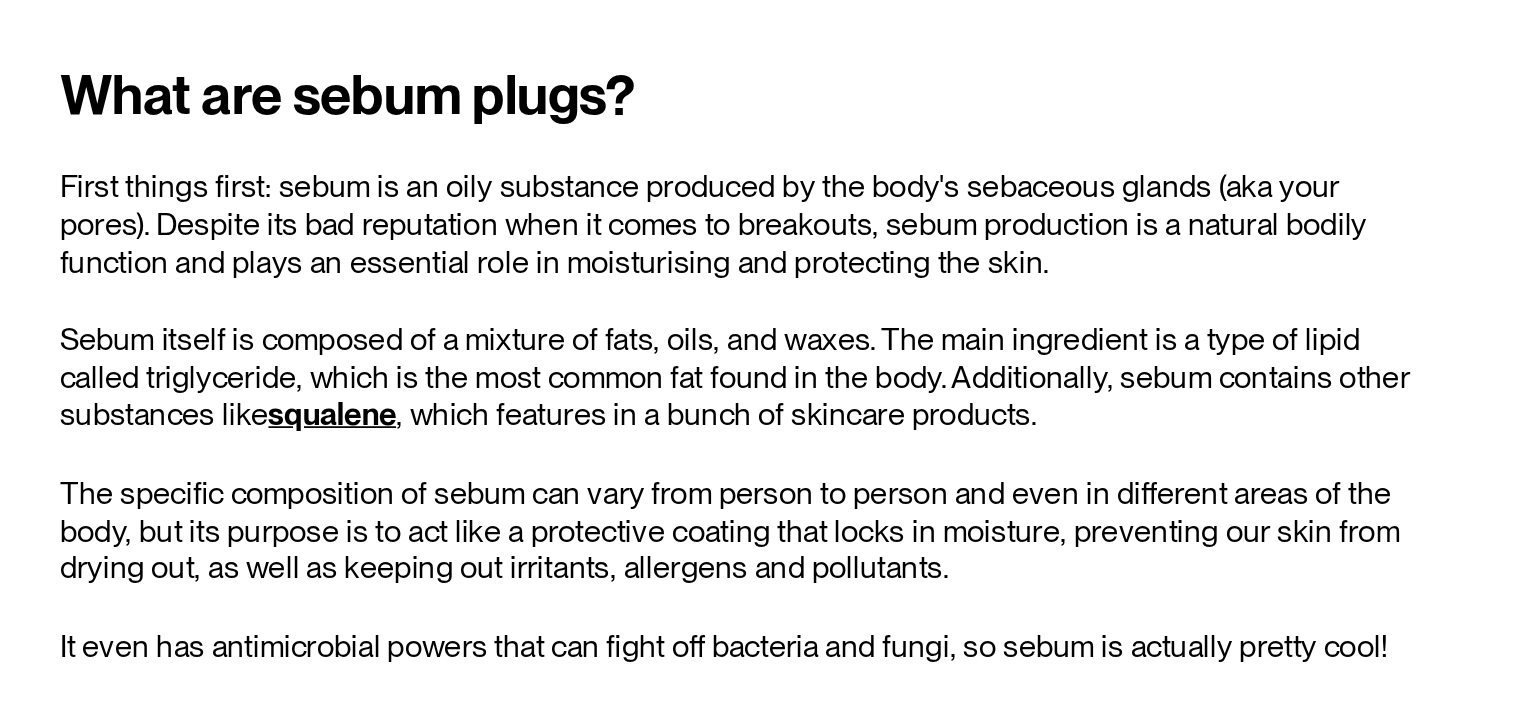 scroll, scrollTop: 696, scrollLeft: 0, axis: vertical 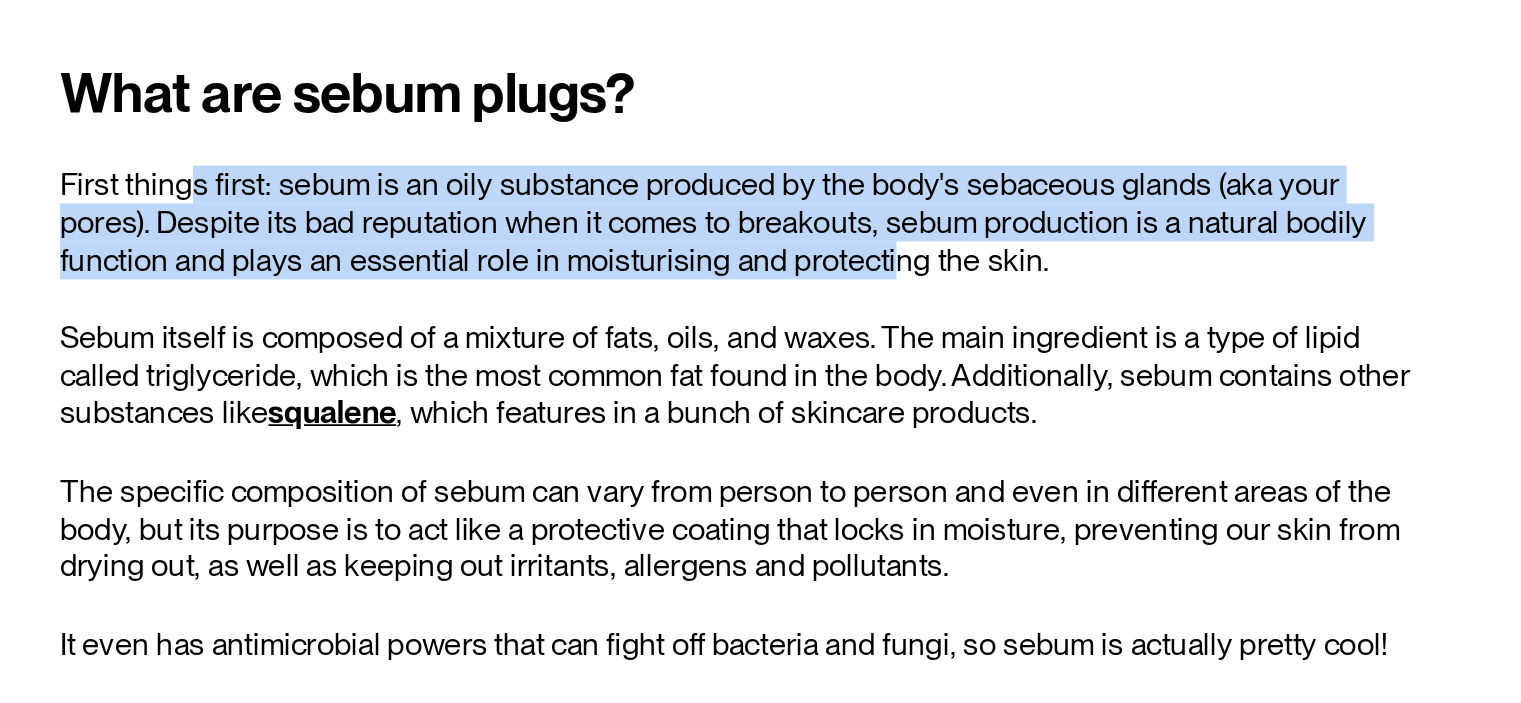 drag, startPoint x: 641, startPoint y: 400, endPoint x: 944, endPoint y: 449, distance: 306.93646 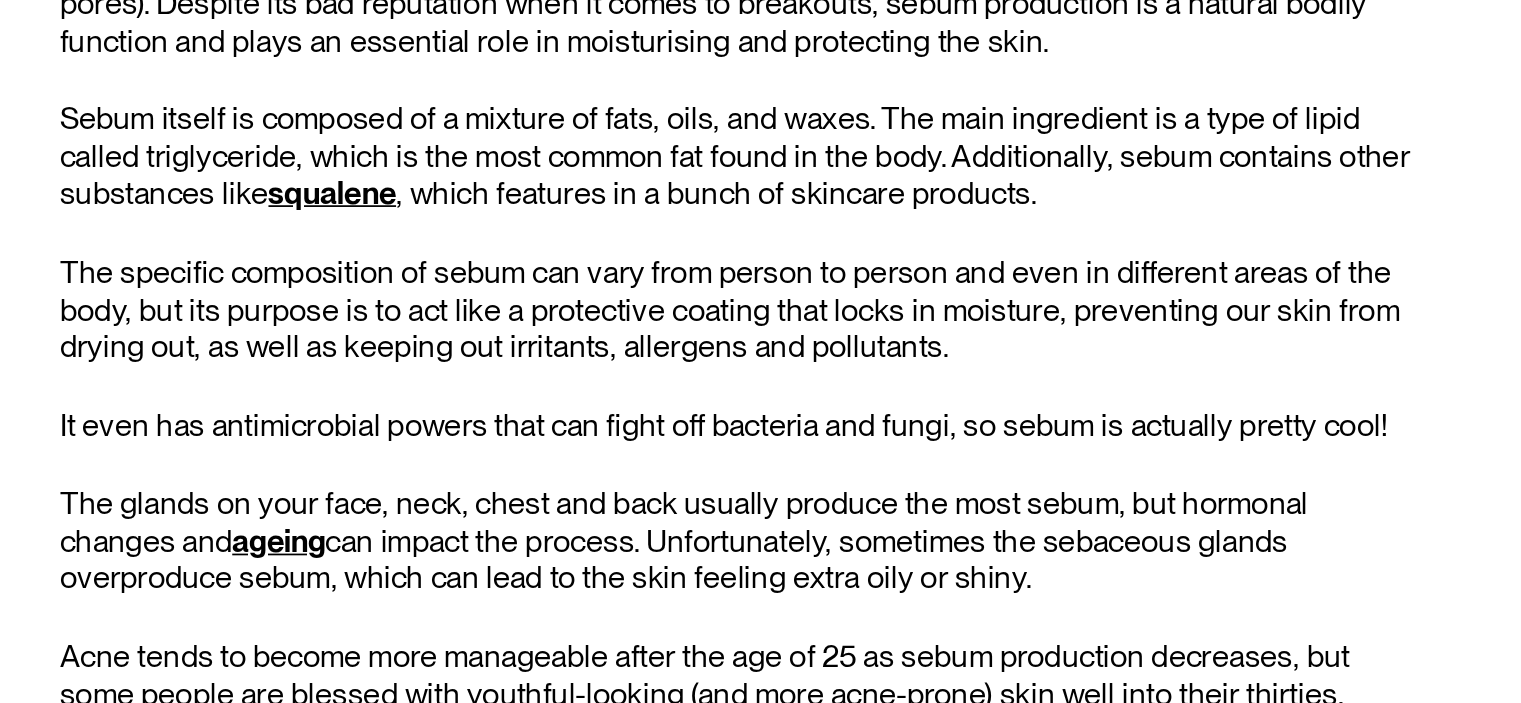 scroll, scrollTop: 828, scrollLeft: 0, axis: vertical 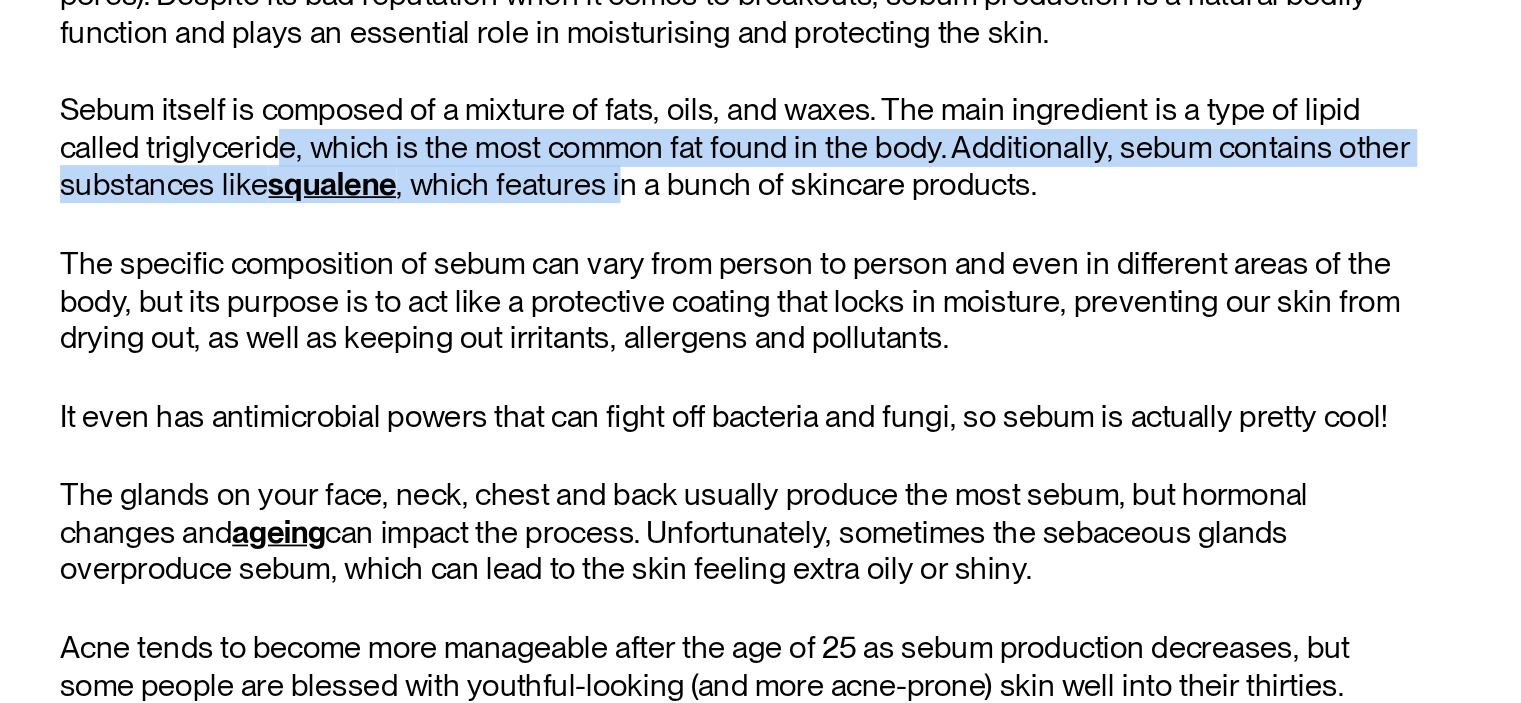 drag, startPoint x: 638, startPoint y: 386, endPoint x: 892, endPoint y: 396, distance: 254.19678 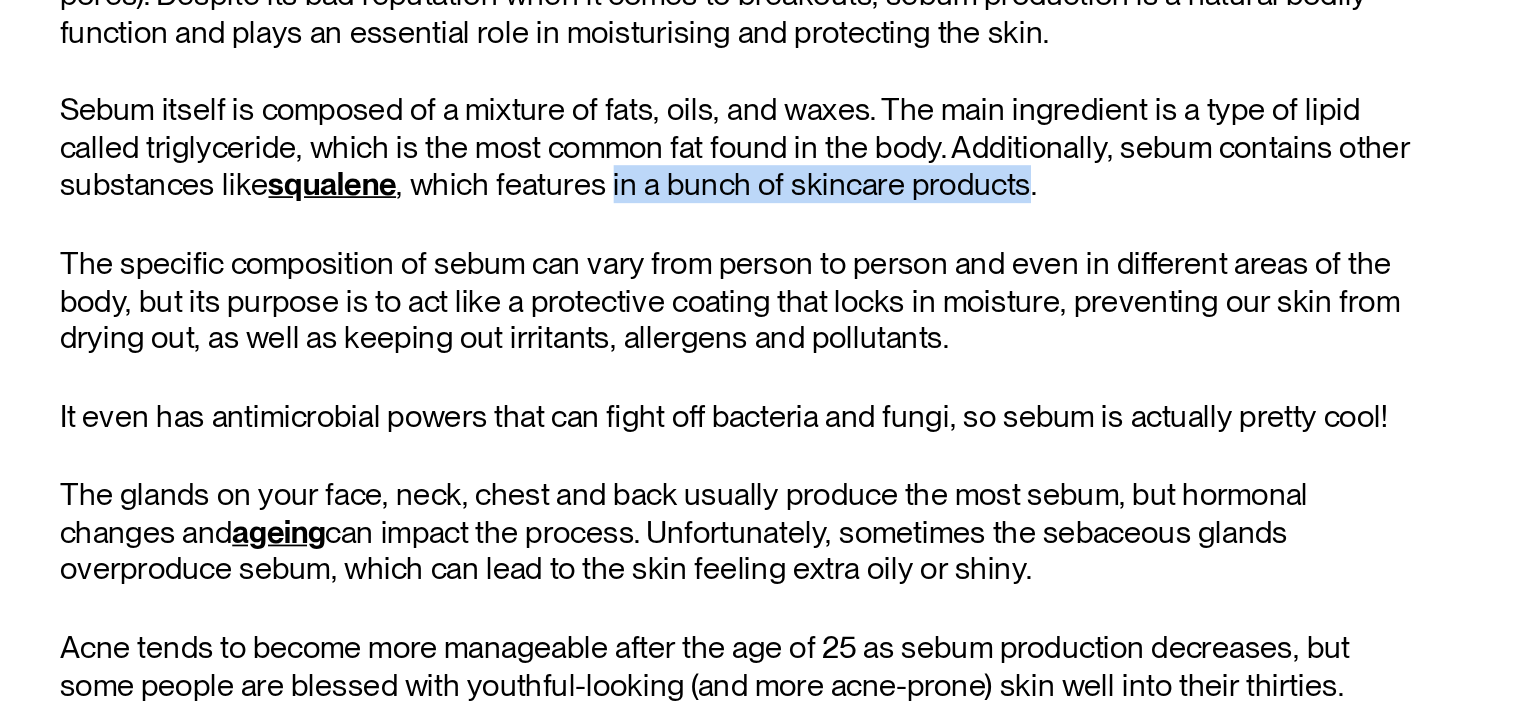 drag, startPoint x: 892, startPoint y: 396, endPoint x: 1086, endPoint y: 400, distance: 194.04123 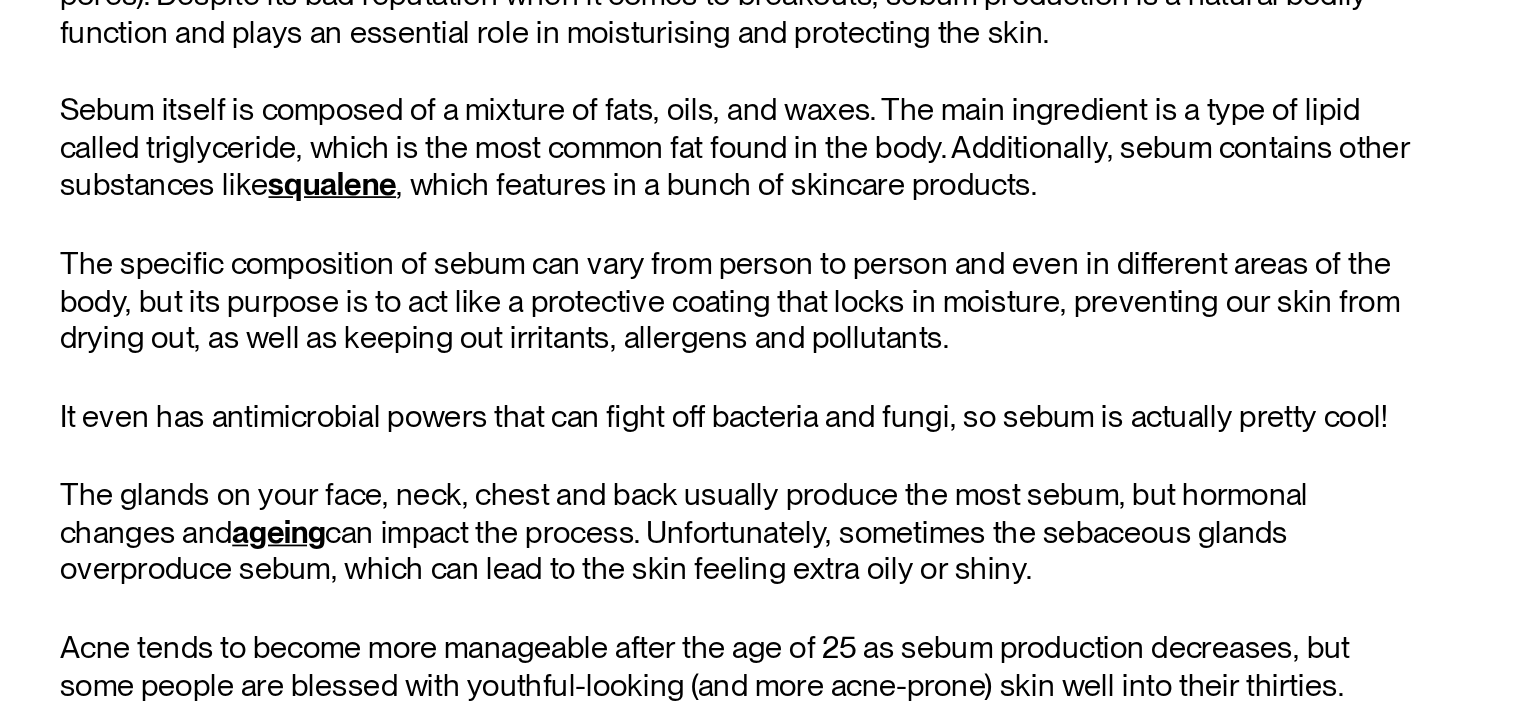 click on "The specific composition of sebum can vary from person to person and even in different areas of the body, but its purpose is to act like a protective coating that locks in moisture, preventing our skin from drying out, as well as keeping out irritants, allergens and pollutants." at bounding box center [963, 469] 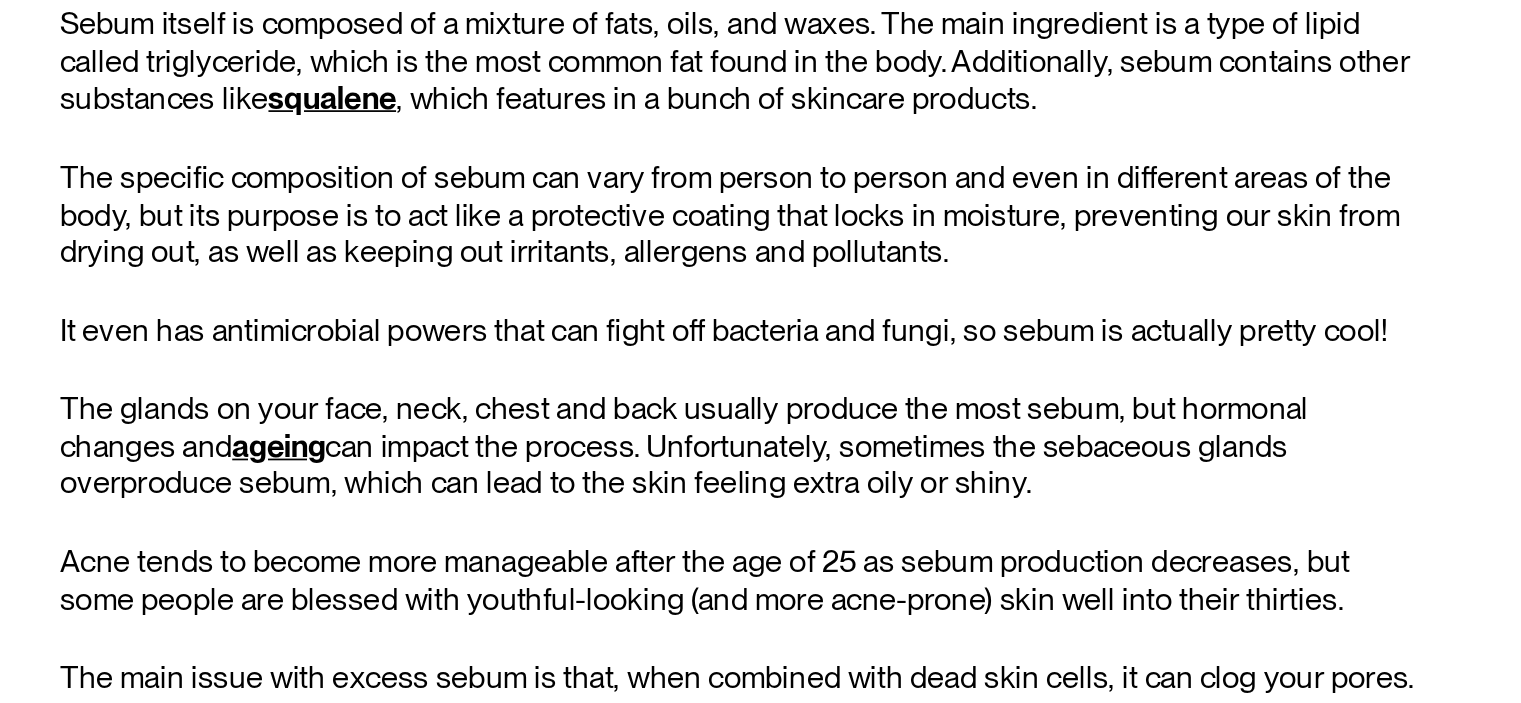 scroll, scrollTop: 879, scrollLeft: 0, axis: vertical 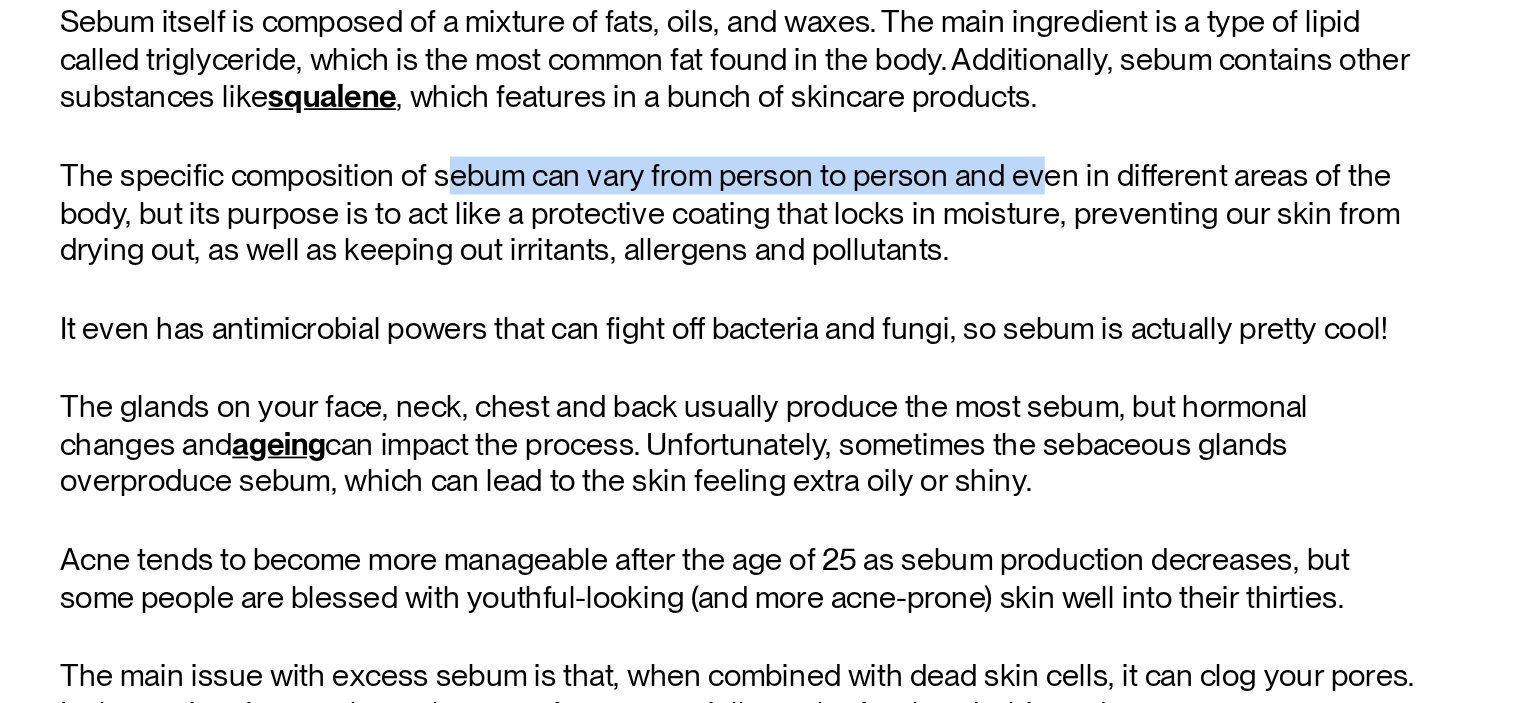 drag, startPoint x: 788, startPoint y: 394, endPoint x: 1130, endPoint y: 395, distance: 342.00146 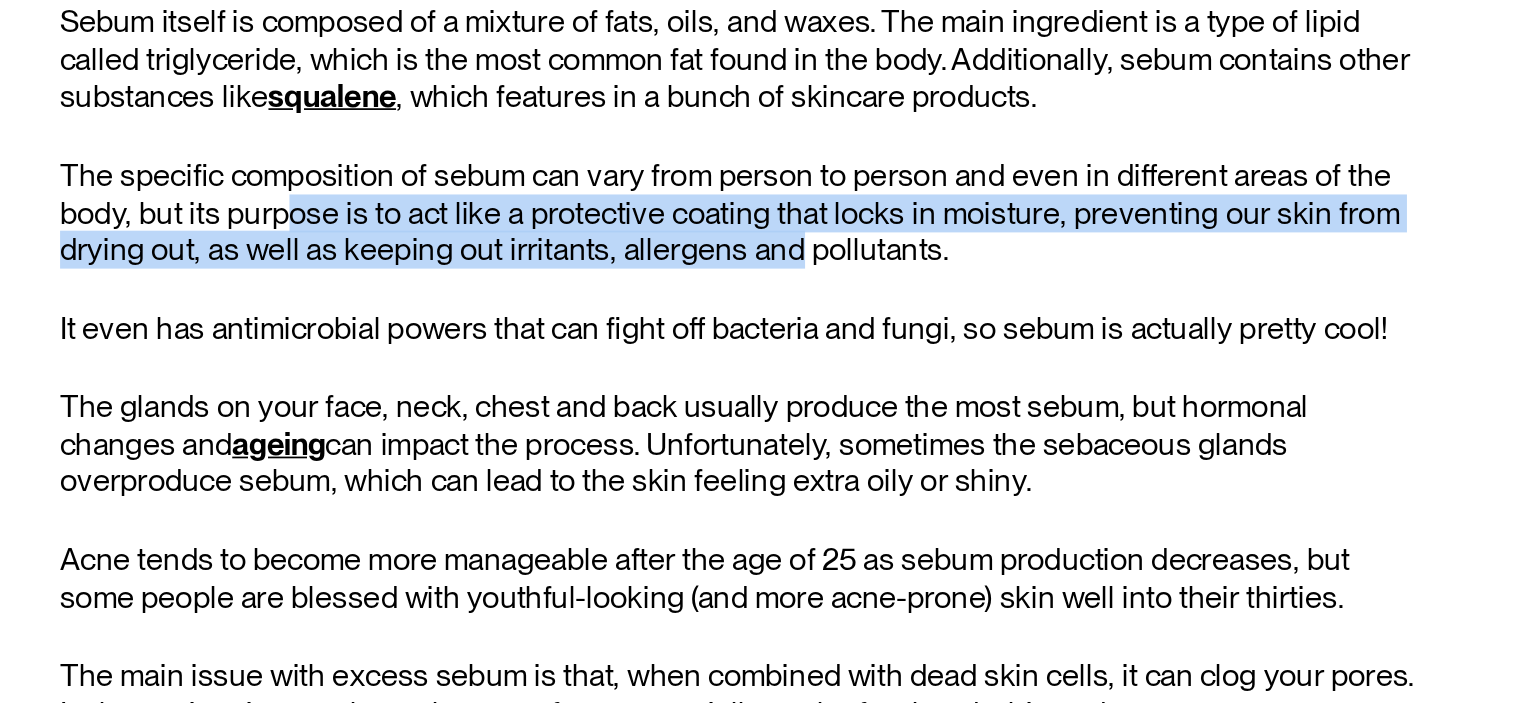 drag, startPoint x: 699, startPoint y: 419, endPoint x: 984, endPoint y: 444, distance: 286.0944 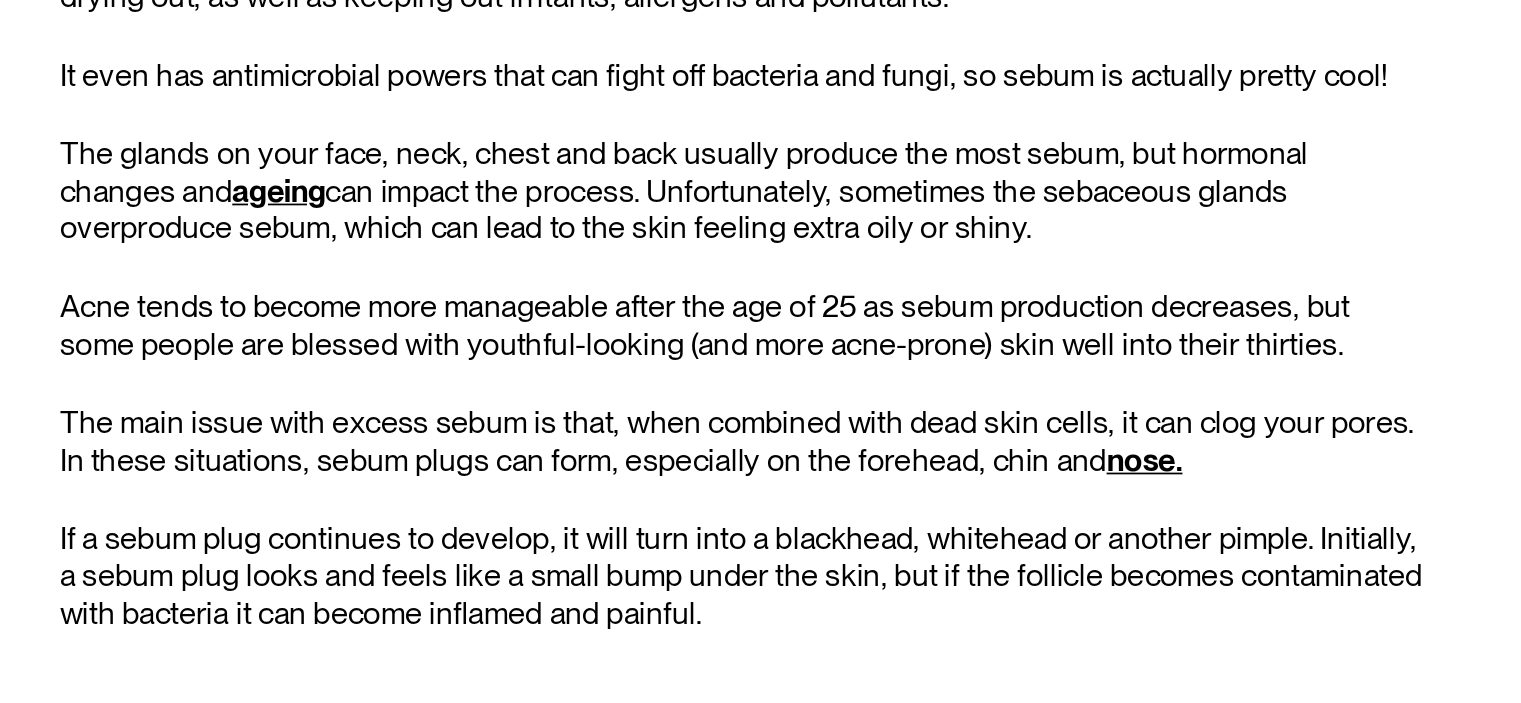 scroll, scrollTop: 1027, scrollLeft: 0, axis: vertical 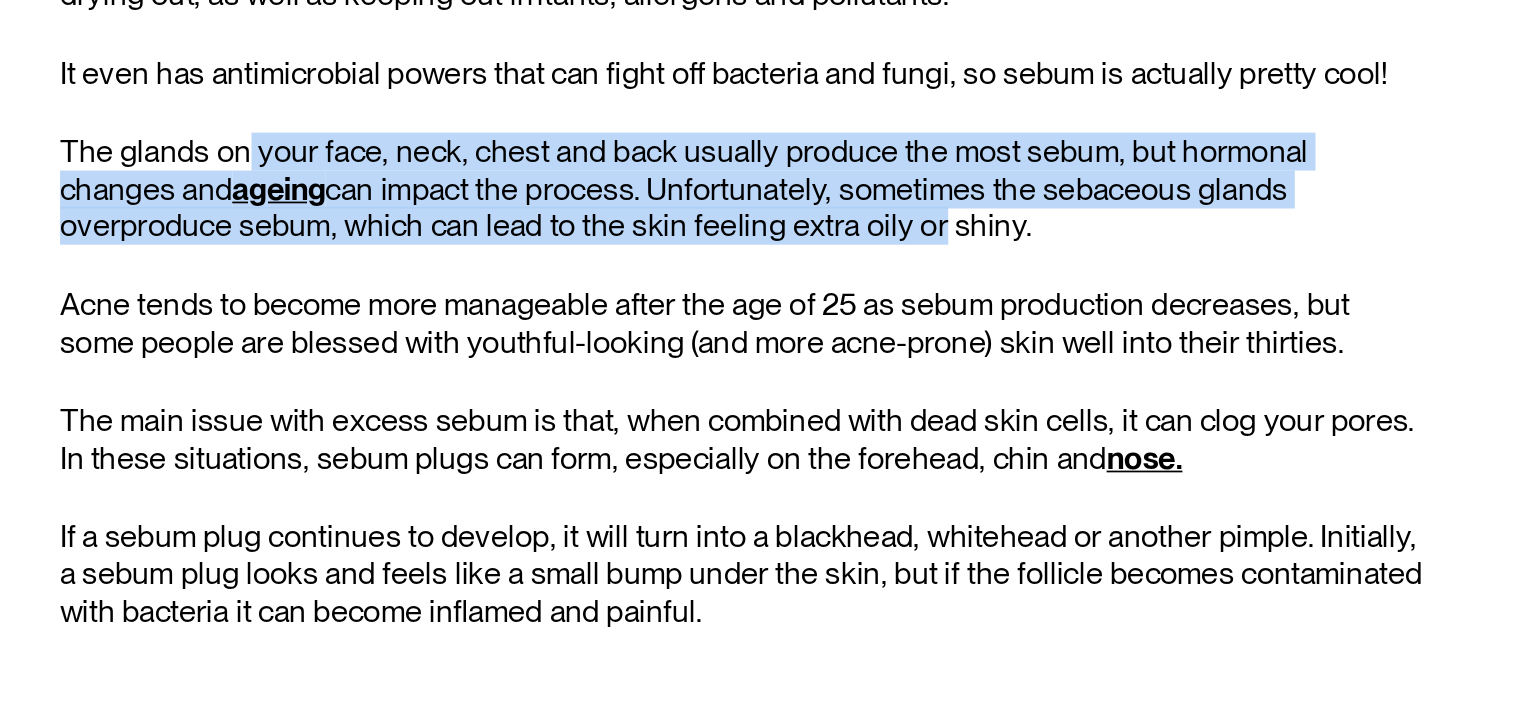 drag, startPoint x: 671, startPoint y: 377, endPoint x: 958, endPoint y: 423, distance: 290.66302 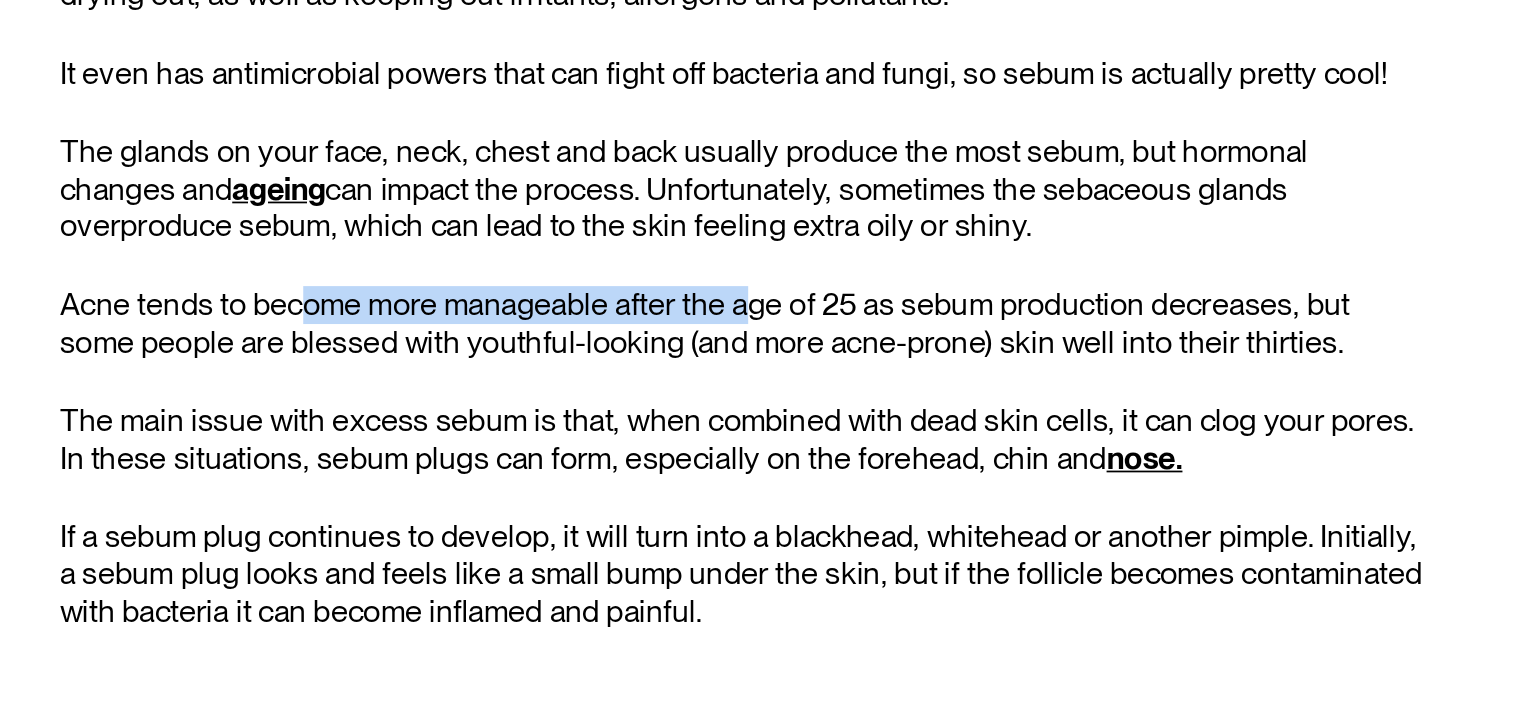 drag, startPoint x: 701, startPoint y: 458, endPoint x: 964, endPoint y: 478, distance: 263.75937 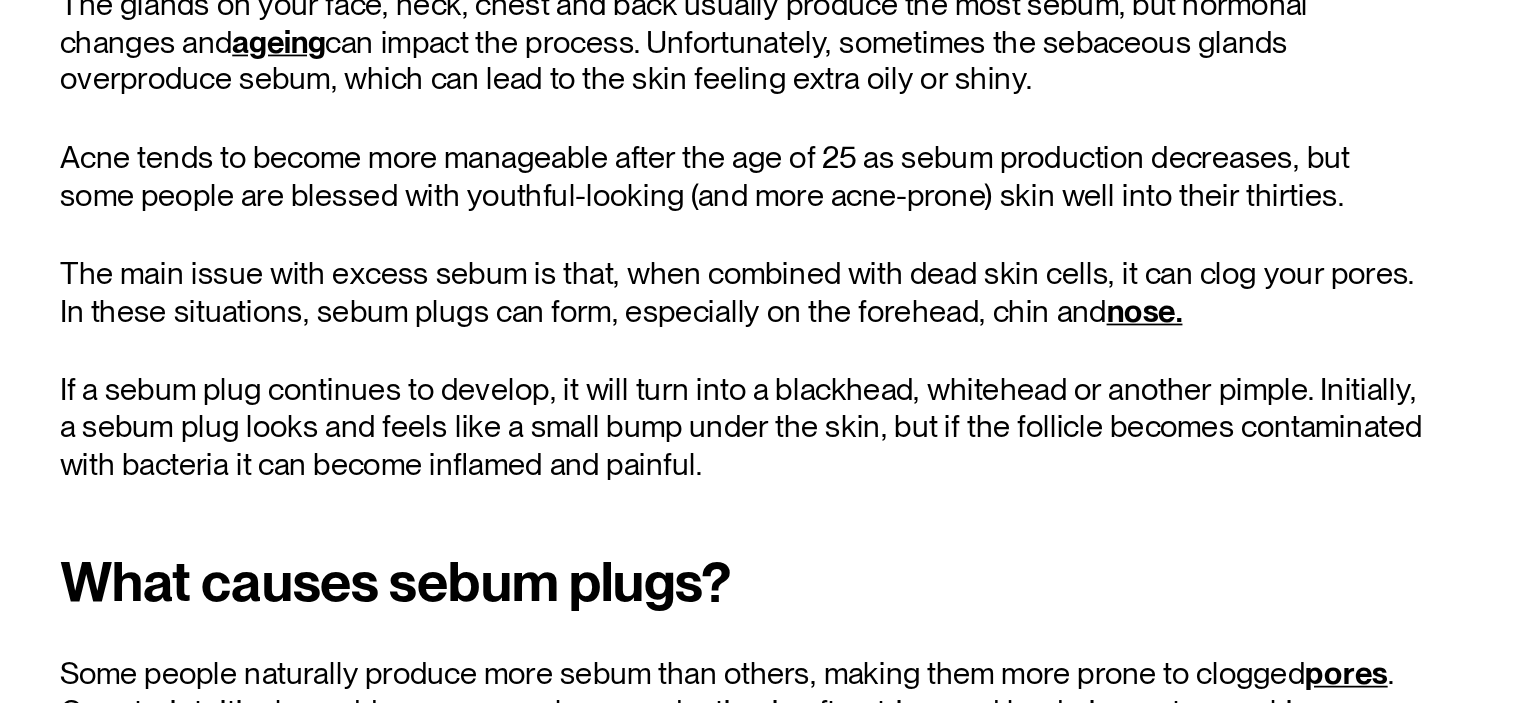 scroll, scrollTop: 1115, scrollLeft: 0, axis: vertical 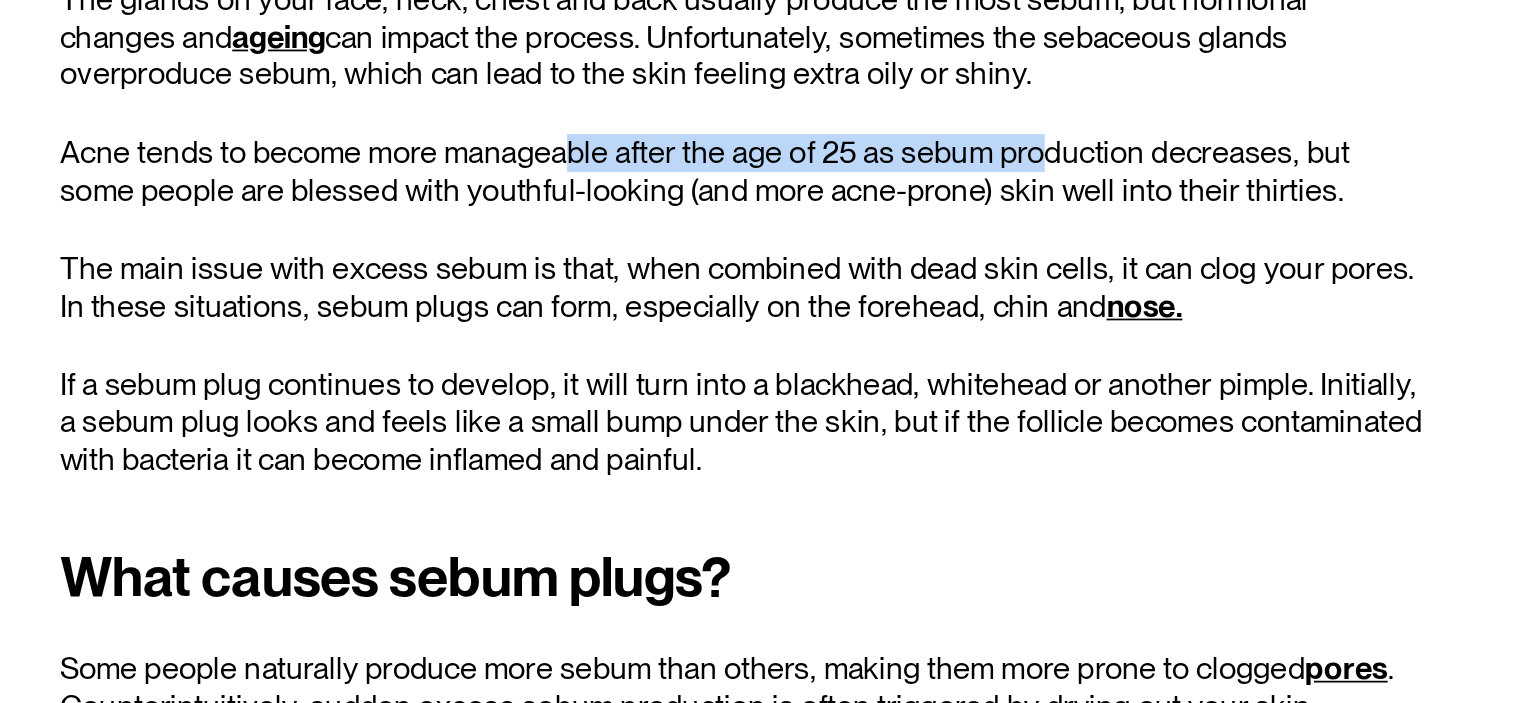 drag, startPoint x: 856, startPoint y: 388, endPoint x: 1133, endPoint y: 381, distance: 277.08844 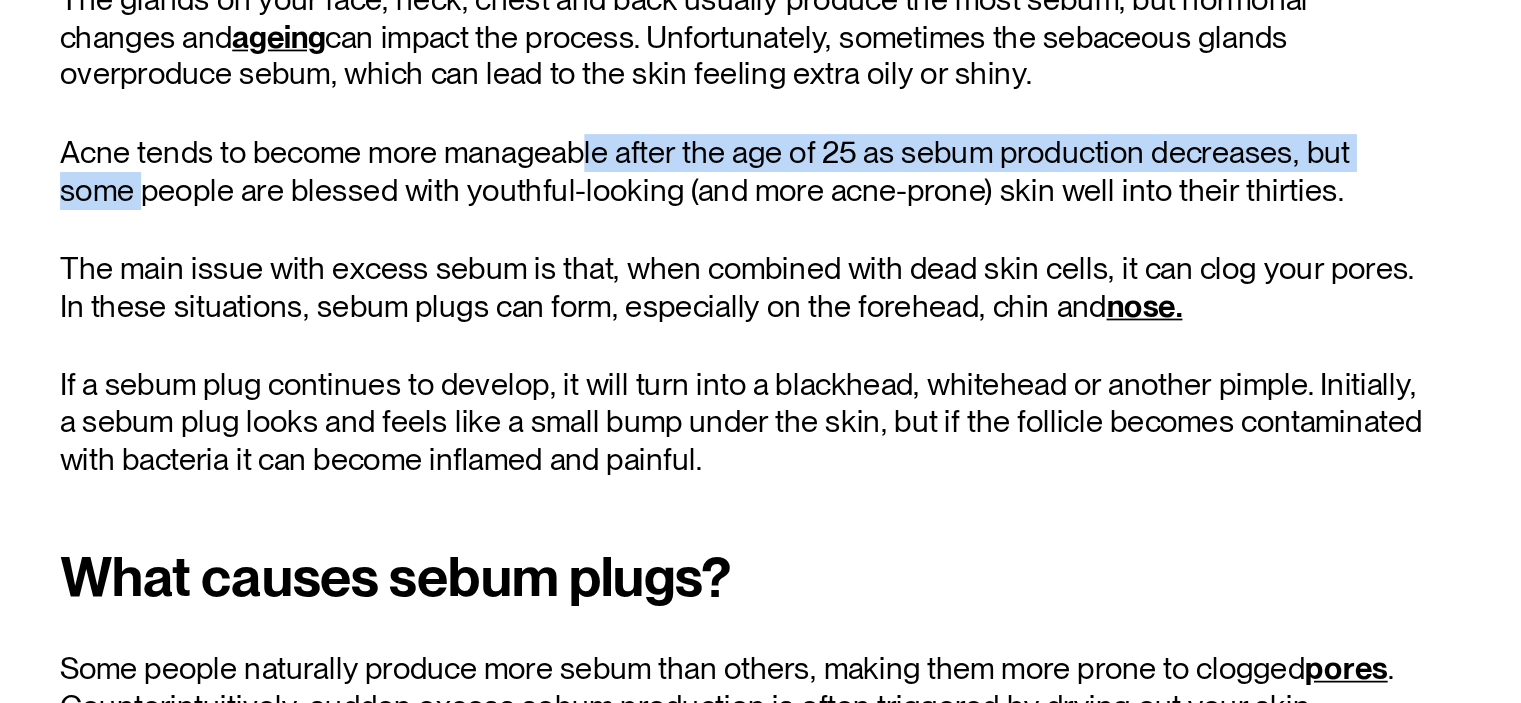 drag, startPoint x: 568, startPoint y: 397, endPoint x: 857, endPoint y: 386, distance: 289.20926 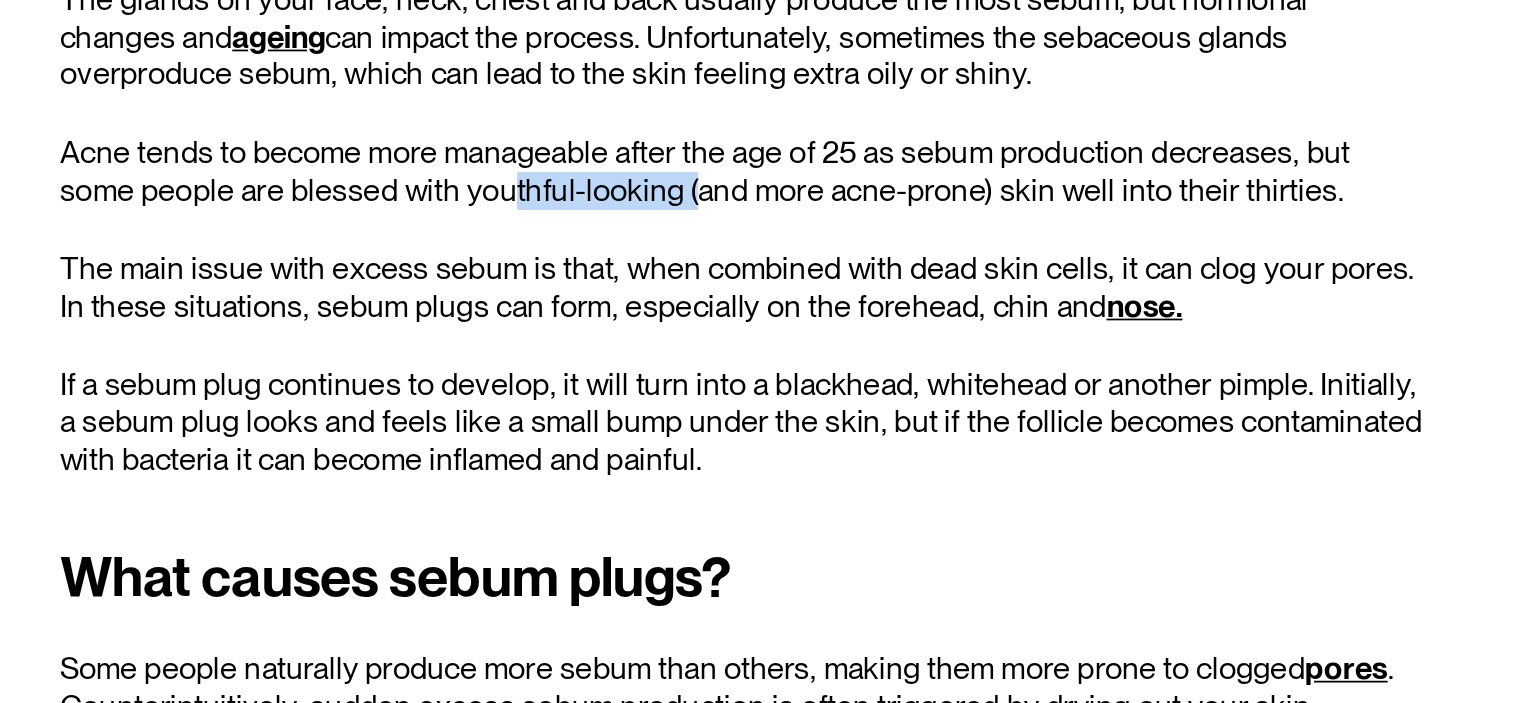 drag, startPoint x: 779, startPoint y: 408, endPoint x: 880, endPoint y: 408, distance: 101 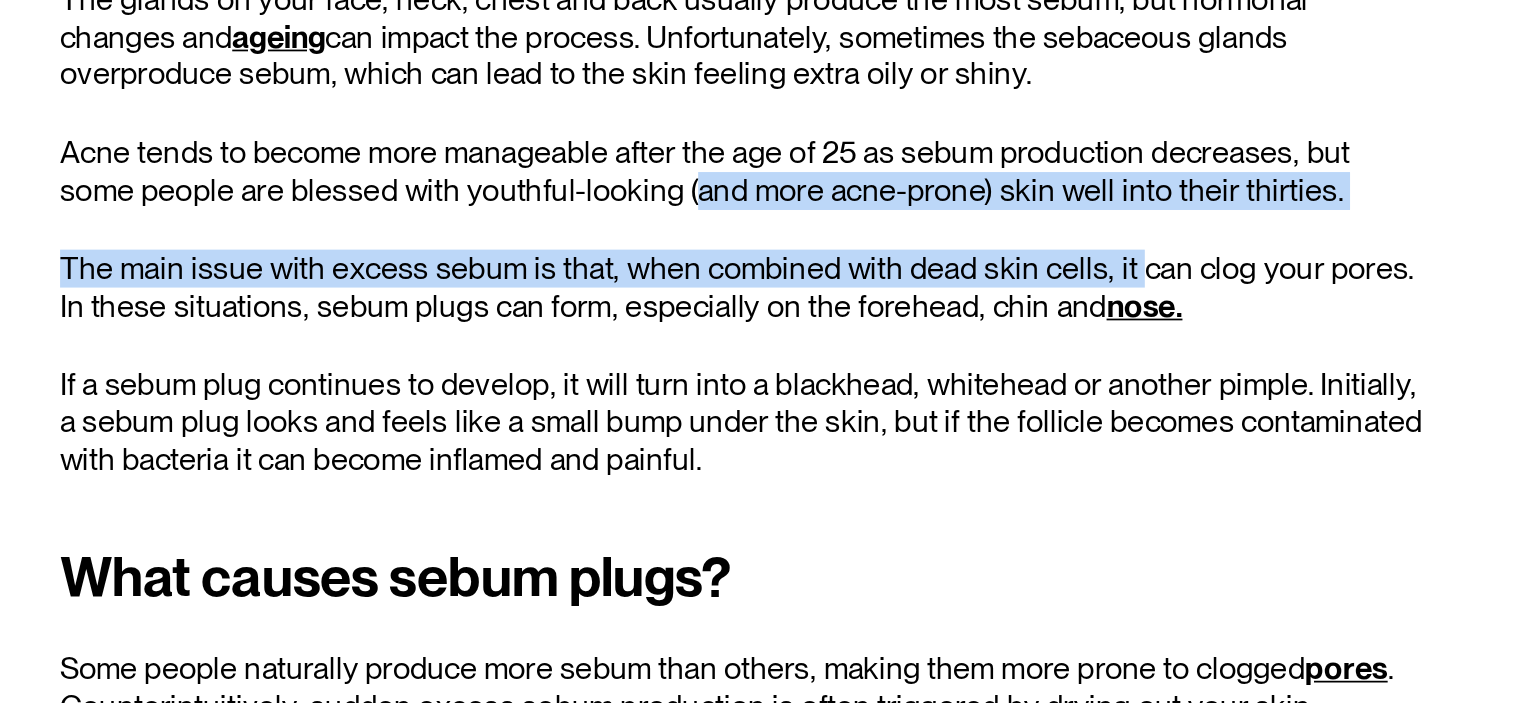 drag, startPoint x: 880, startPoint y: 408, endPoint x: 1178, endPoint y: 418, distance: 298.16772 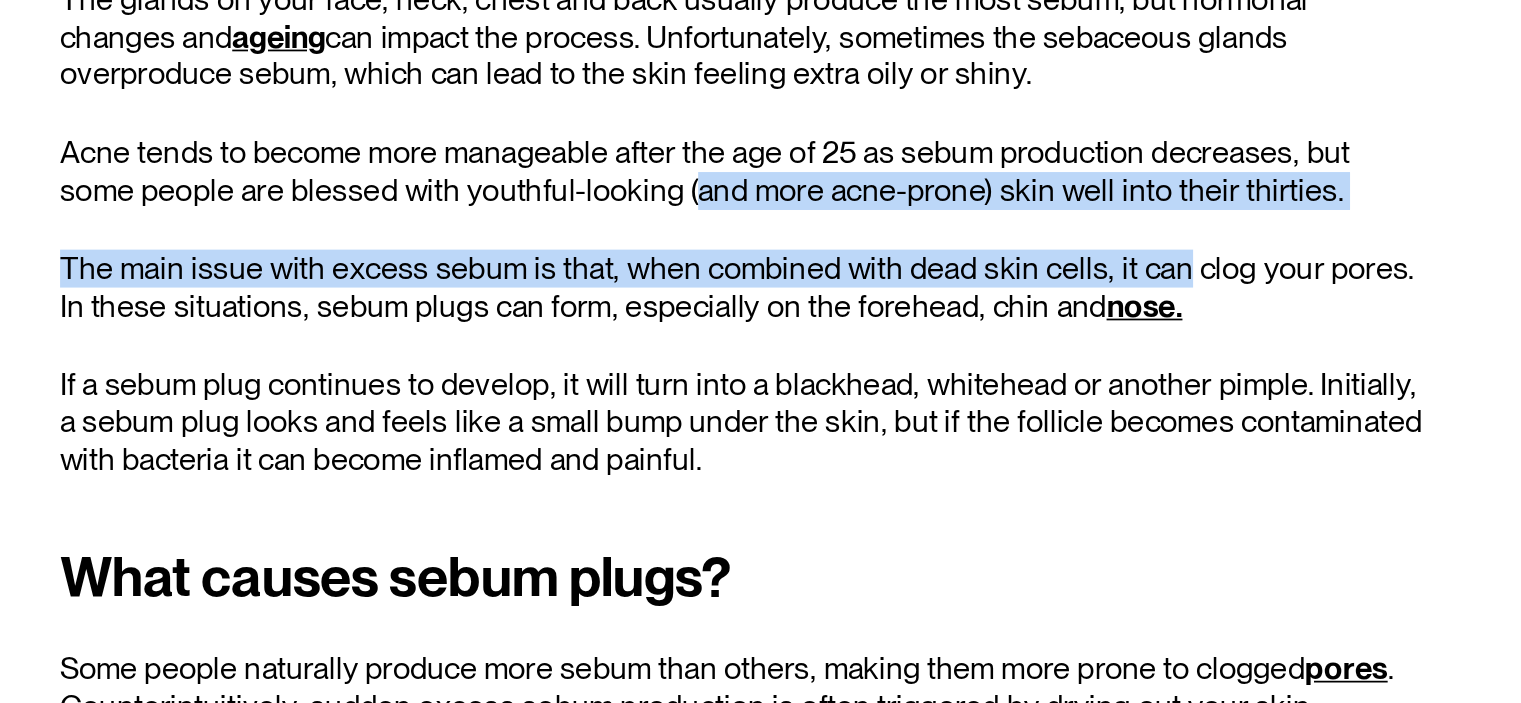 click on "Acne tends to become more manageable after the age of 25 as sebum production decreases, but some people are blessed with youthful-looking (and more acne-prone) skin well into their thirties." at bounding box center [963, 394] 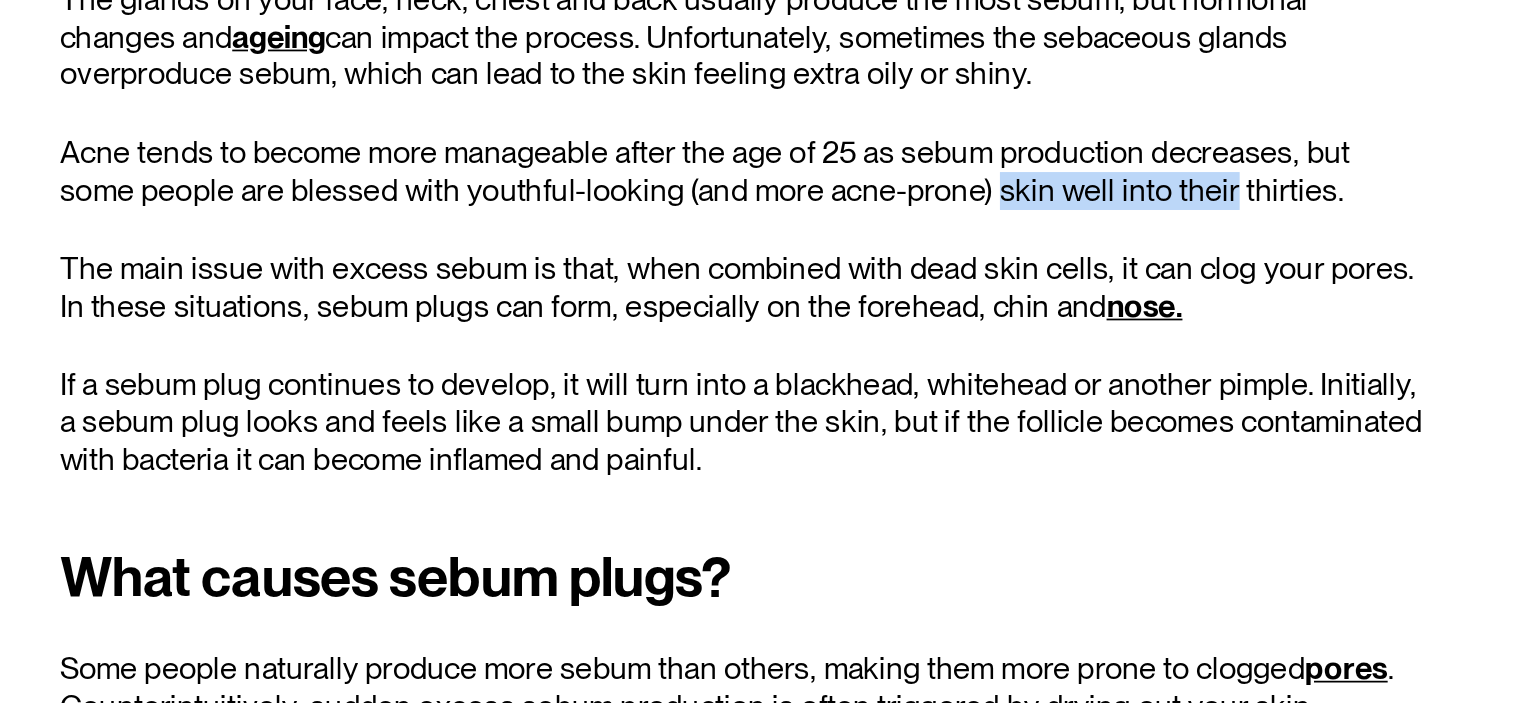 drag, startPoint x: 1167, startPoint y: 403, endPoint x: 1057, endPoint y: 404, distance: 110.00455 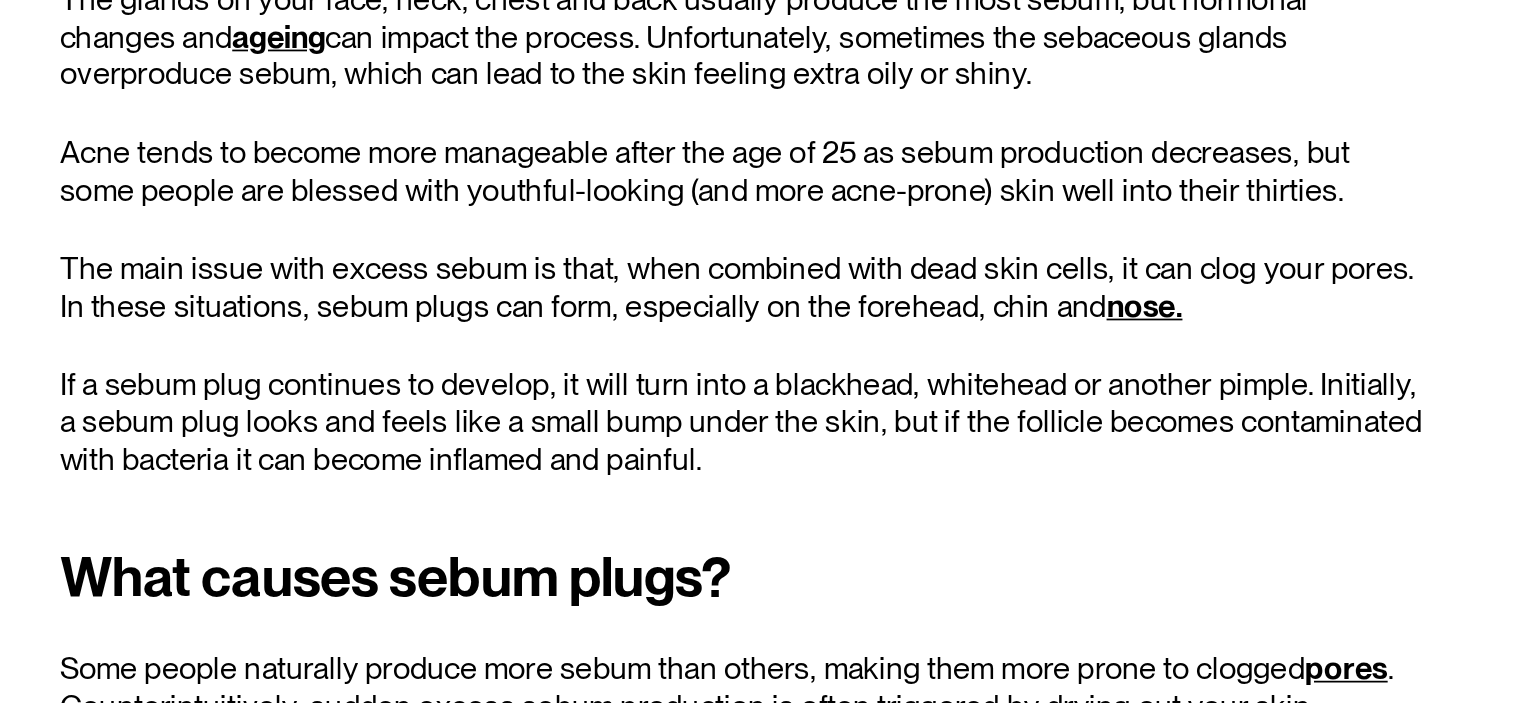 drag, startPoint x: 621, startPoint y: 412, endPoint x: 892, endPoint y: 385, distance: 272.3417 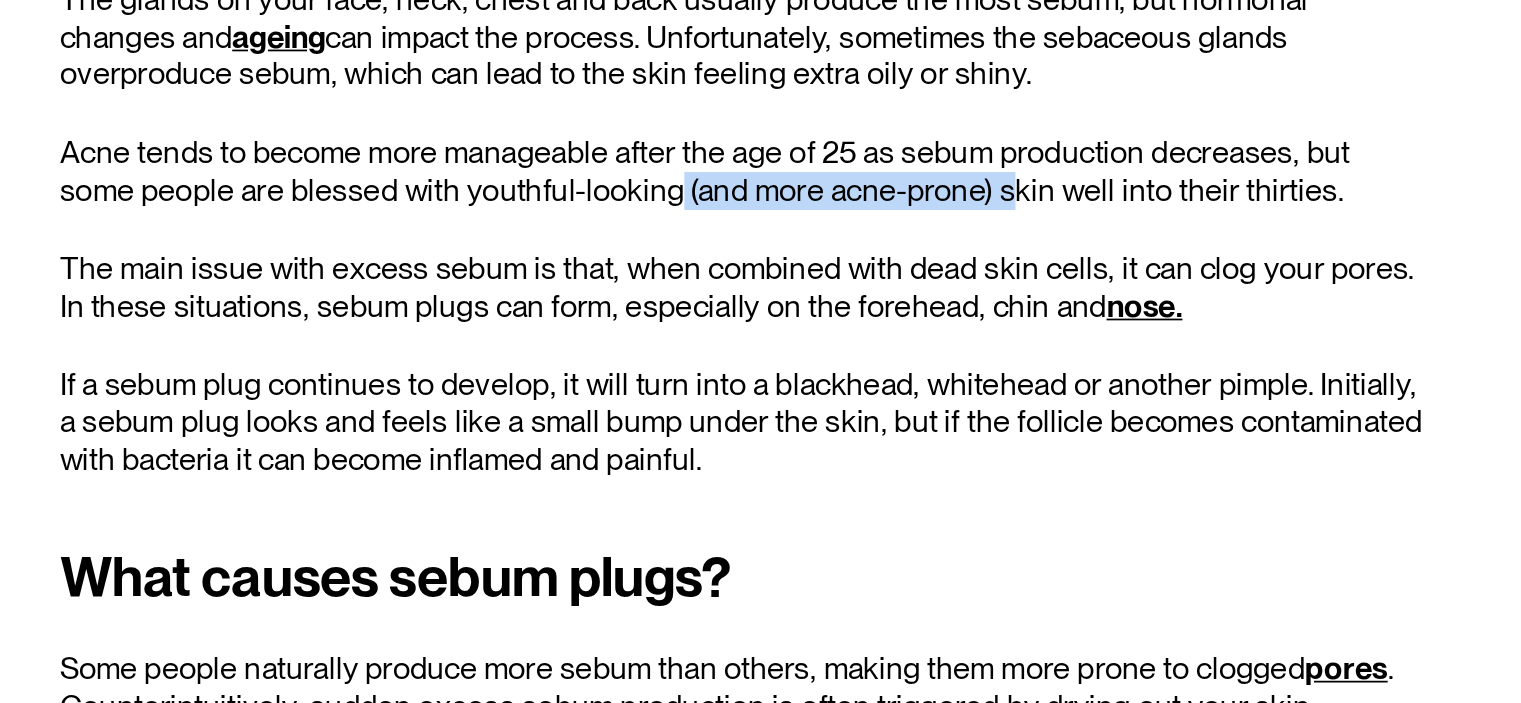 drag, startPoint x: 875, startPoint y: 406, endPoint x: 1061, endPoint y: 400, distance: 186.09676 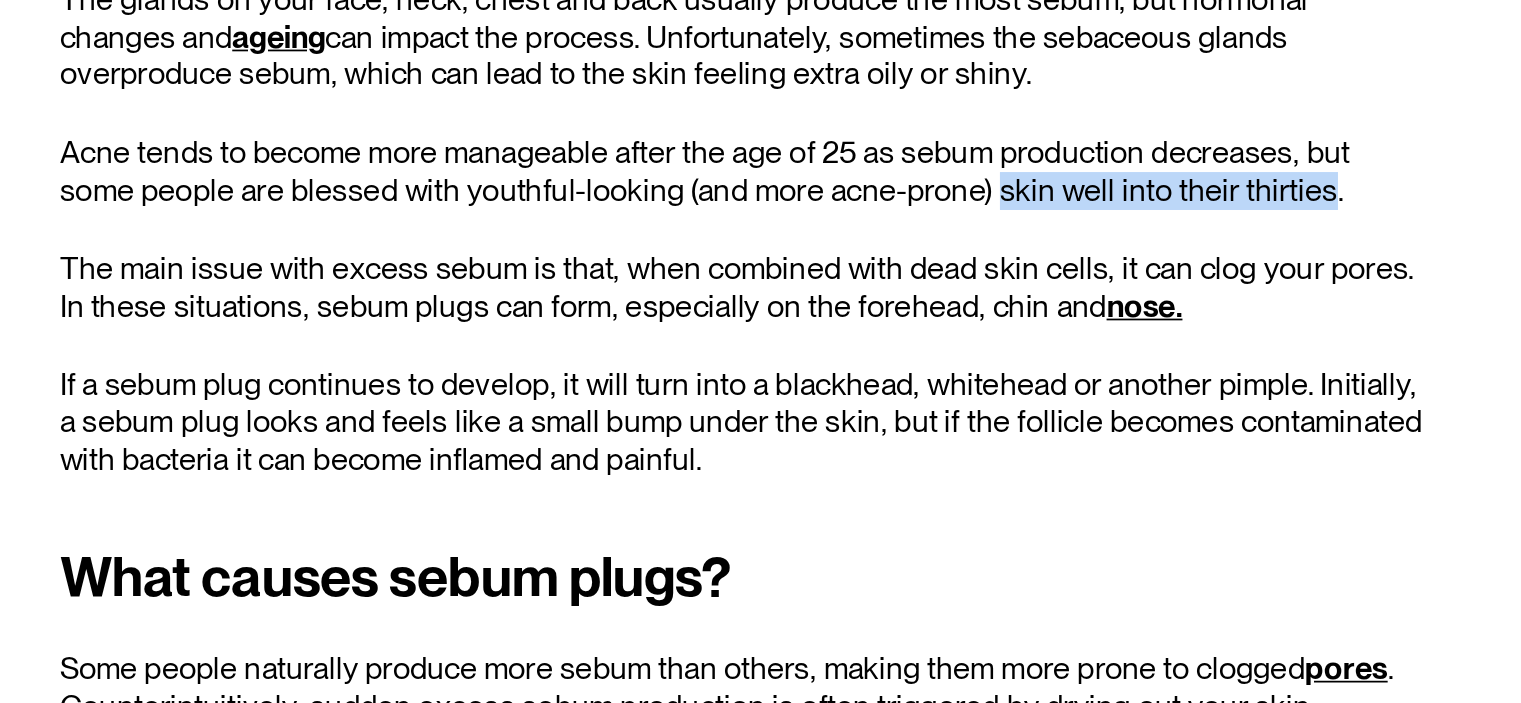 drag, startPoint x: 1061, startPoint y: 400, endPoint x: 1228, endPoint y: 405, distance: 167.07483 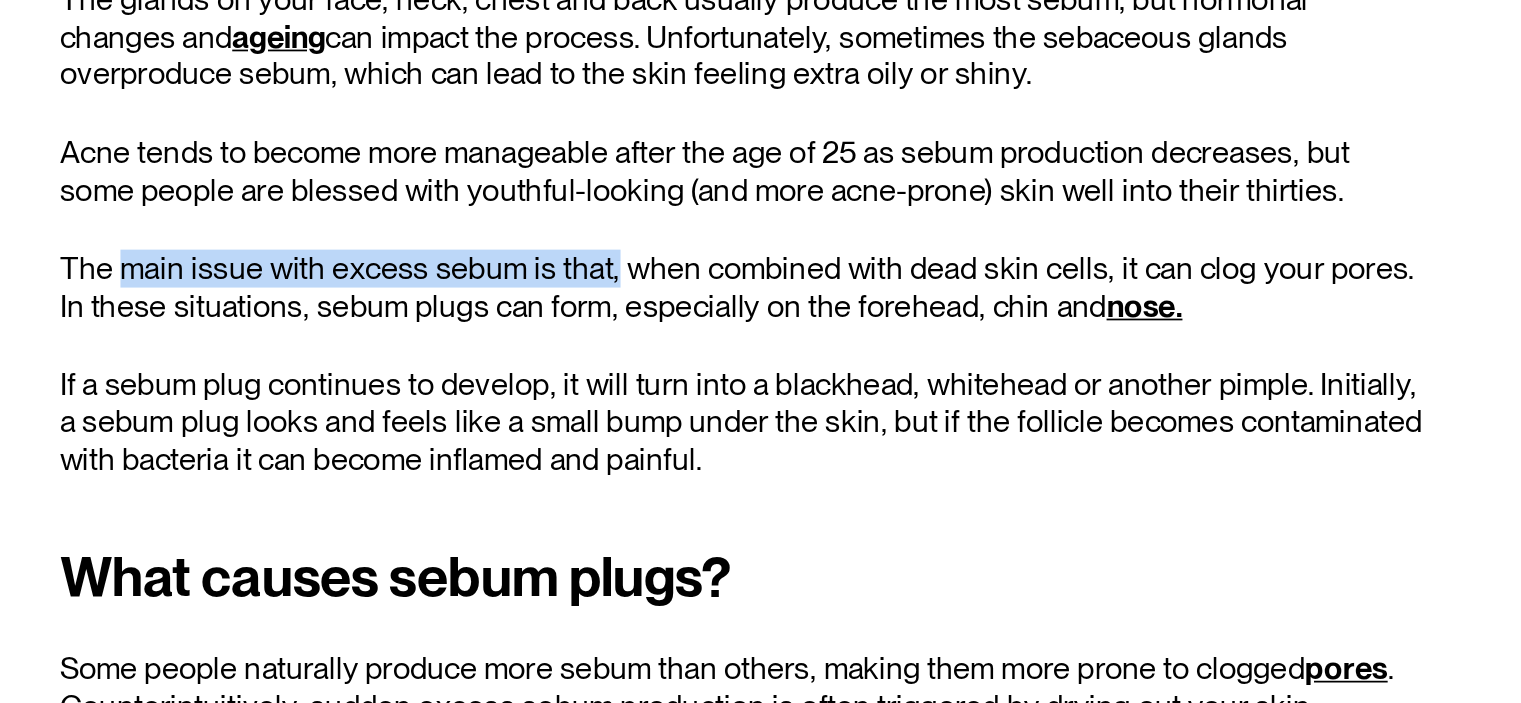 drag, startPoint x: 598, startPoint y: 451, endPoint x: 881, endPoint y: 448, distance: 283.0159 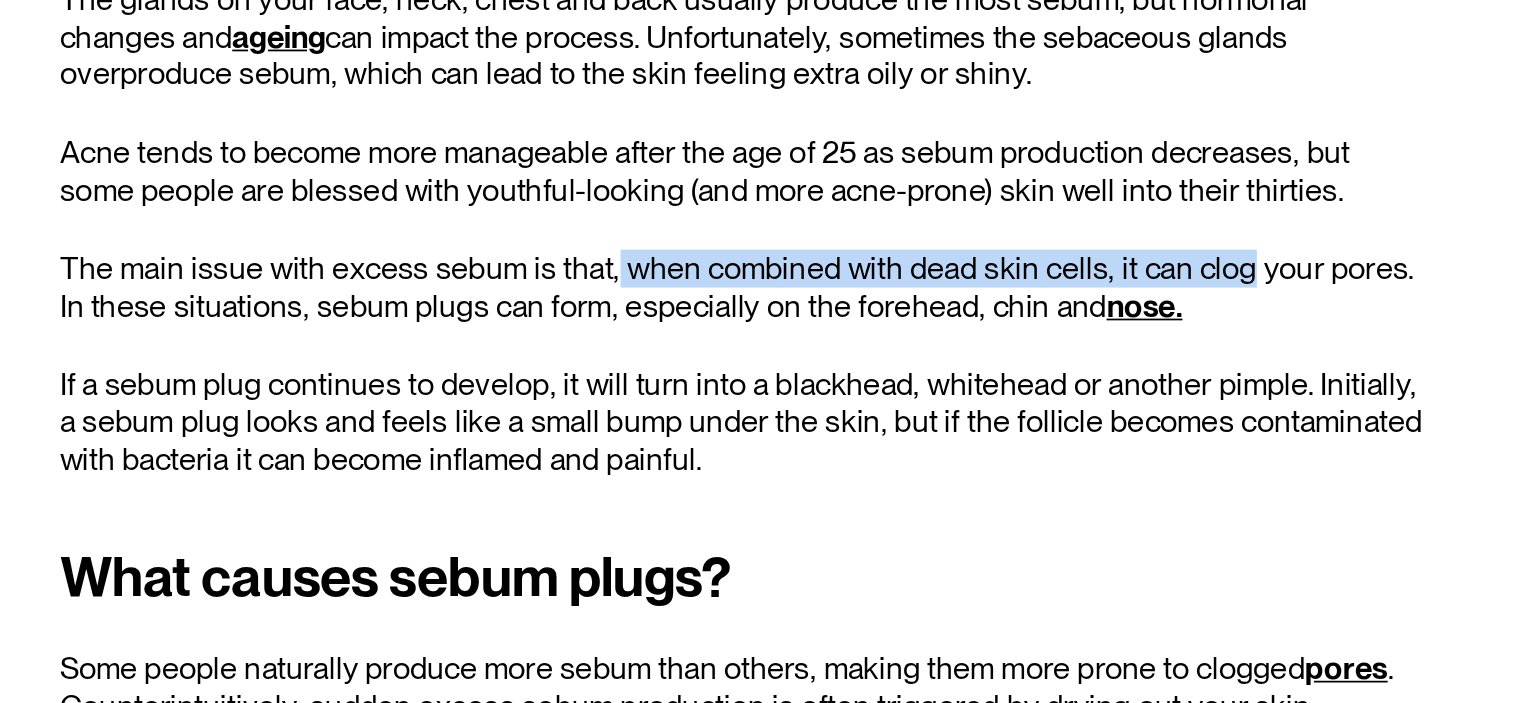 drag, startPoint x: 881, startPoint y: 448, endPoint x: 1266, endPoint y: 449, distance: 385.0013 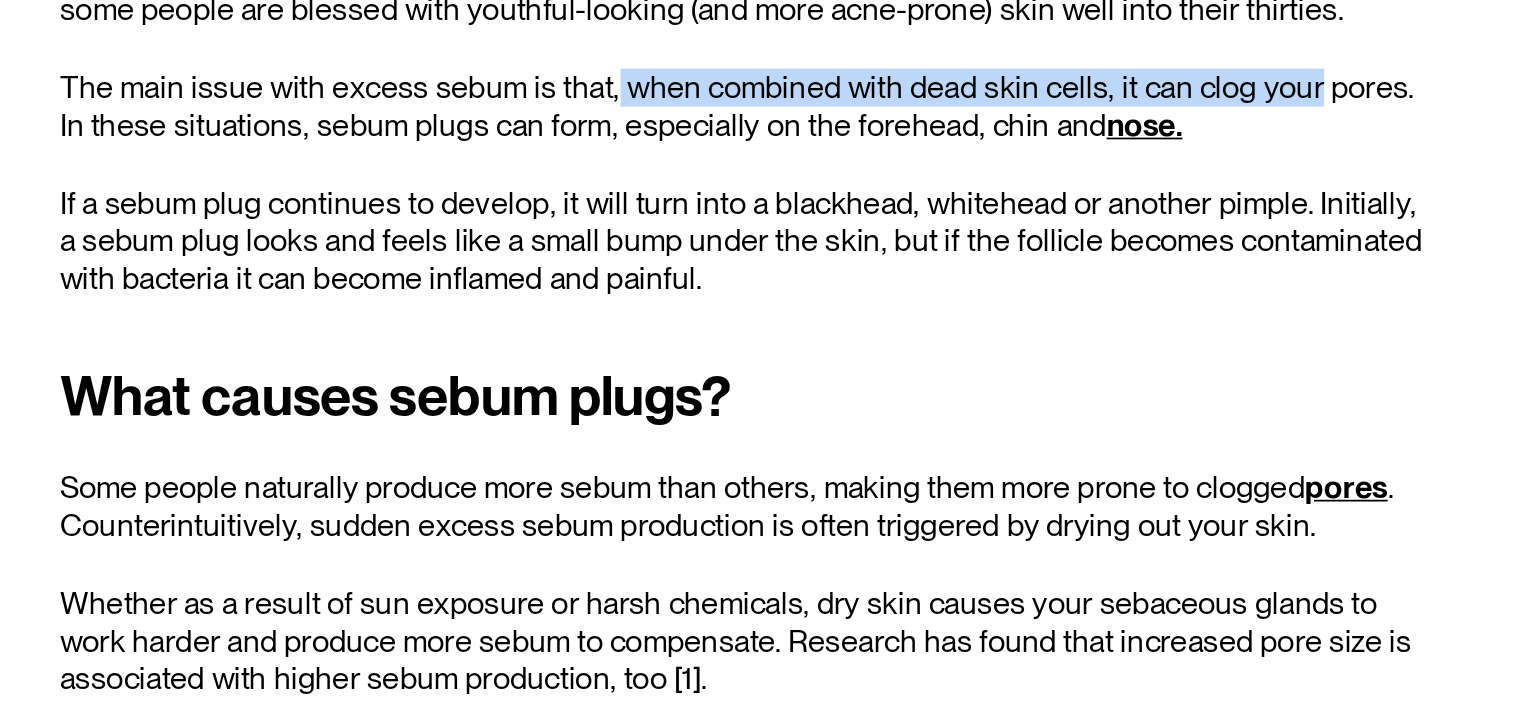 scroll, scrollTop: 1223, scrollLeft: 0, axis: vertical 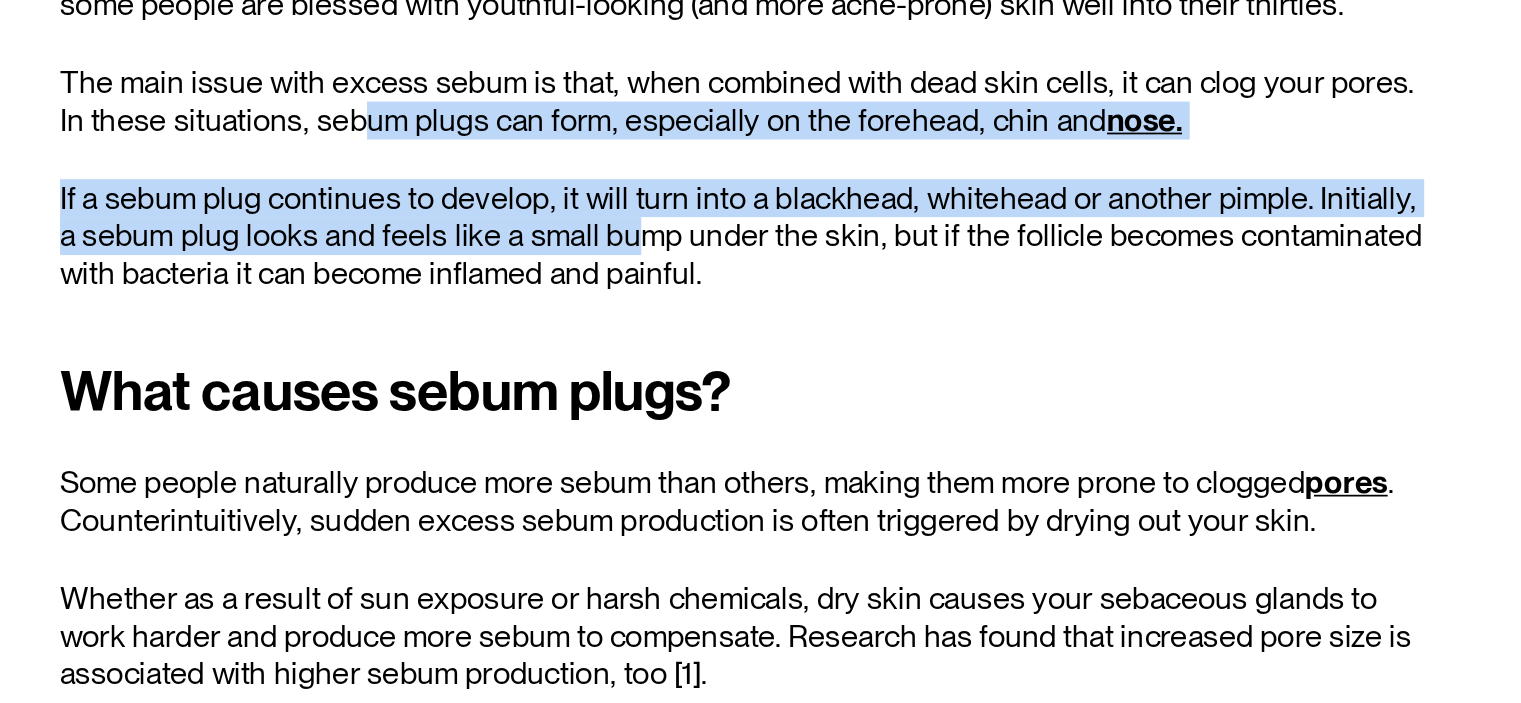drag, startPoint x: 719, startPoint y: 365, endPoint x: 869, endPoint y: 433, distance: 164.69365 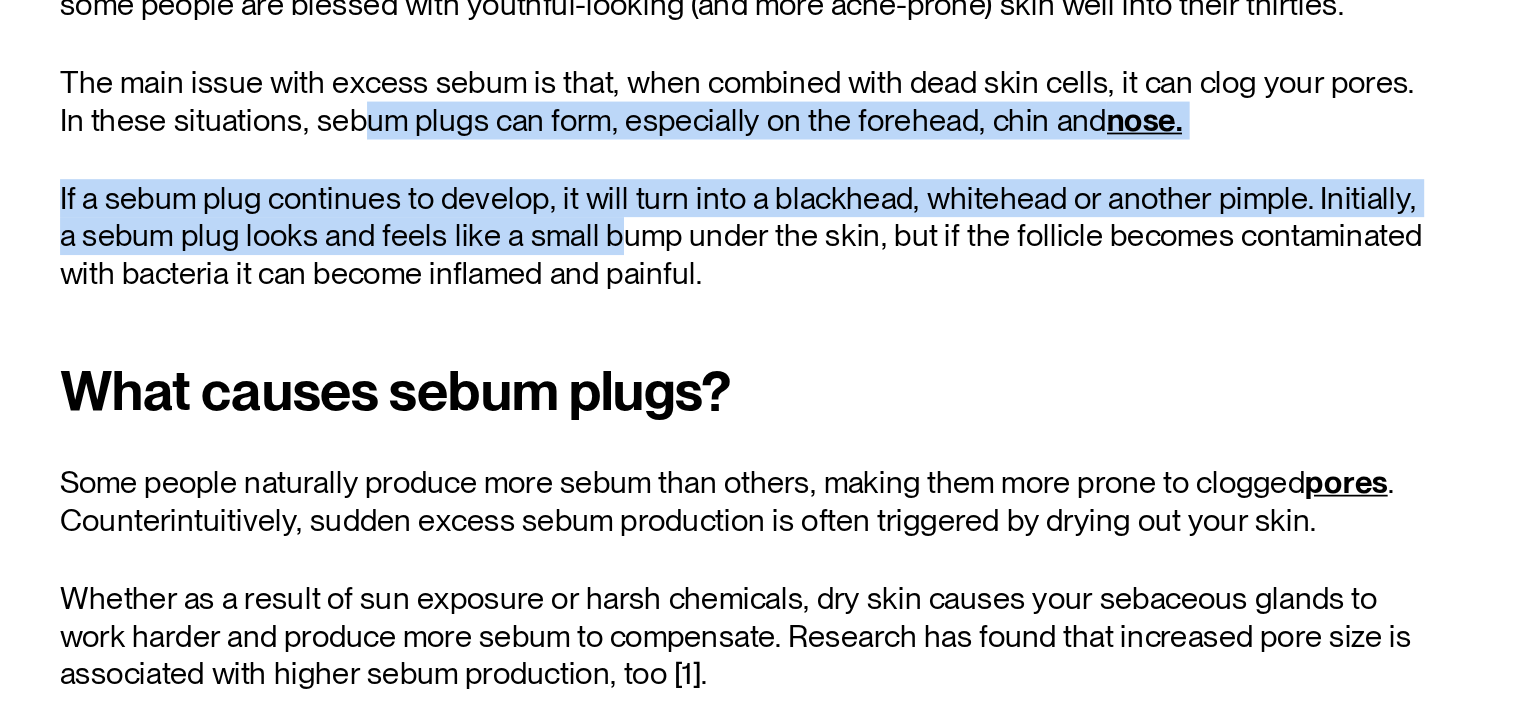 click on "If a sebum plug continues to develop, it will turn into a blackhead, whitehead or another pimple. Initially, a sebum plug looks and feels like a small bump under the skin, but if the follicle becomes contaminated with bacteria it can become inflamed and painful." at bounding box center [963, 431] 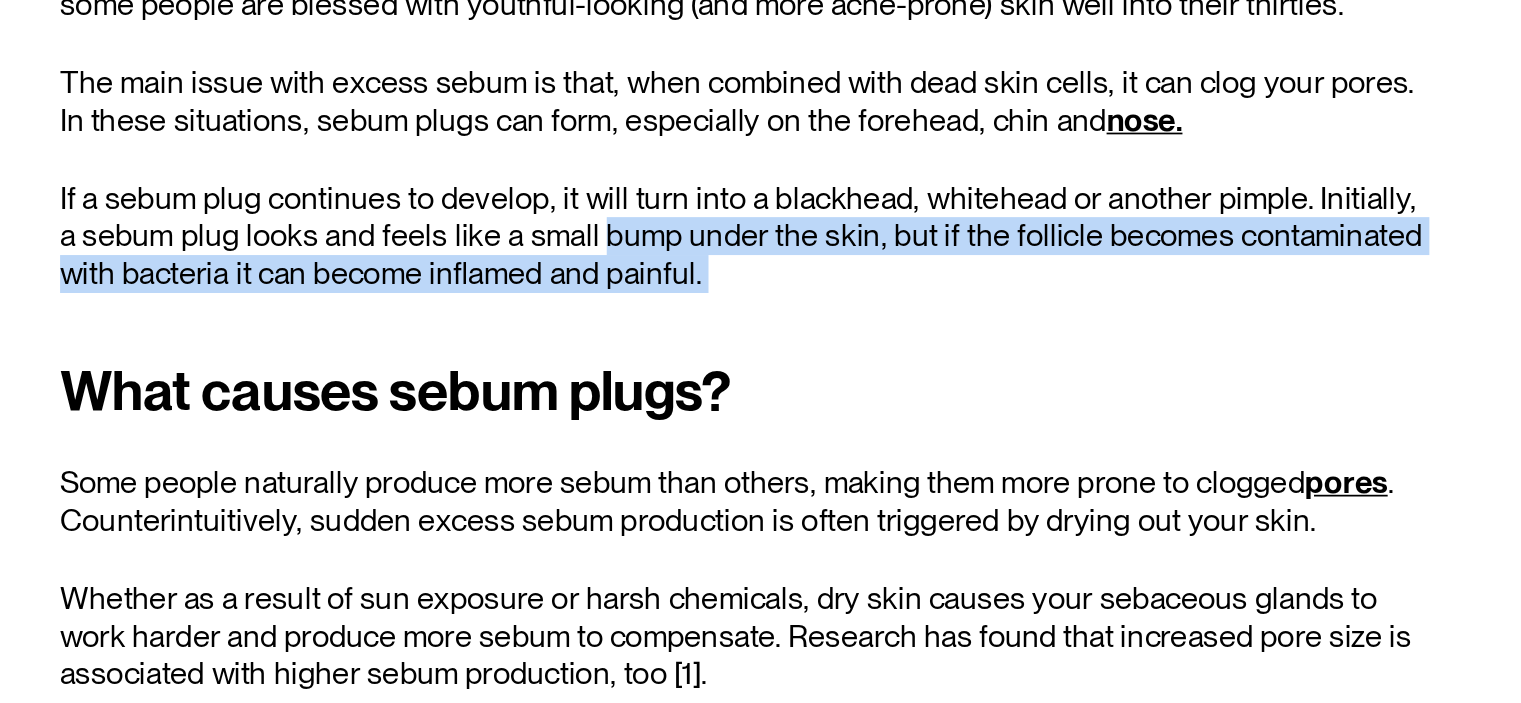 drag, startPoint x: 869, startPoint y: 433, endPoint x: 991, endPoint y: 455, distance: 123.967735 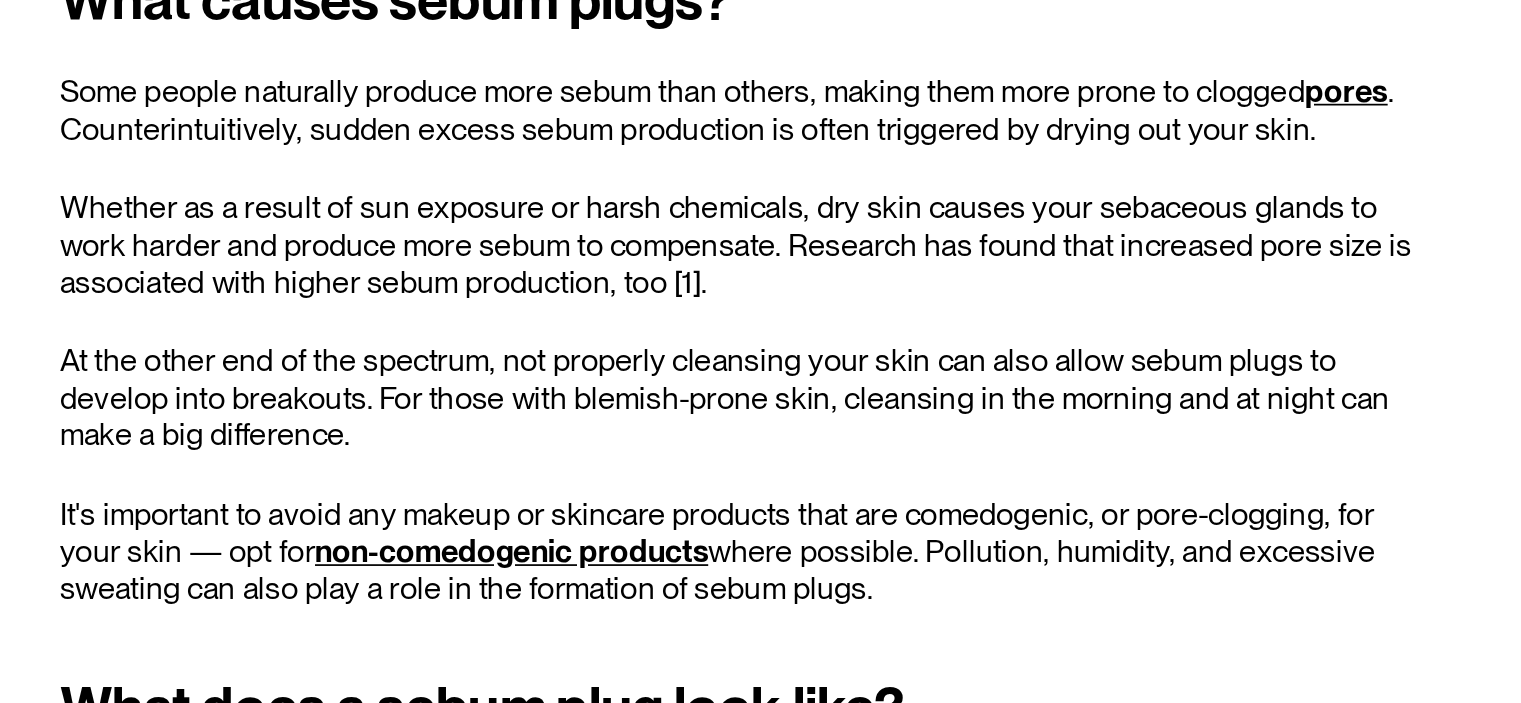scroll, scrollTop: 1453, scrollLeft: 0, axis: vertical 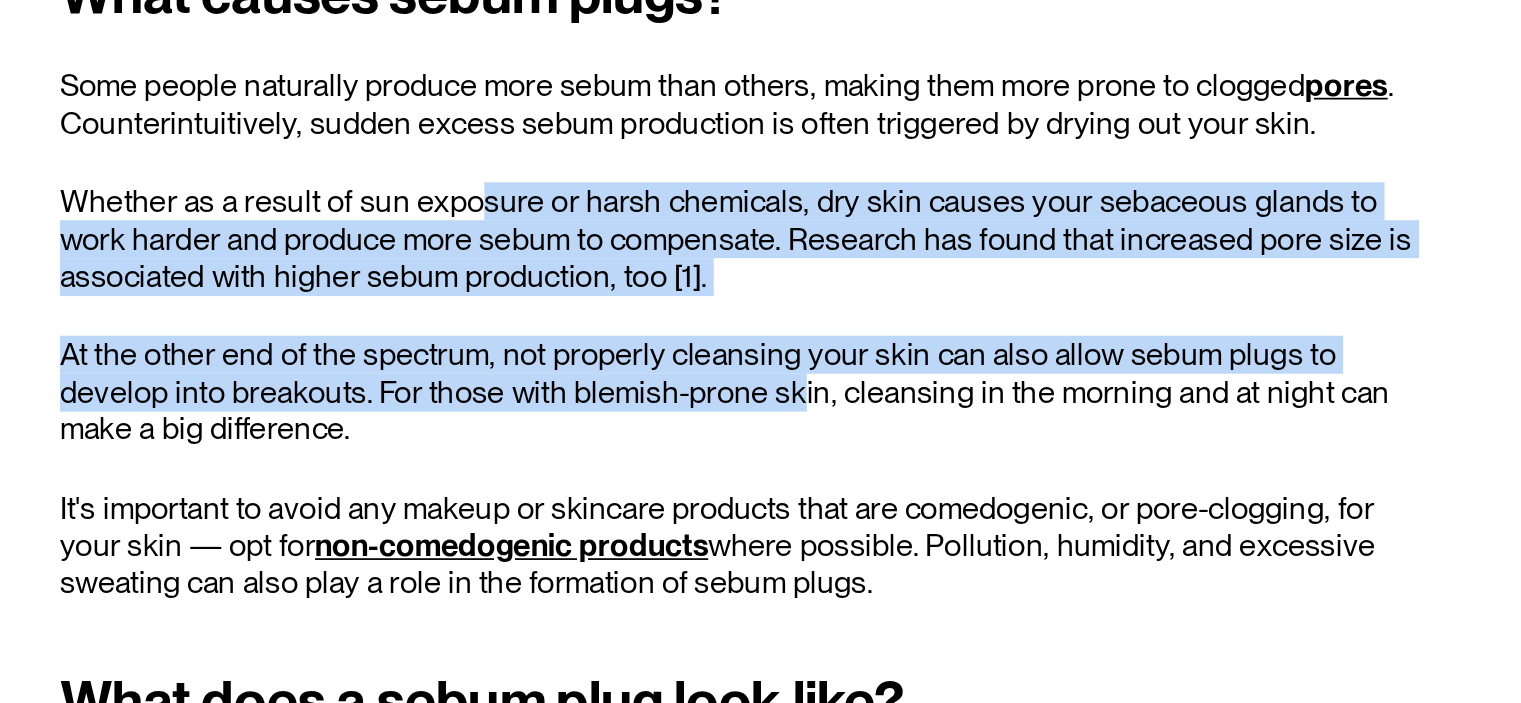 drag, startPoint x: 809, startPoint y: 391, endPoint x: 923, endPoint y: 531, distance: 180.54362 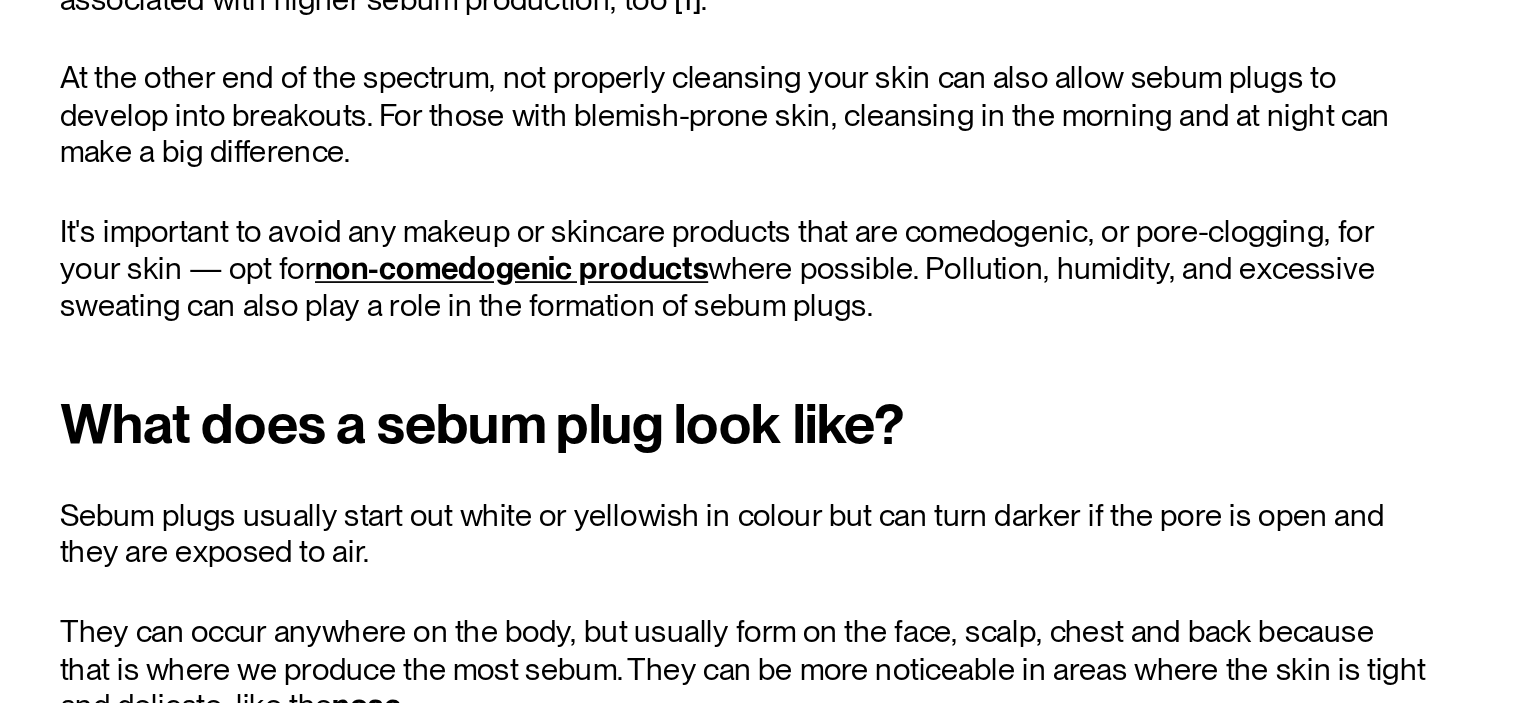 scroll, scrollTop: 1615, scrollLeft: 0, axis: vertical 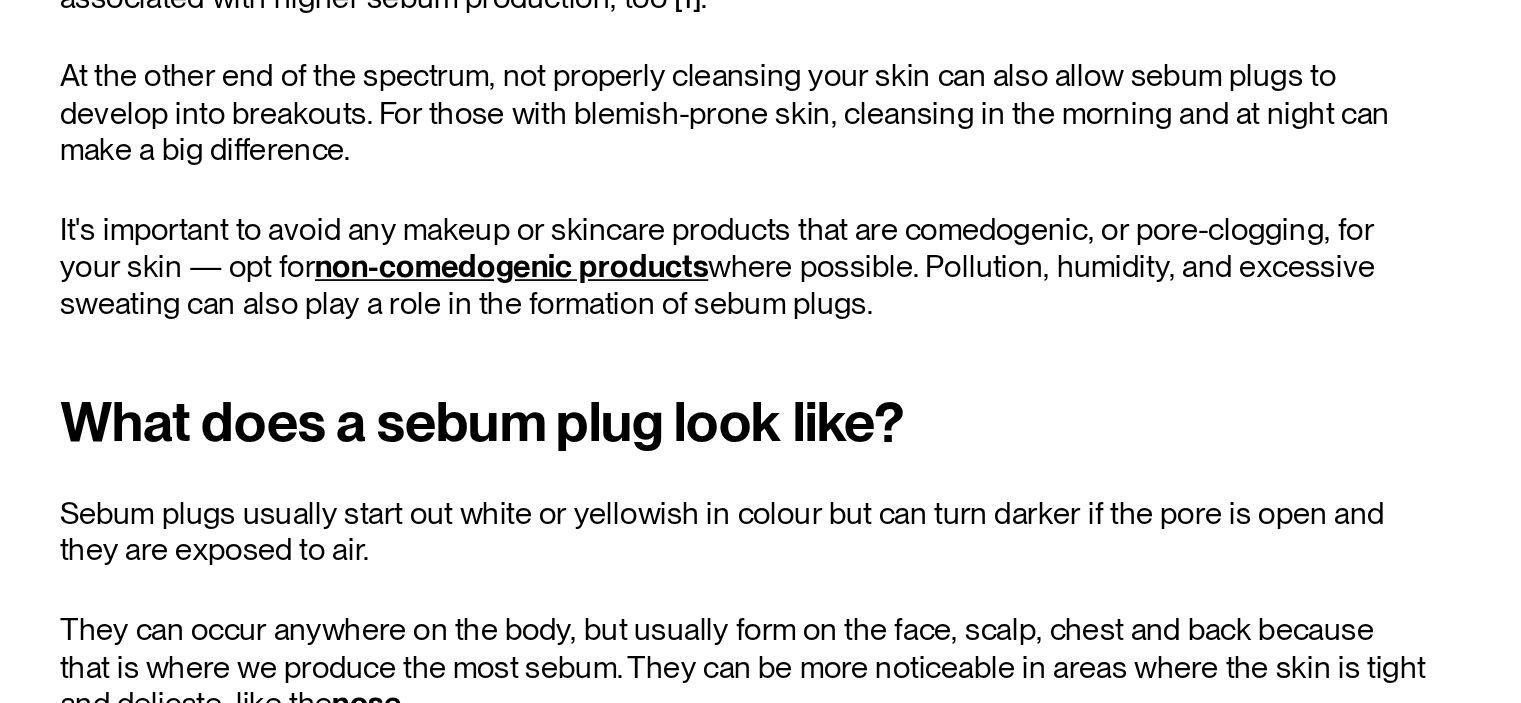 drag, startPoint x: 796, startPoint y: 426, endPoint x: 959, endPoint y: 471, distance: 169.09761 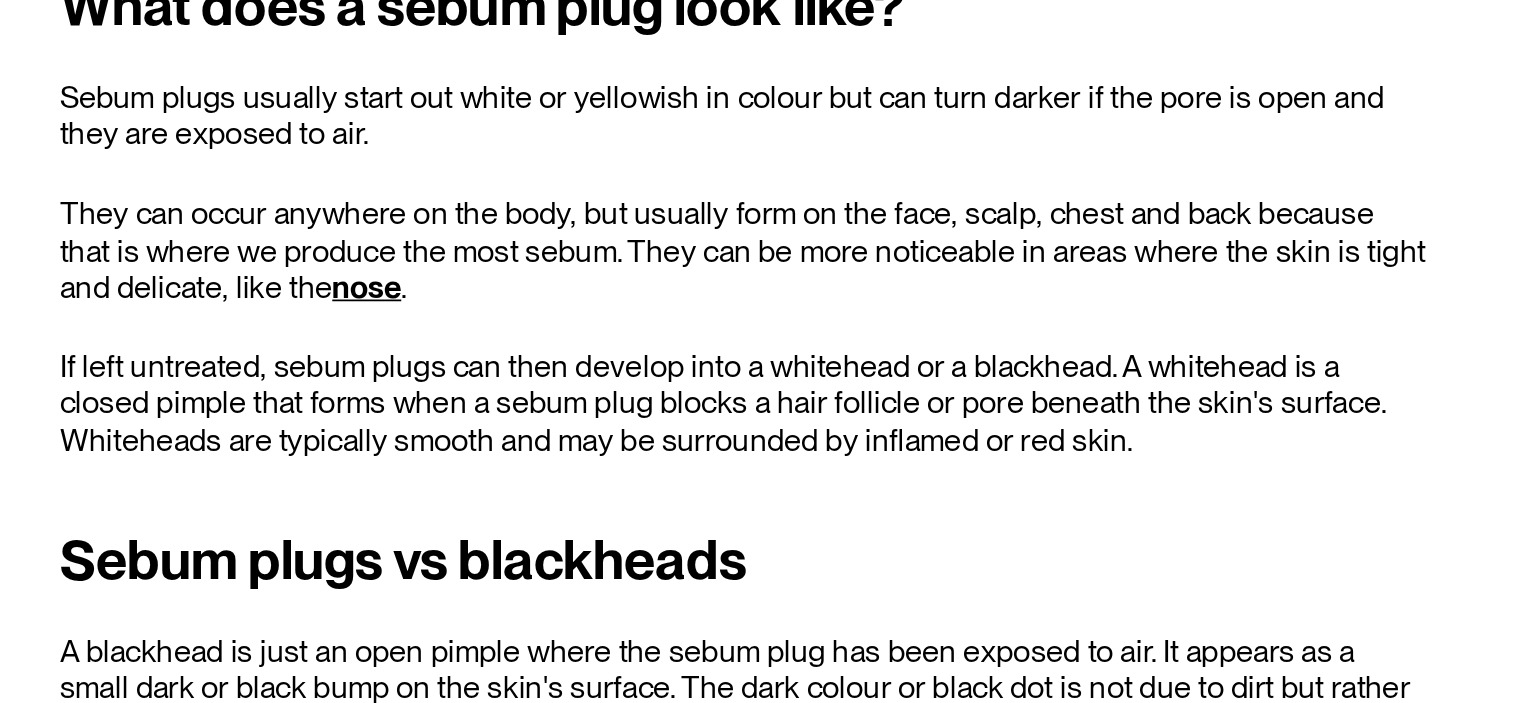 scroll, scrollTop: 1857, scrollLeft: 0, axis: vertical 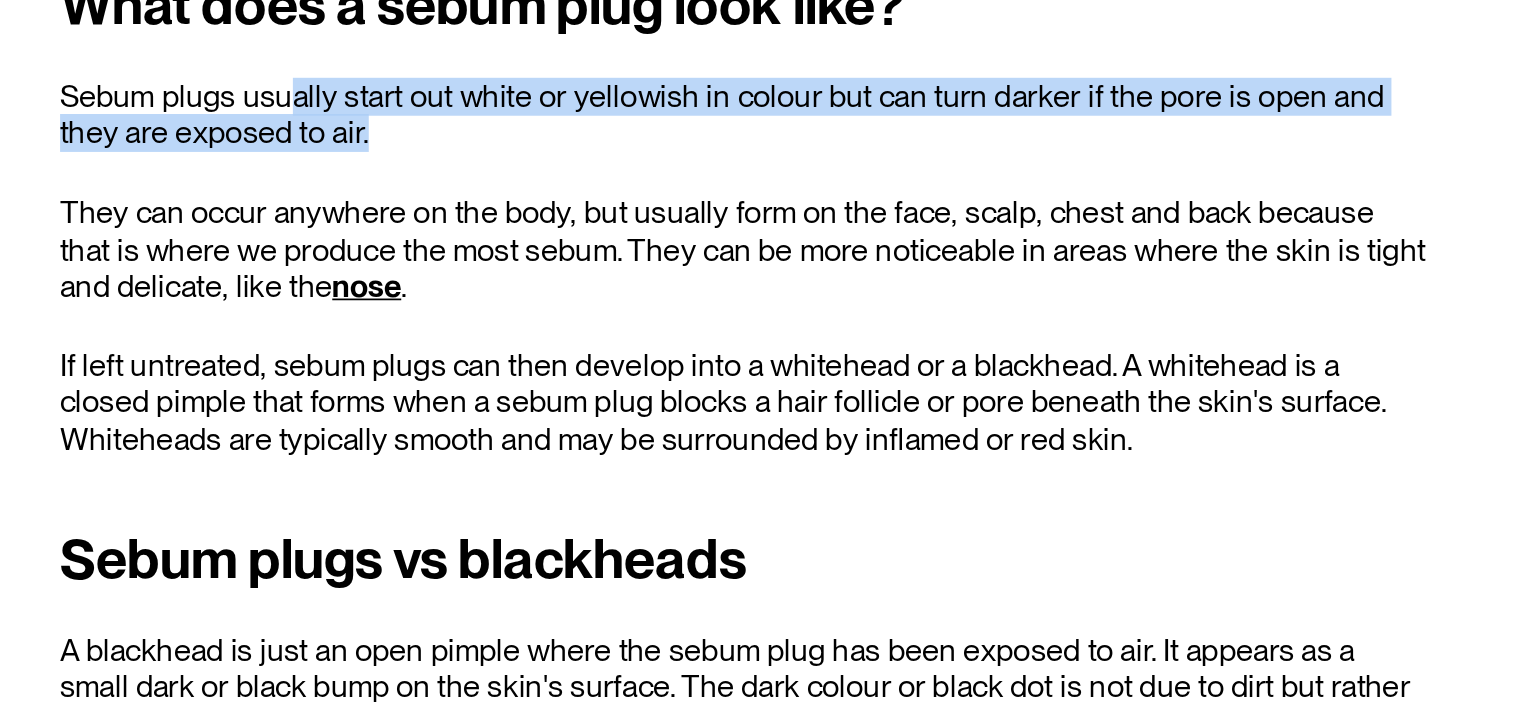 drag, startPoint x: 699, startPoint y: 356, endPoint x: 870, endPoint y: 380, distance: 172.676 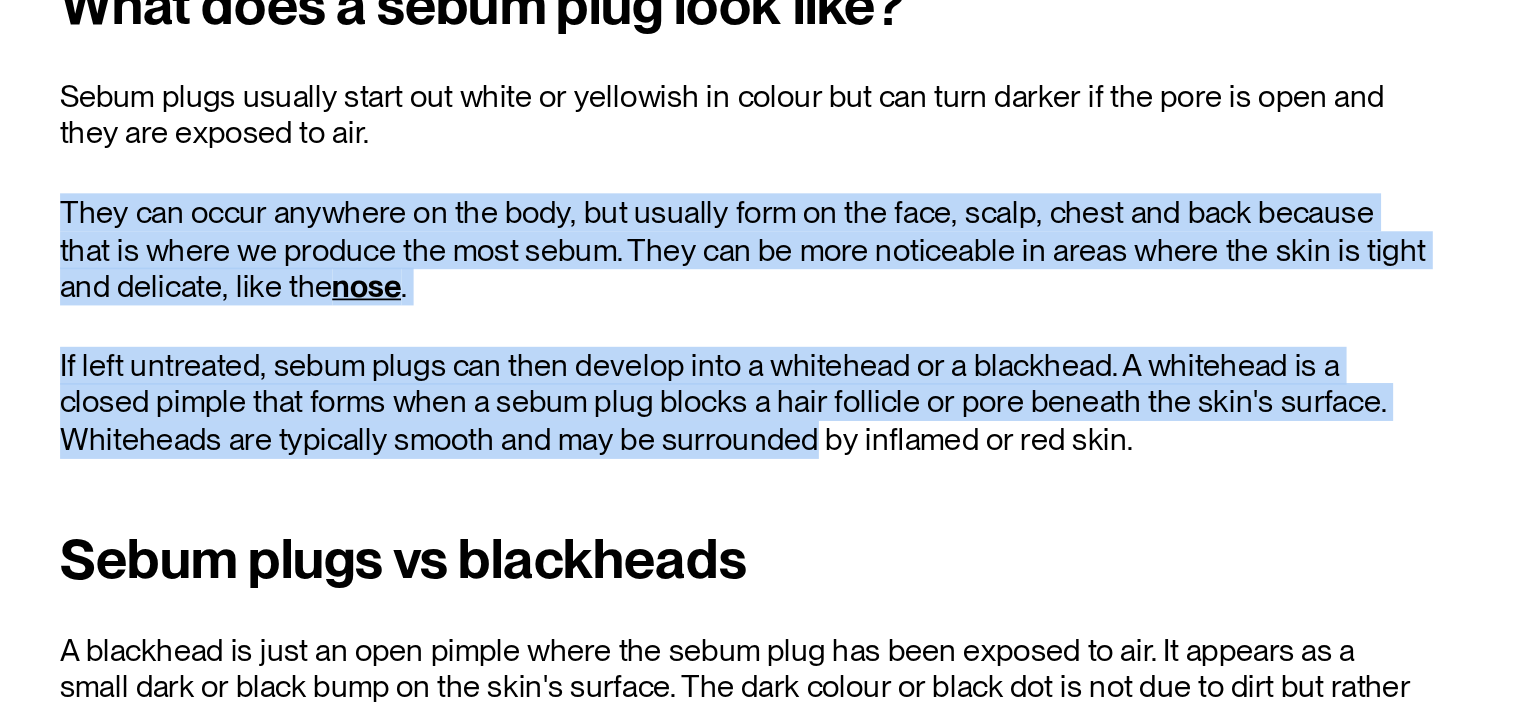 drag, startPoint x: 870, startPoint y: 380, endPoint x: 969, endPoint y: 548, distance: 195 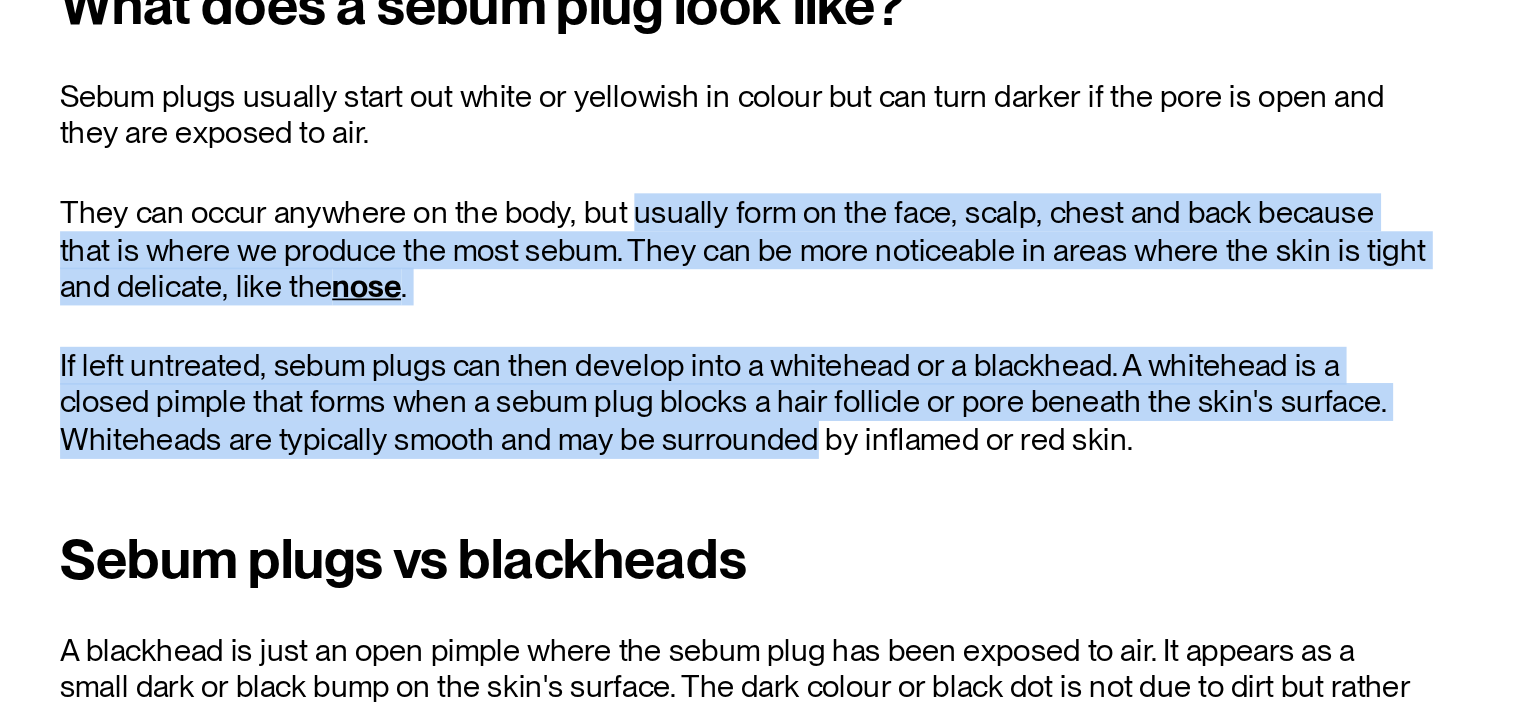 drag, startPoint x: 969, startPoint y: 548, endPoint x: 940, endPoint y: 408, distance: 142.97203 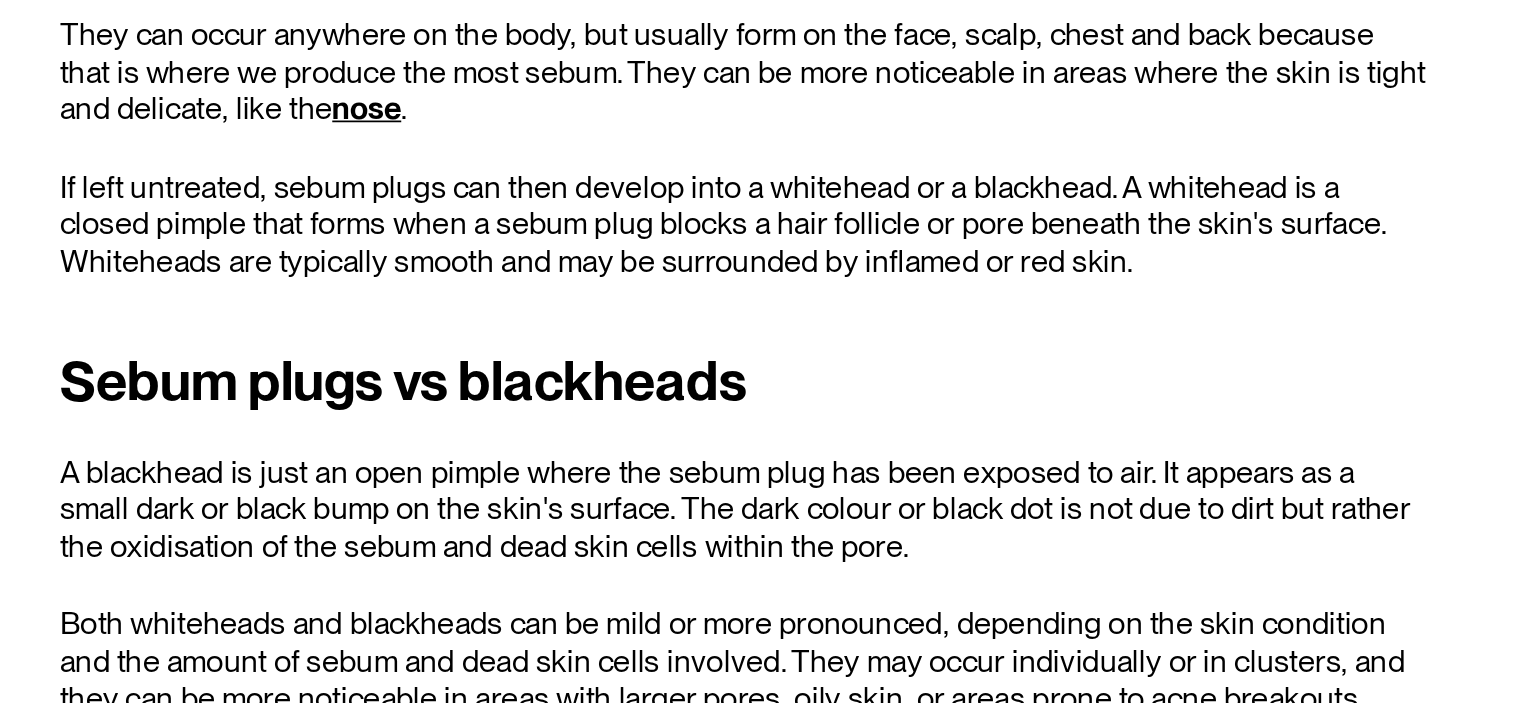 scroll, scrollTop: 1960, scrollLeft: 0, axis: vertical 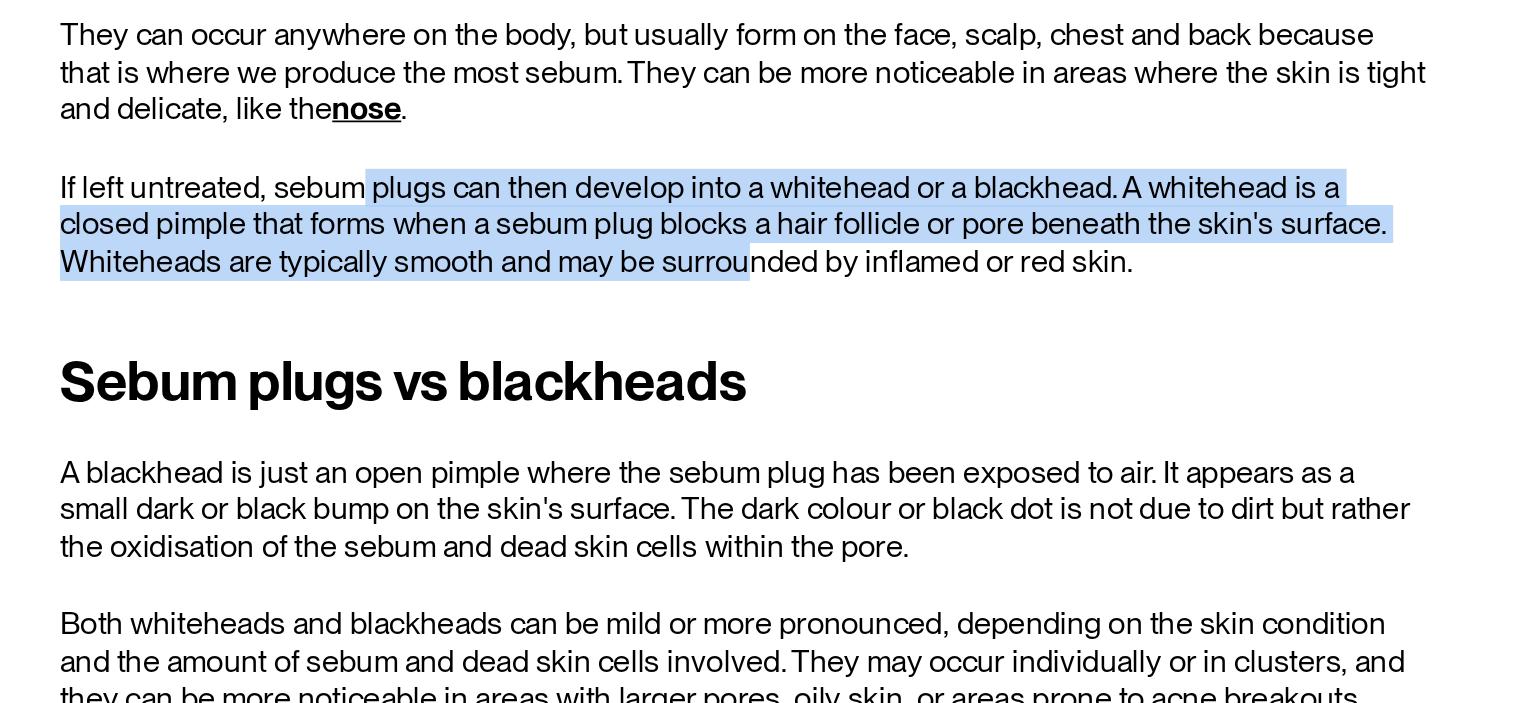drag, startPoint x: 737, startPoint y: 407, endPoint x: 959, endPoint y: 451, distance: 226.31836 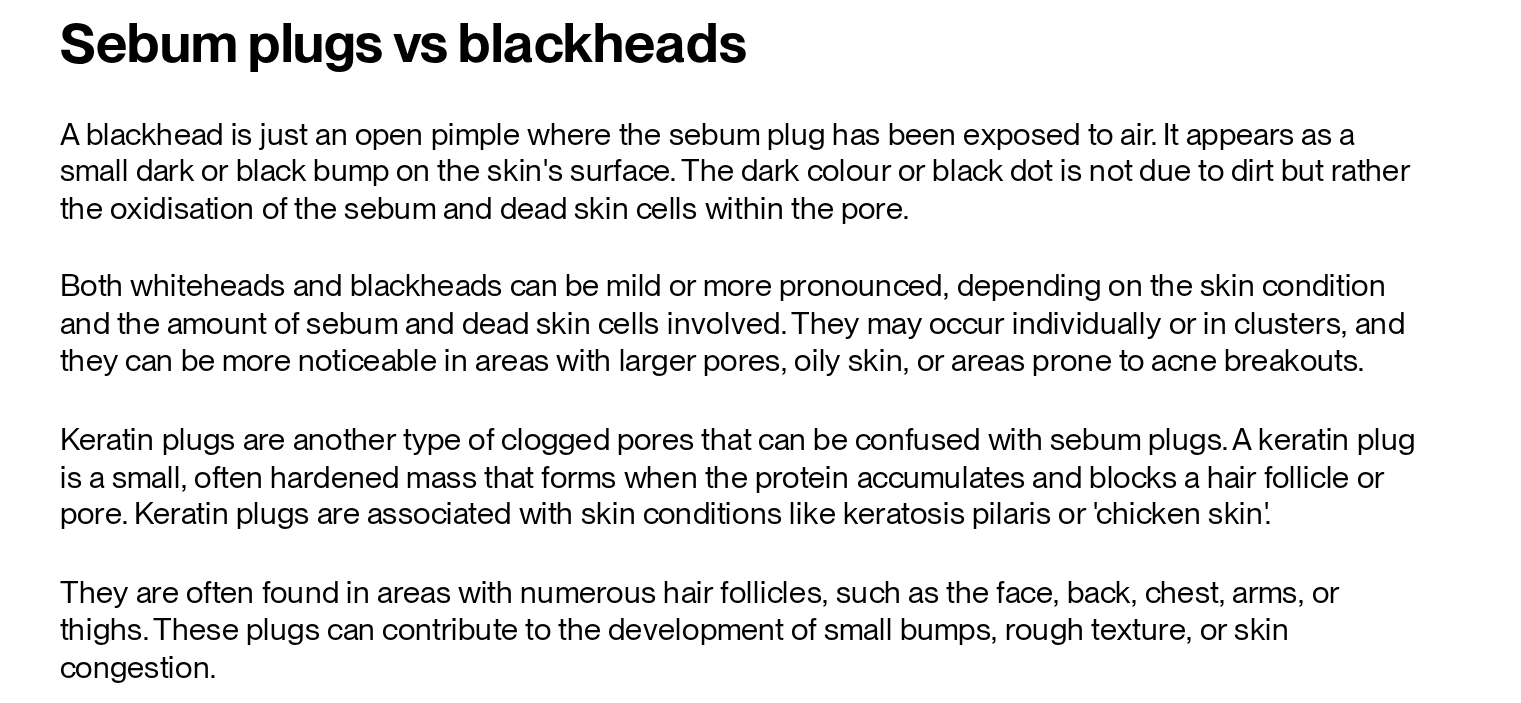 scroll, scrollTop: 2157, scrollLeft: 0, axis: vertical 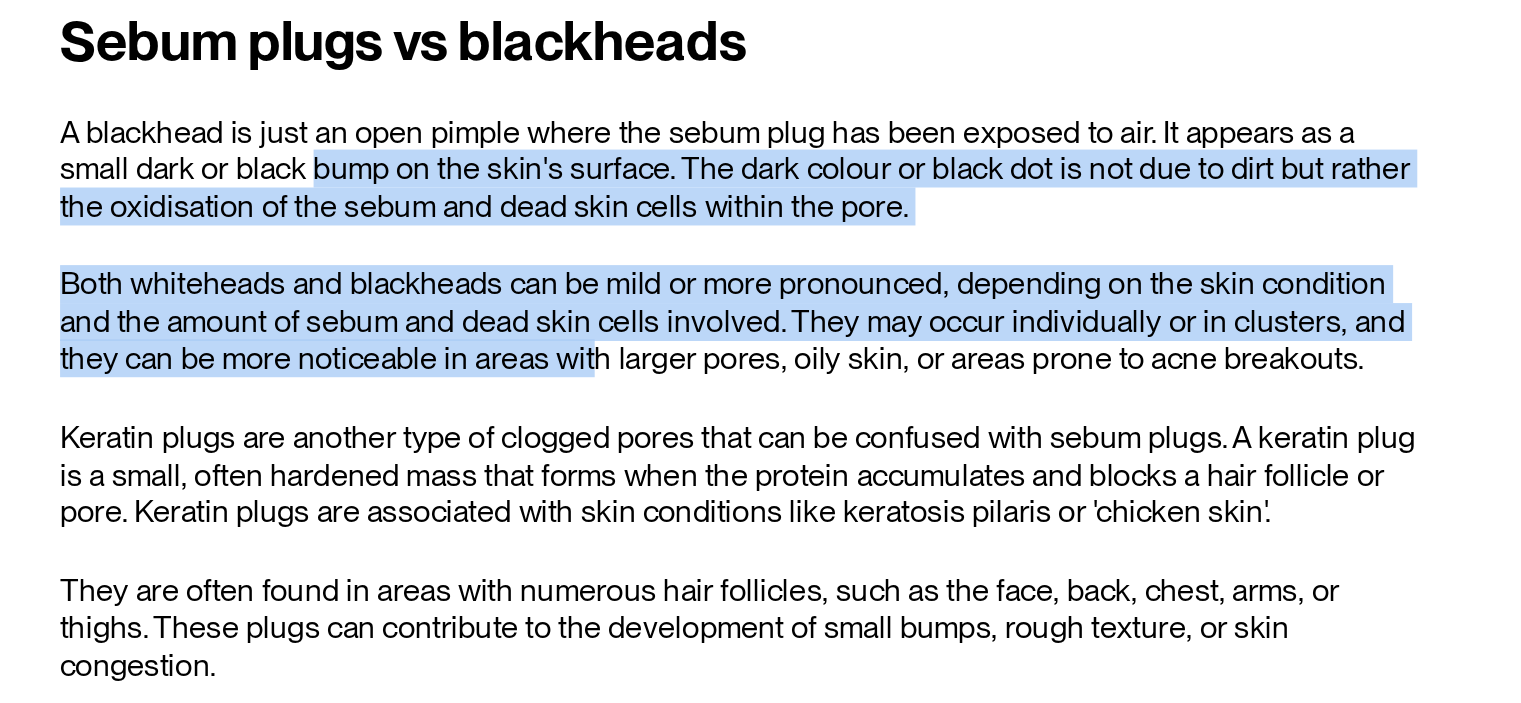 drag, startPoint x: 666, startPoint y: 382, endPoint x: 836, endPoint y: 495, distance: 204.12987 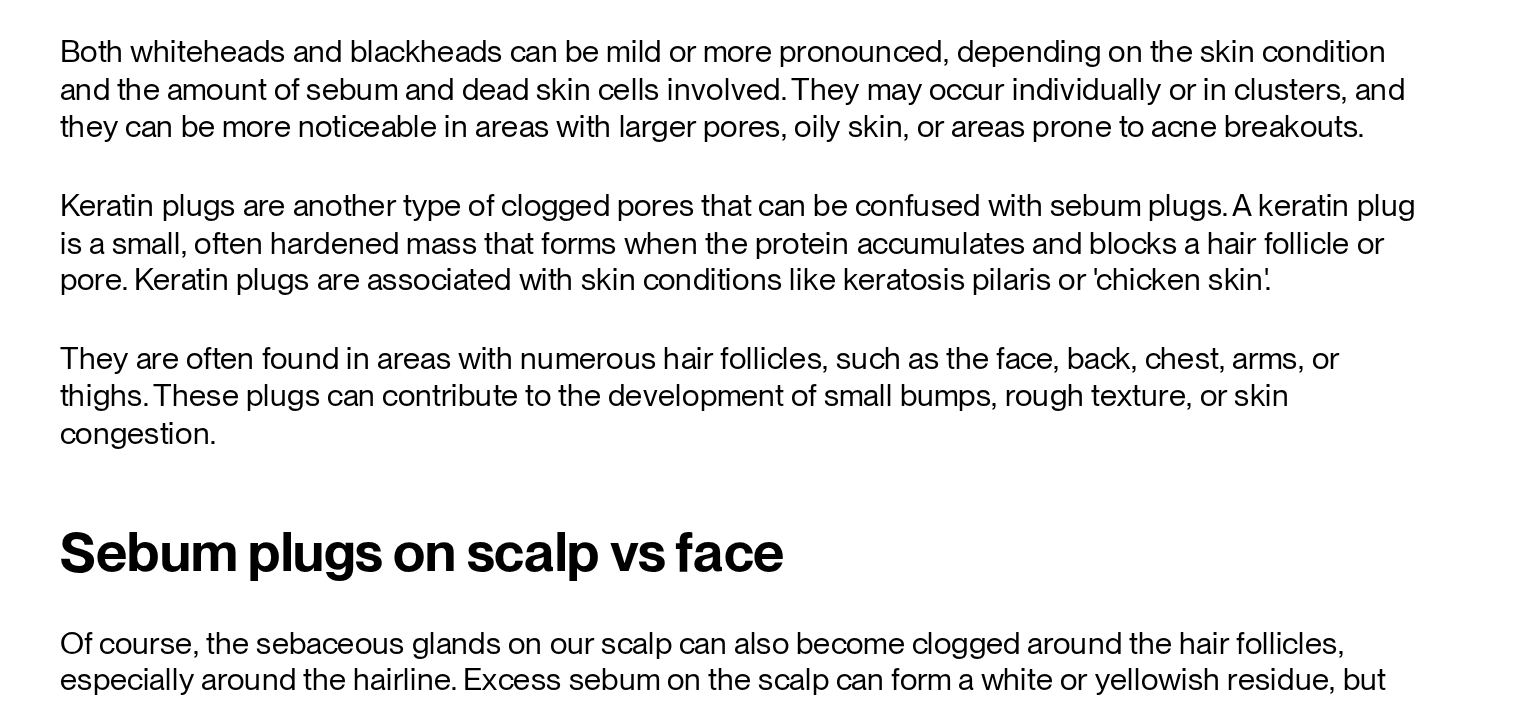 scroll, scrollTop: 2293, scrollLeft: 0, axis: vertical 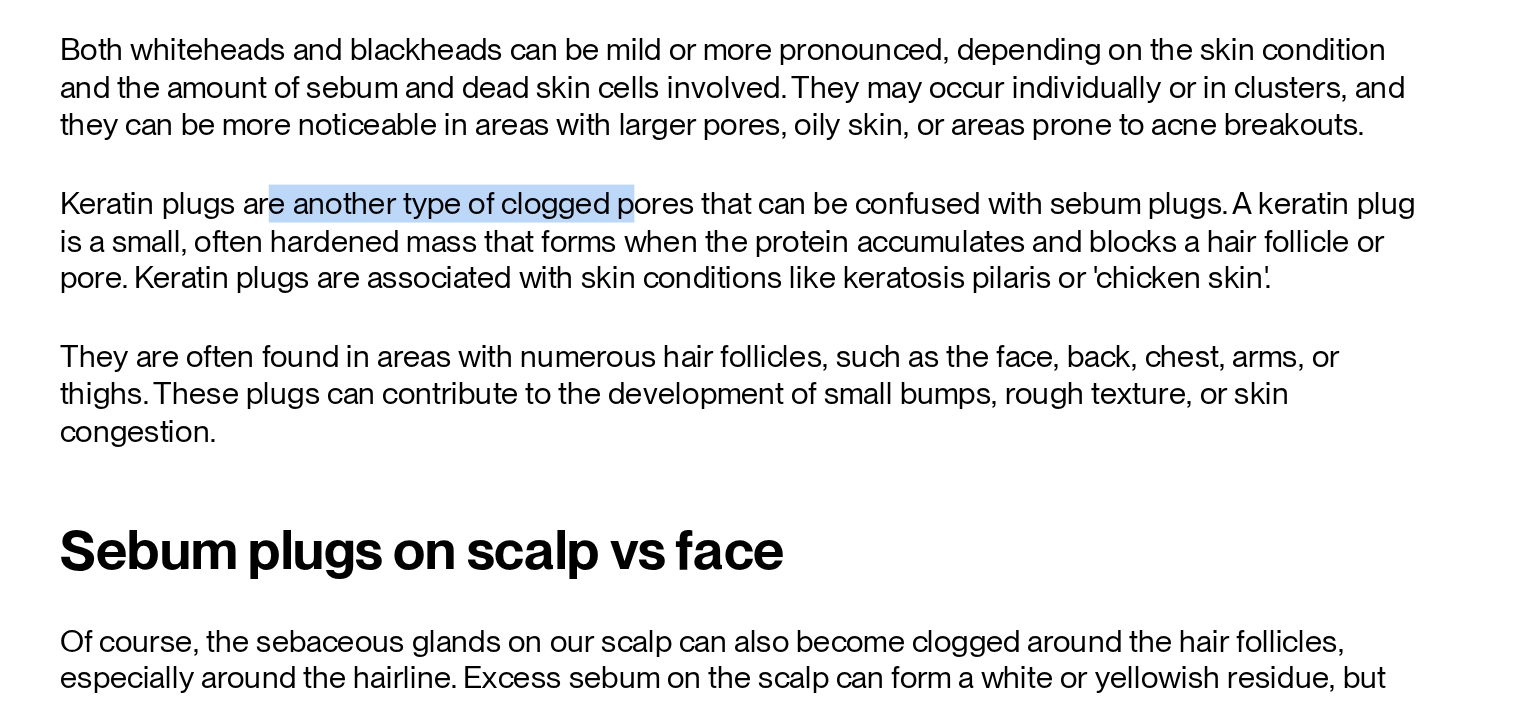 drag, startPoint x: 684, startPoint y: 407, endPoint x: 897, endPoint y: 401, distance: 213.08449 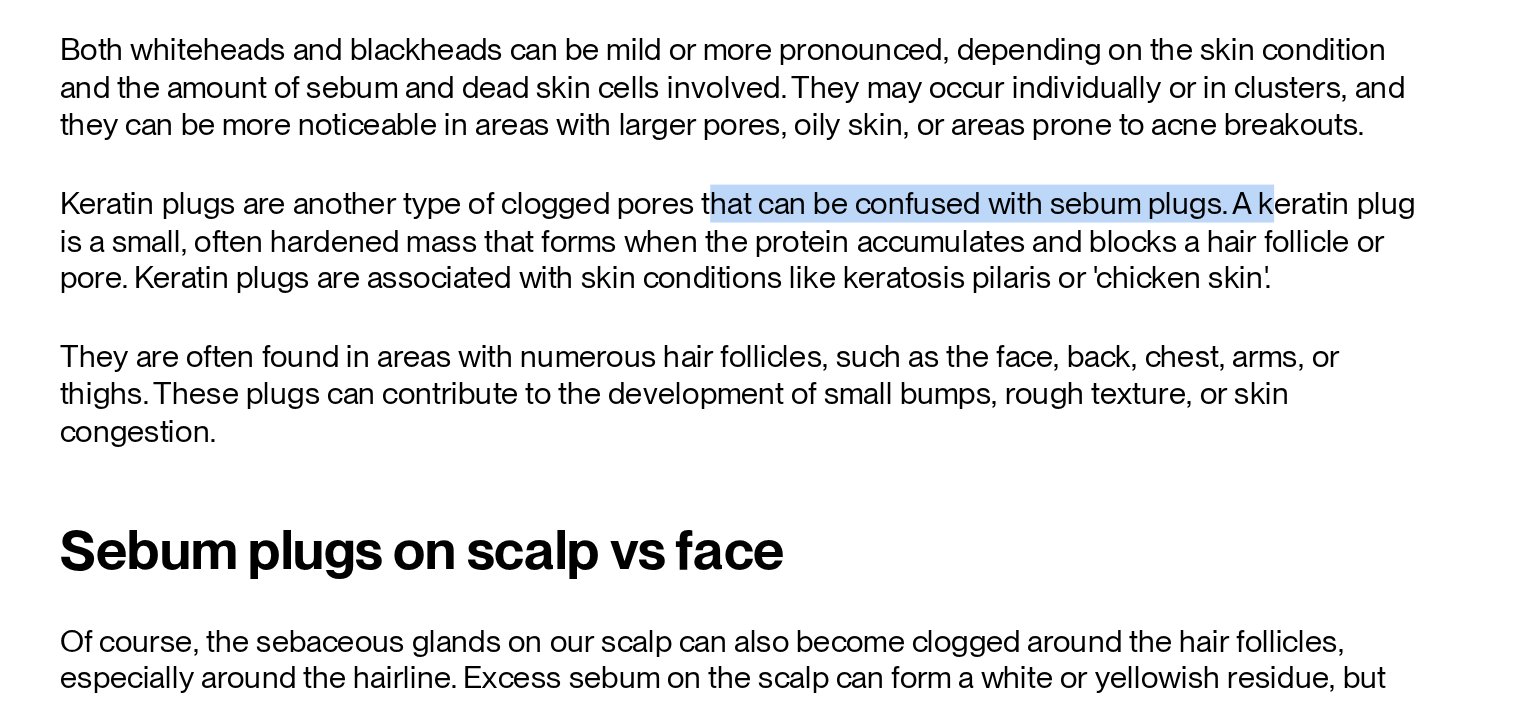 drag, startPoint x: 938, startPoint y: 419, endPoint x: 1259, endPoint y: 415, distance: 321.02493 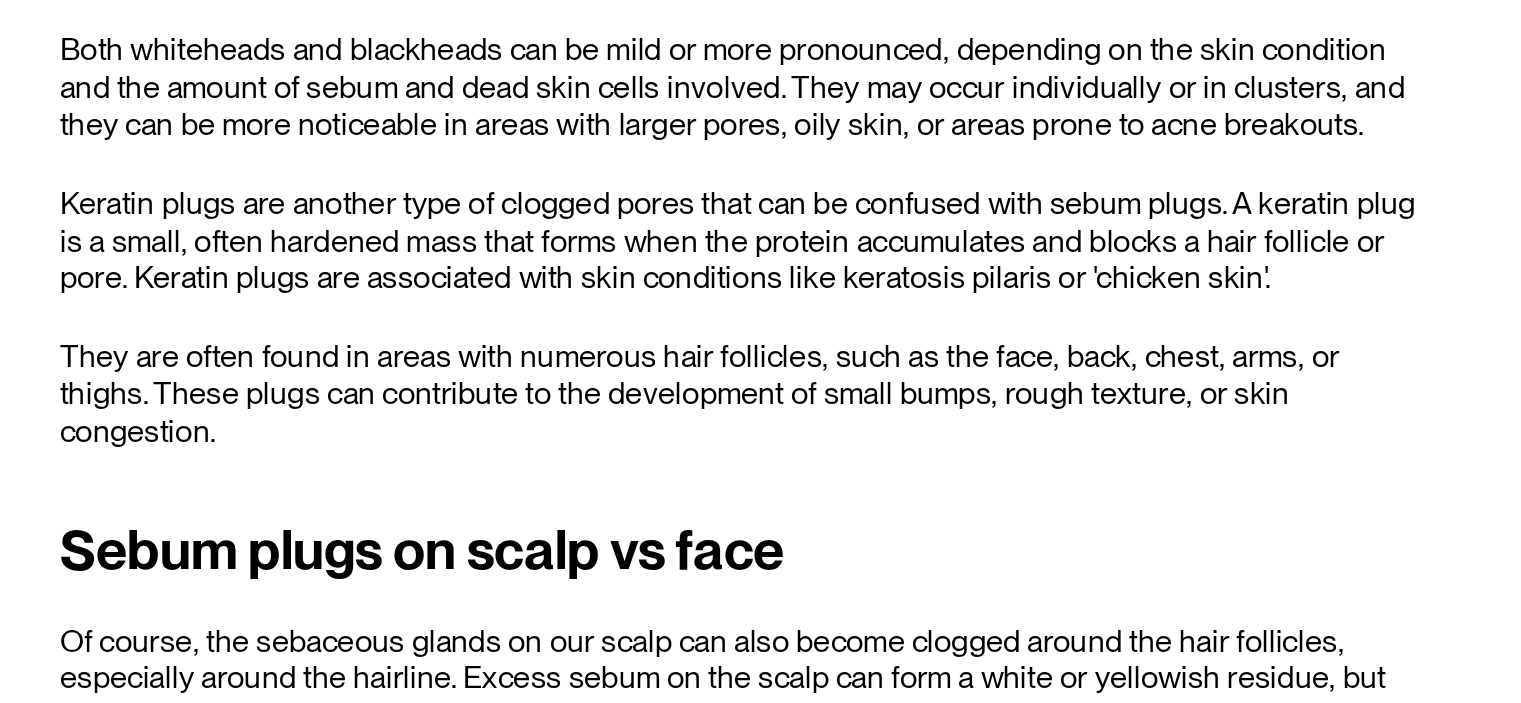 drag, startPoint x: 623, startPoint y: 438, endPoint x: 796, endPoint y: 426, distance: 173.41568 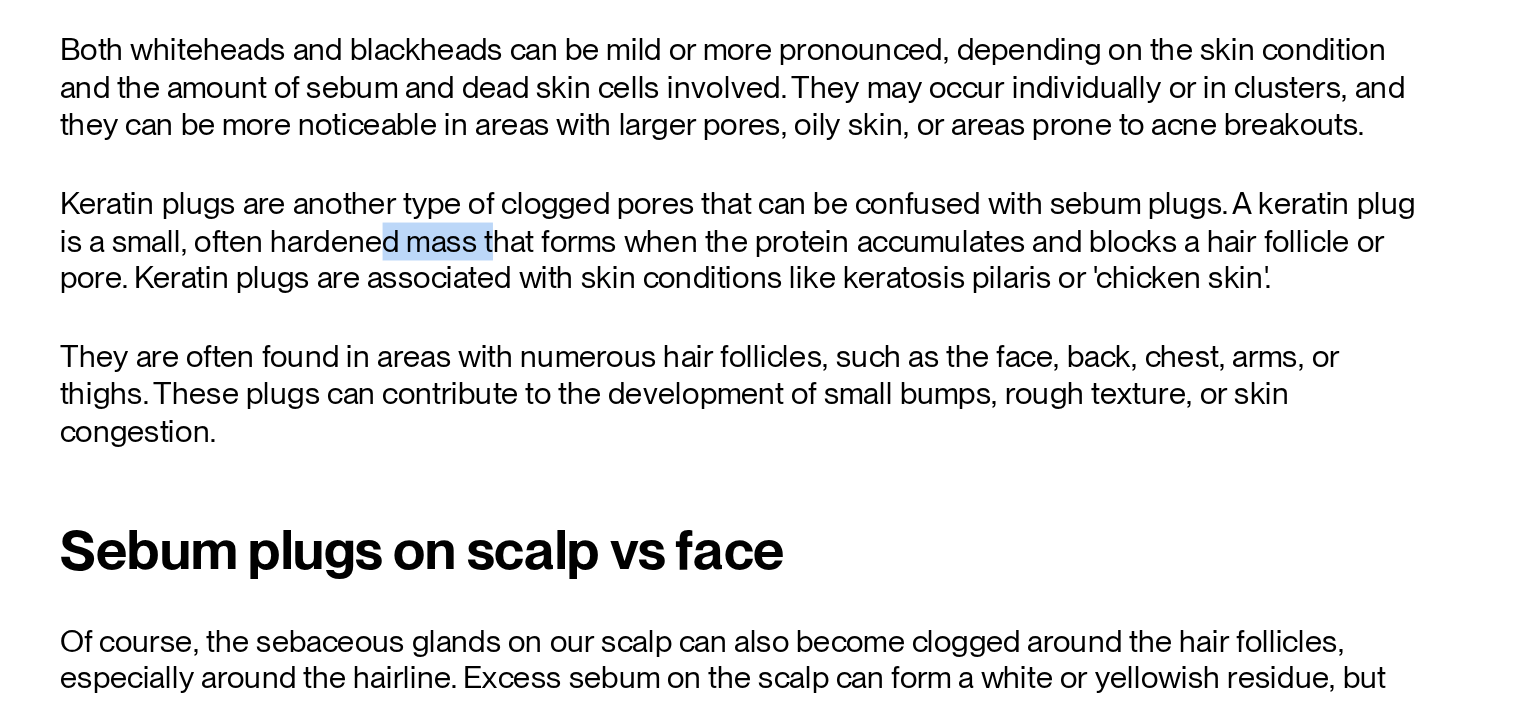 drag, startPoint x: 796, startPoint y: 426, endPoint x: 736, endPoint y: 436, distance: 60.827625 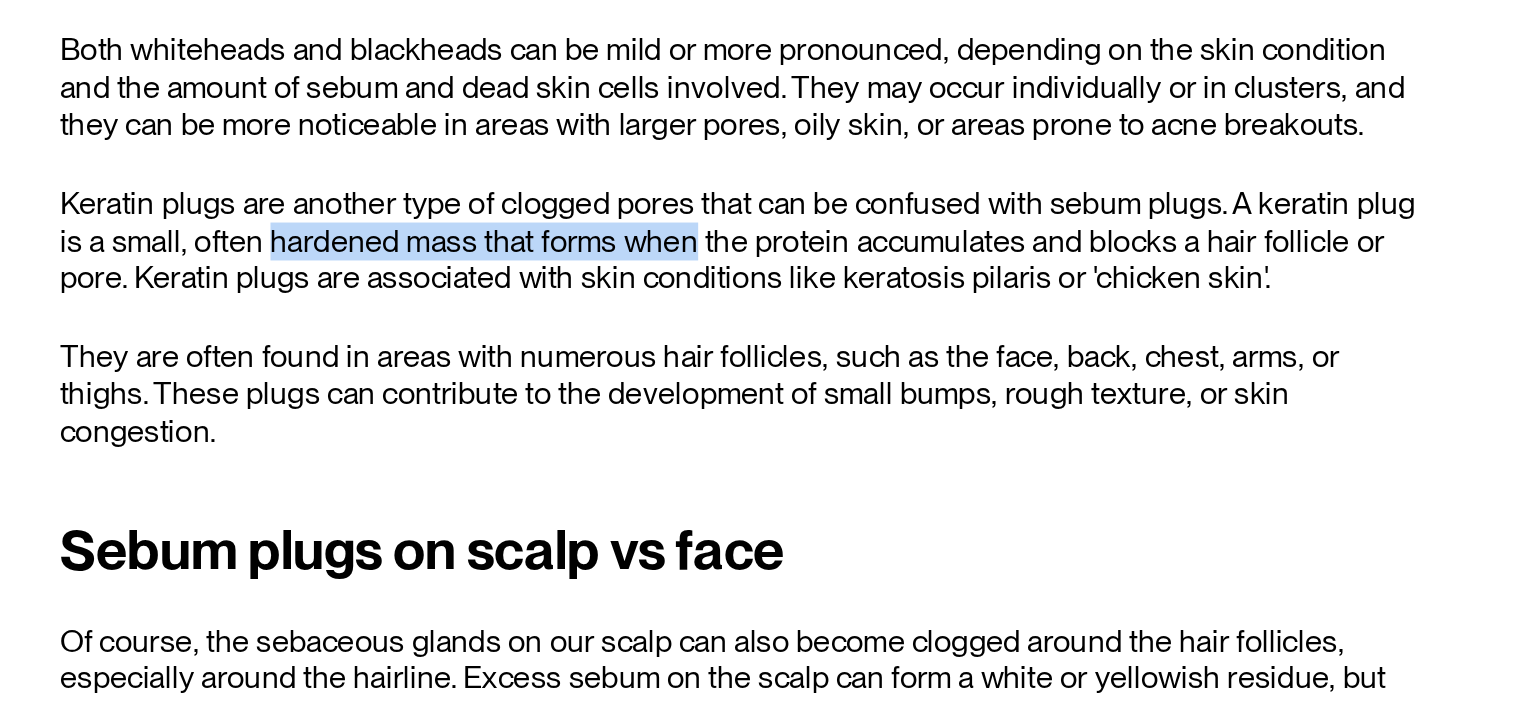 drag 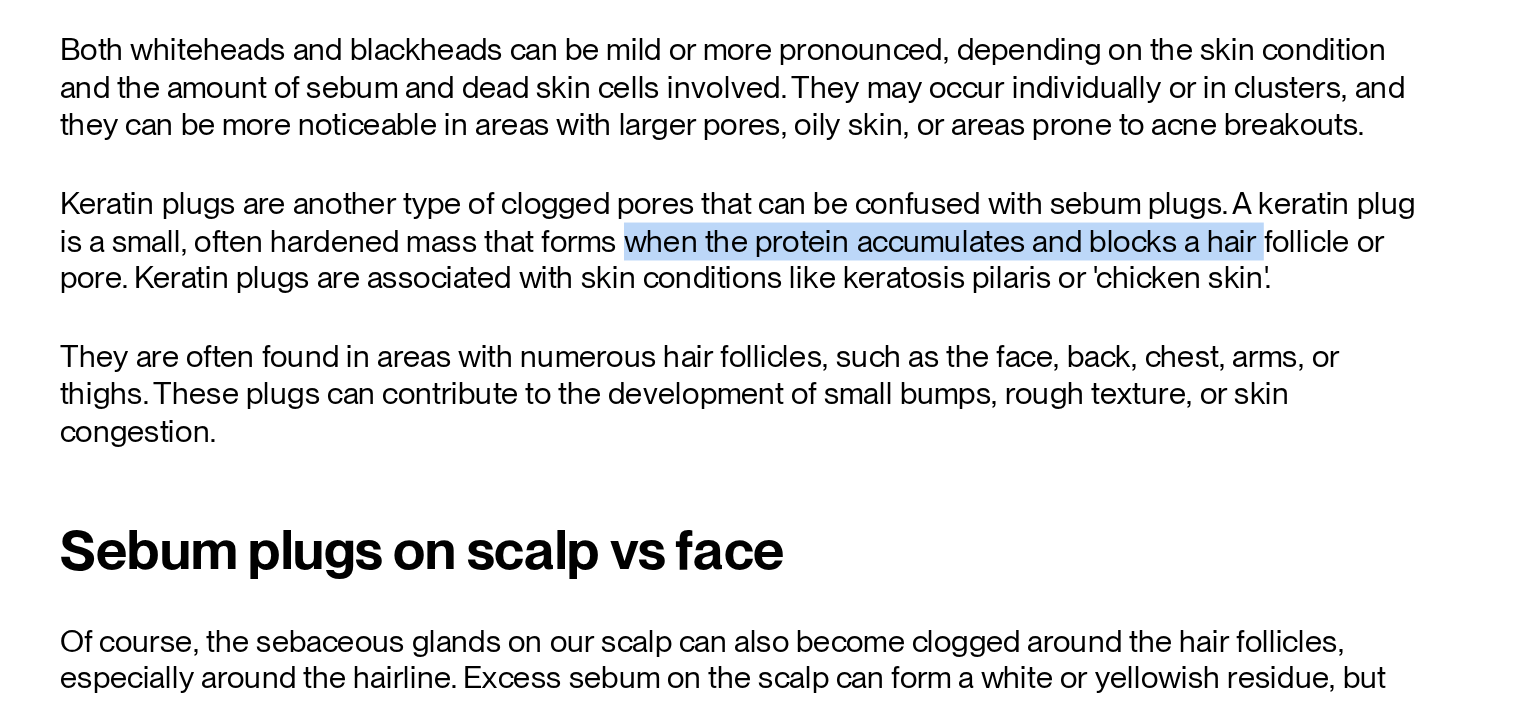 click on "Keratin plugs are another type of clogged pores that can be confused with sebum plugs. A keratin plug is a small, often hardened mass that forms when the protein accumulates and blocks a hair follicle or pore. Keratin plugs are associated with skin conditions like keratosis pilaris or 'chicken skin'." at bounding box center [963, 434] 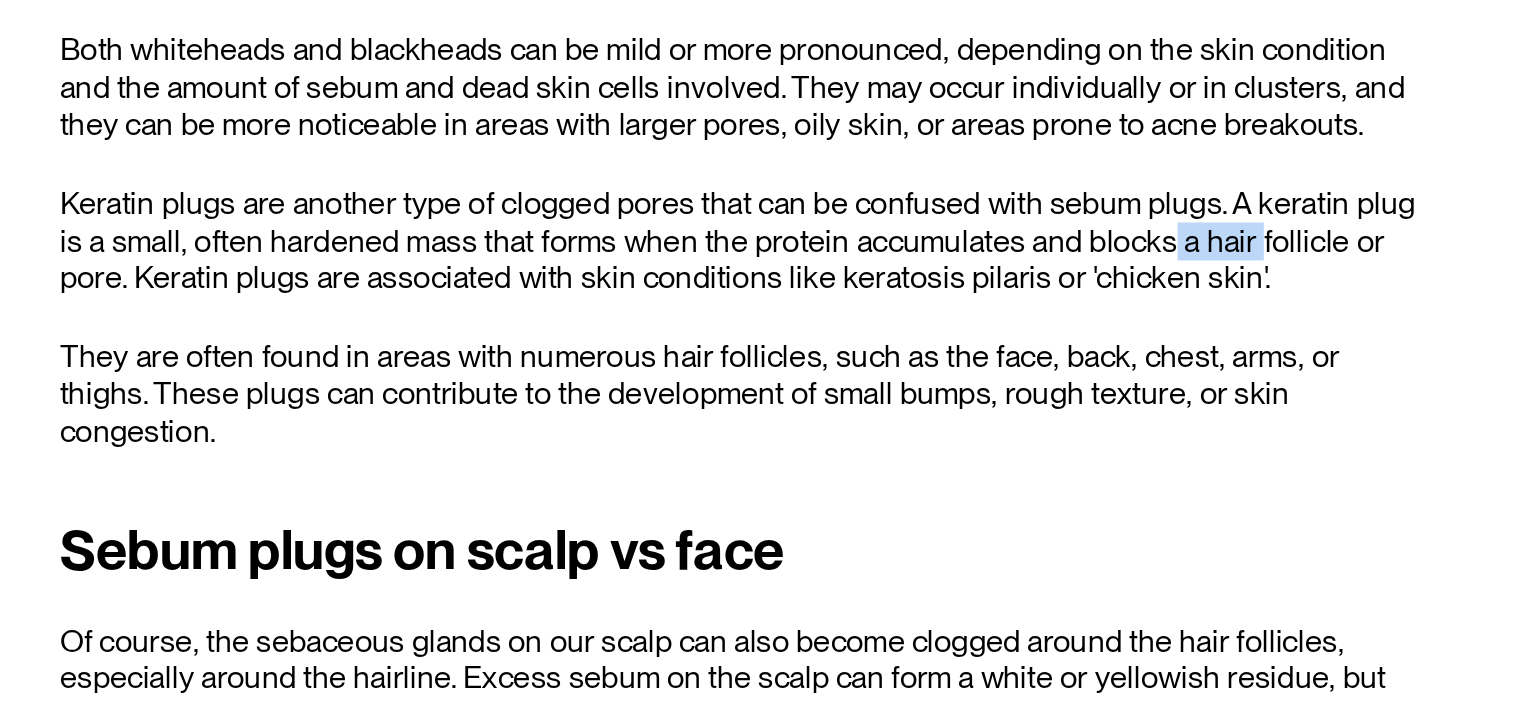 click on "Keratin plugs are another type of clogged pores that can be confused with sebum plugs. A keratin plug is a small, often hardened mass that forms when the protein accumulates and blocks a hair follicle or pore. Keratin plugs are associated with skin conditions like keratosis pilaris or 'chicken skin'." at bounding box center [963, 434] 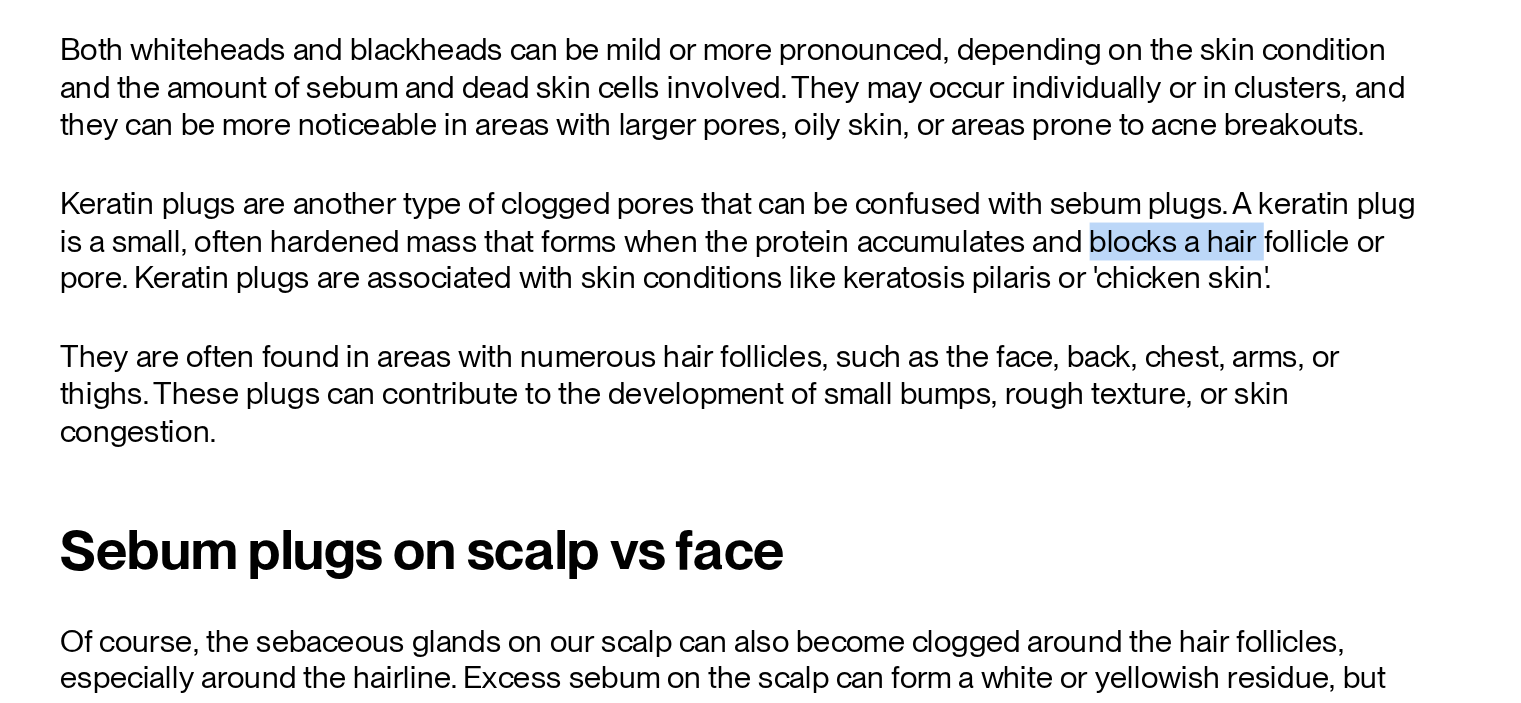 click on "Keratin plugs are another type of clogged pores that can be confused with sebum plugs. A keratin plug is a small, often hardened mass that forms when the protein accumulates and blocks a hair follicle or pore. Keratin plugs are associated with skin conditions like keratosis pilaris or 'chicken skin'." at bounding box center [963, 434] 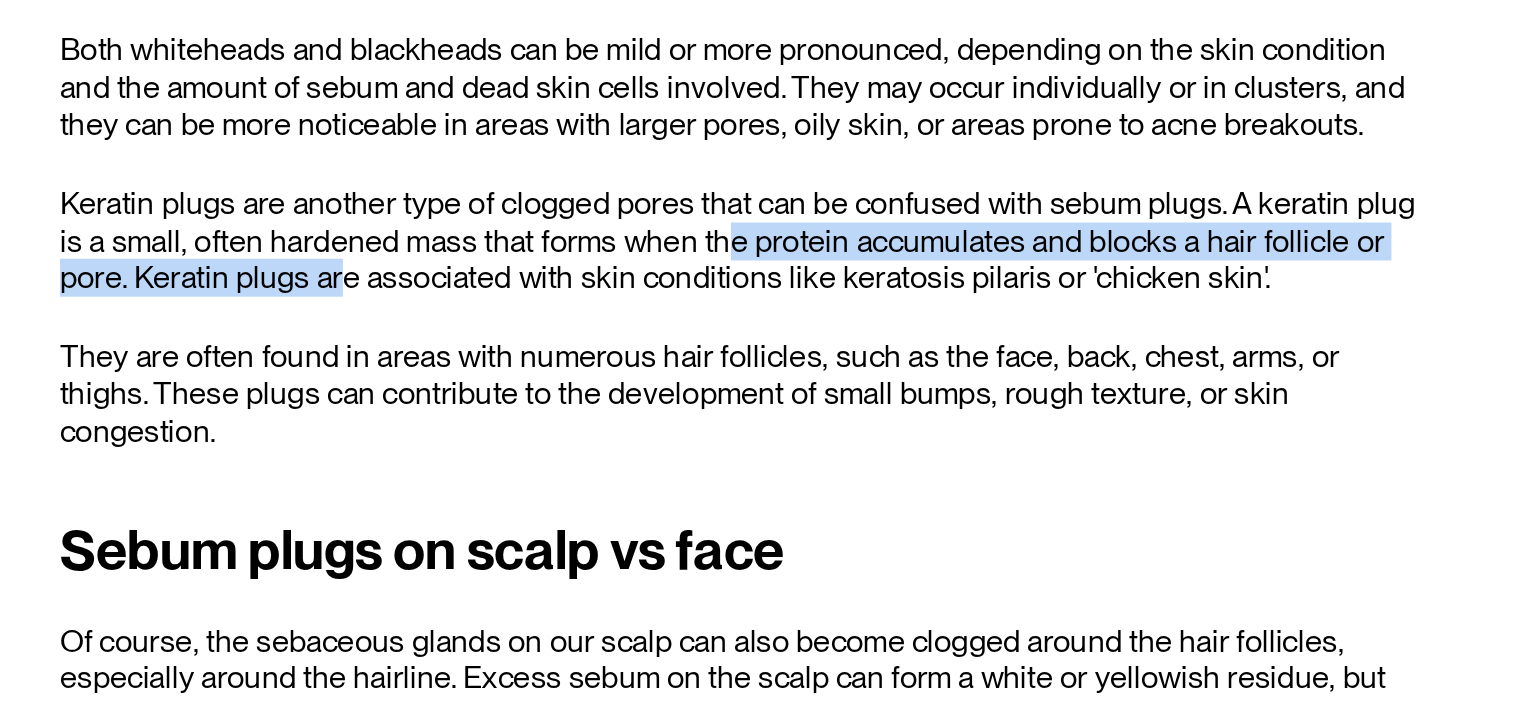 click on "Keratin plugs are another type of clogged pores that can be confused with sebum plugs. A keratin plug is a small, often hardened mass that forms when the protein accumulates and blocks a hair follicle or pore. Keratin plugs are associated with skin conditions like keratosis pilaris or 'chicken skin'." at bounding box center (963, 434) 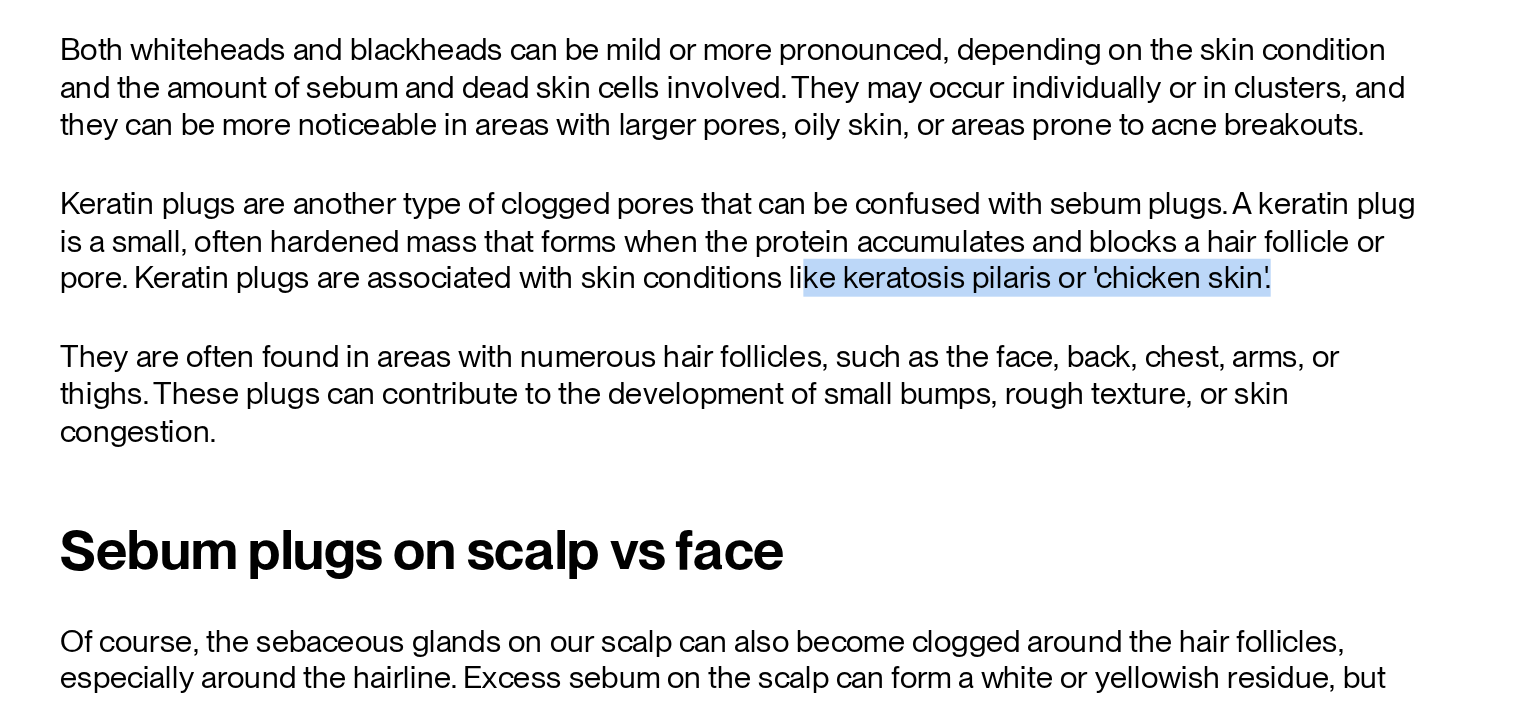 click on "Keratin plugs are another type of clogged pores that can be confused with sebum plugs. A keratin plug is a small, often hardened mass that forms when the protein accumulates and blocks a hair follicle or pore. Keratin plugs are associated with skin conditions like keratosis pilaris or 'chicken skin'." at bounding box center [963, 434] 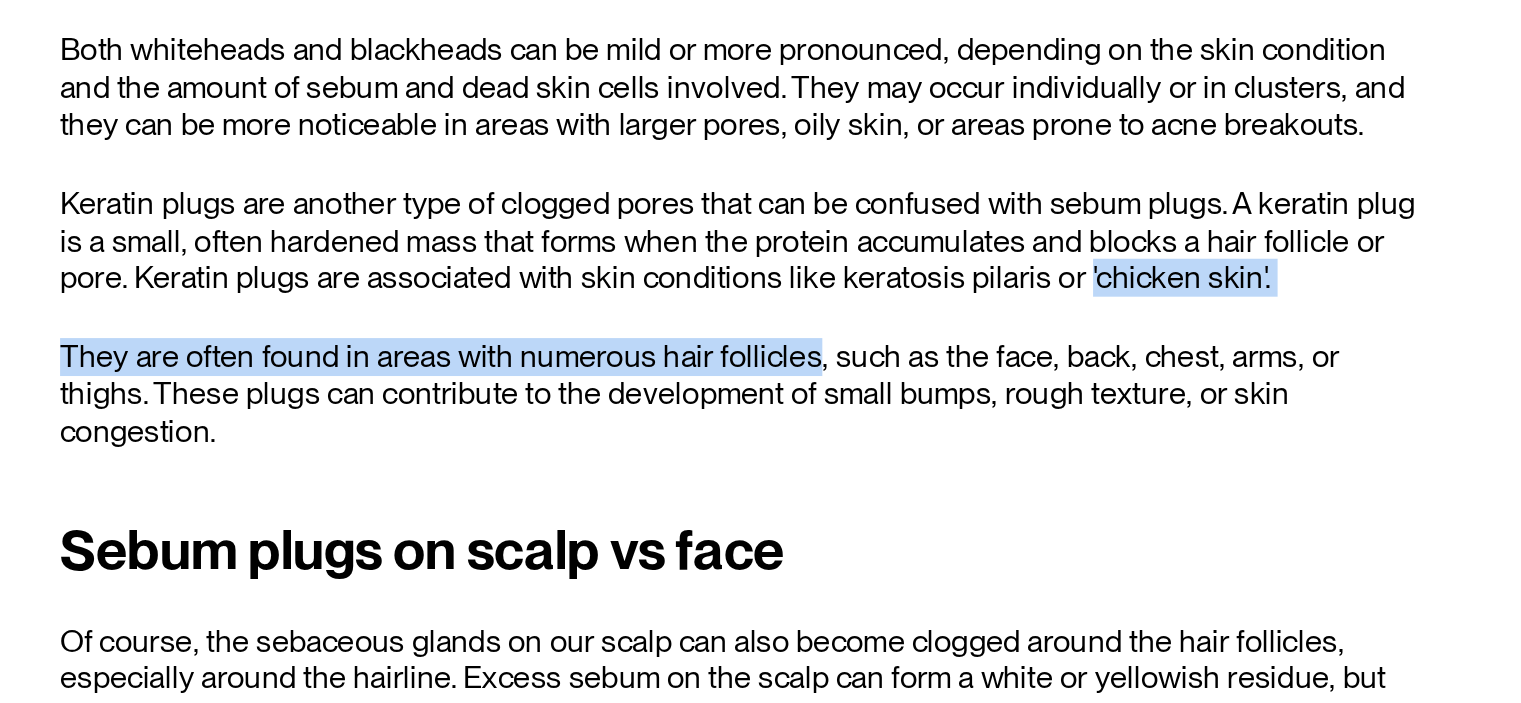 click on "Sebum plugs vs blackheads A blackhead is just an open pimple where the sebum plug has been exposed to air. It appears as a small dark or black bump on the skin's surface. The dark colour or black dot is not due to dirt but rather the oxidisation of the sebum and dead skin cells within the pore. Both whiteheads and blackheads can be mild or more pronounced, depending on the skin condition and the amount of sebum and dead skin cells involved. They may occur individually or in clusters, and they can be more noticeable in areas with larger pores, oily skin, or areas prone to acne breakouts. Keratin plugs are another type of clogged pores that can be confused with sebum plugs. A keratin plug is a small, often hardened mass that forms when the protein accumulates and blocks a hair follicle or pore. Keratin plugs are associated with skin conditions like keratosis pilaris or 'chicken skin'." at bounding box center [963, 360] 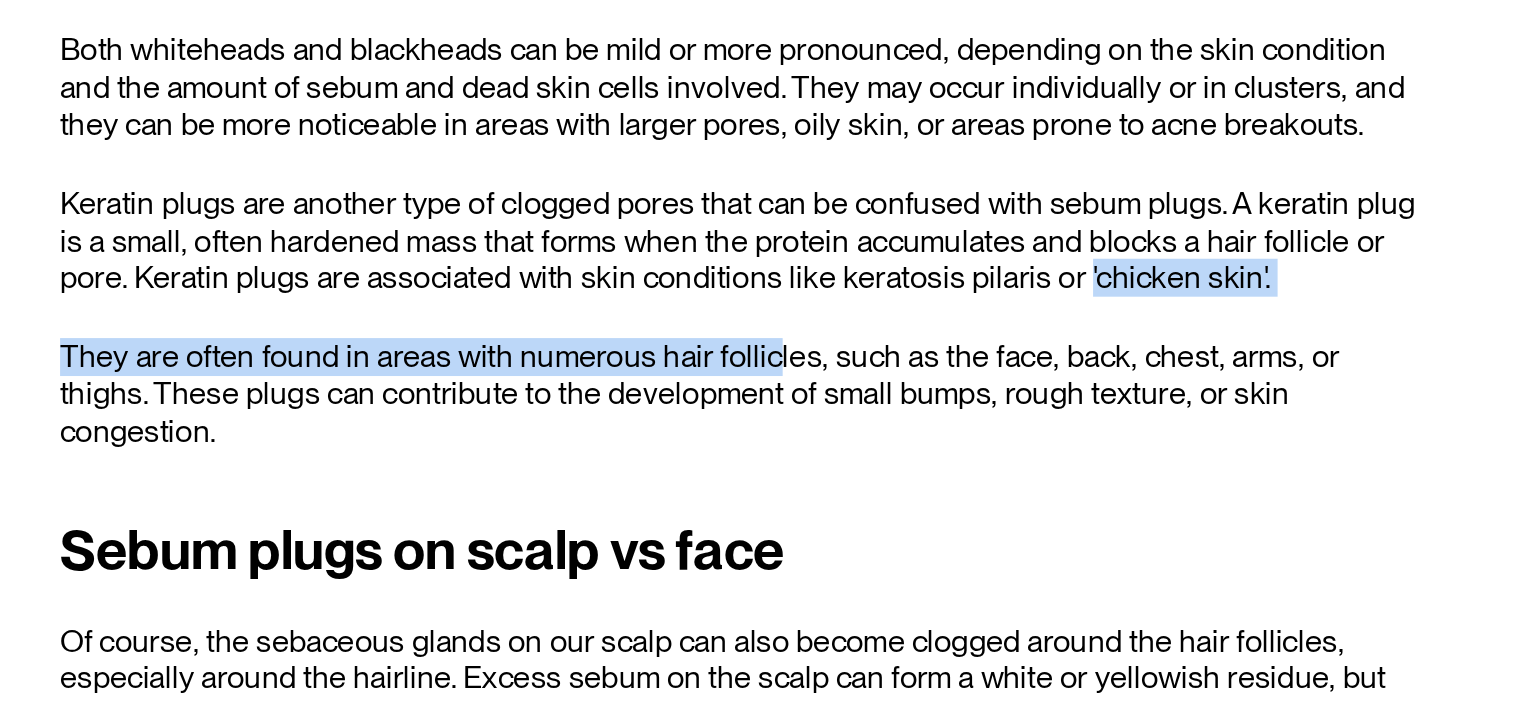 click on "Sebum plugs vs blackheads A blackhead is just an open pimple where the sebum plug has been exposed to air. It appears as a small dark or black bump on the skin's surface. The dark colour or black dot is not due to dirt but rather the oxidisation of the sebum and dead skin cells within the pore. Both whiteheads and blackheads can be mild or more pronounced, depending on the skin condition and the amount of sebum and dead skin cells involved. They may occur individually or in clusters, and they can be more noticeable in areas with larger pores, oily skin, or areas prone to acne breakouts. Keratin plugs are another type of clogged pores that can be confused with sebum plugs. A keratin plug is a small, often hardened mass that forms when the protein accumulates and blocks a hair follicle or pore. Keratin plugs are associated with skin conditions like keratosis pilaris or 'chicken skin'." at bounding box center (963, 360) 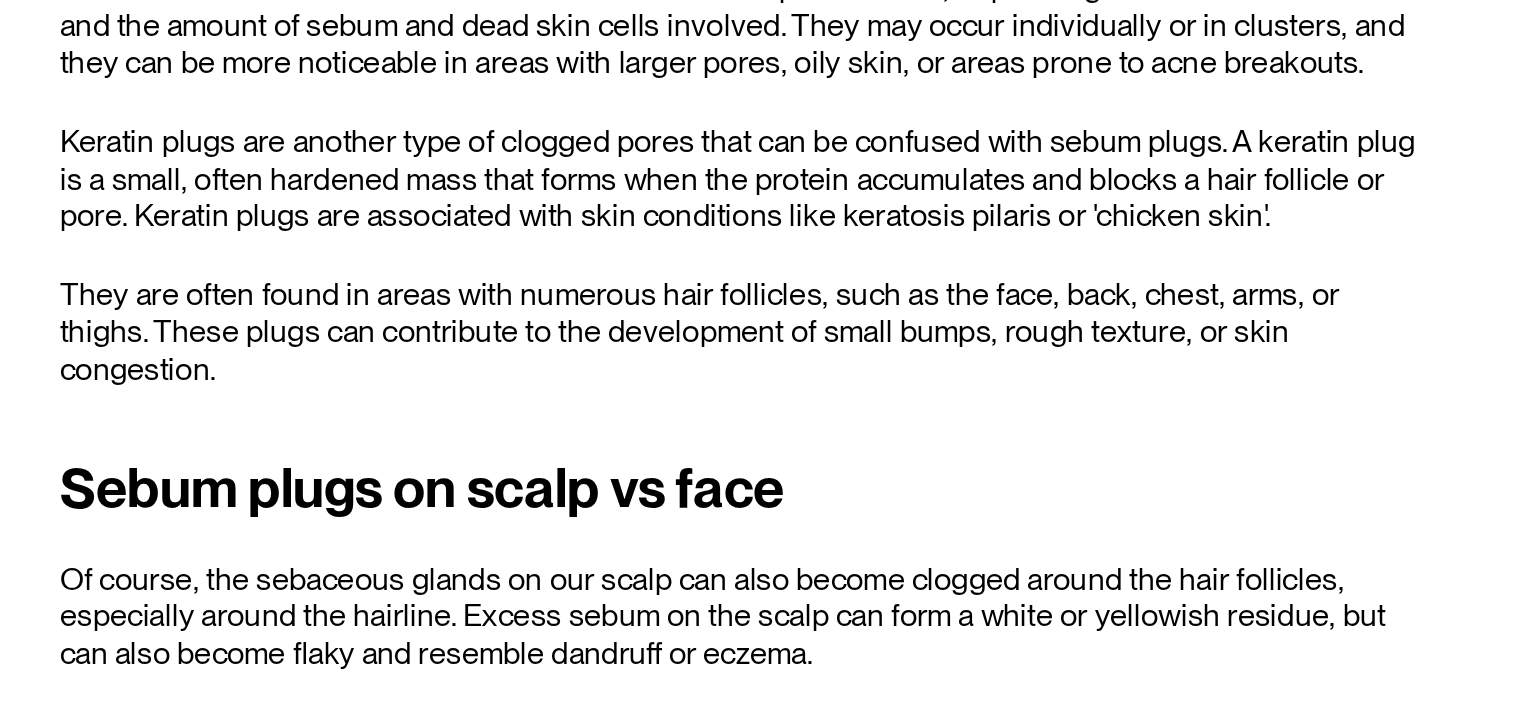 scroll, scrollTop: 2330, scrollLeft: 0, axis: vertical 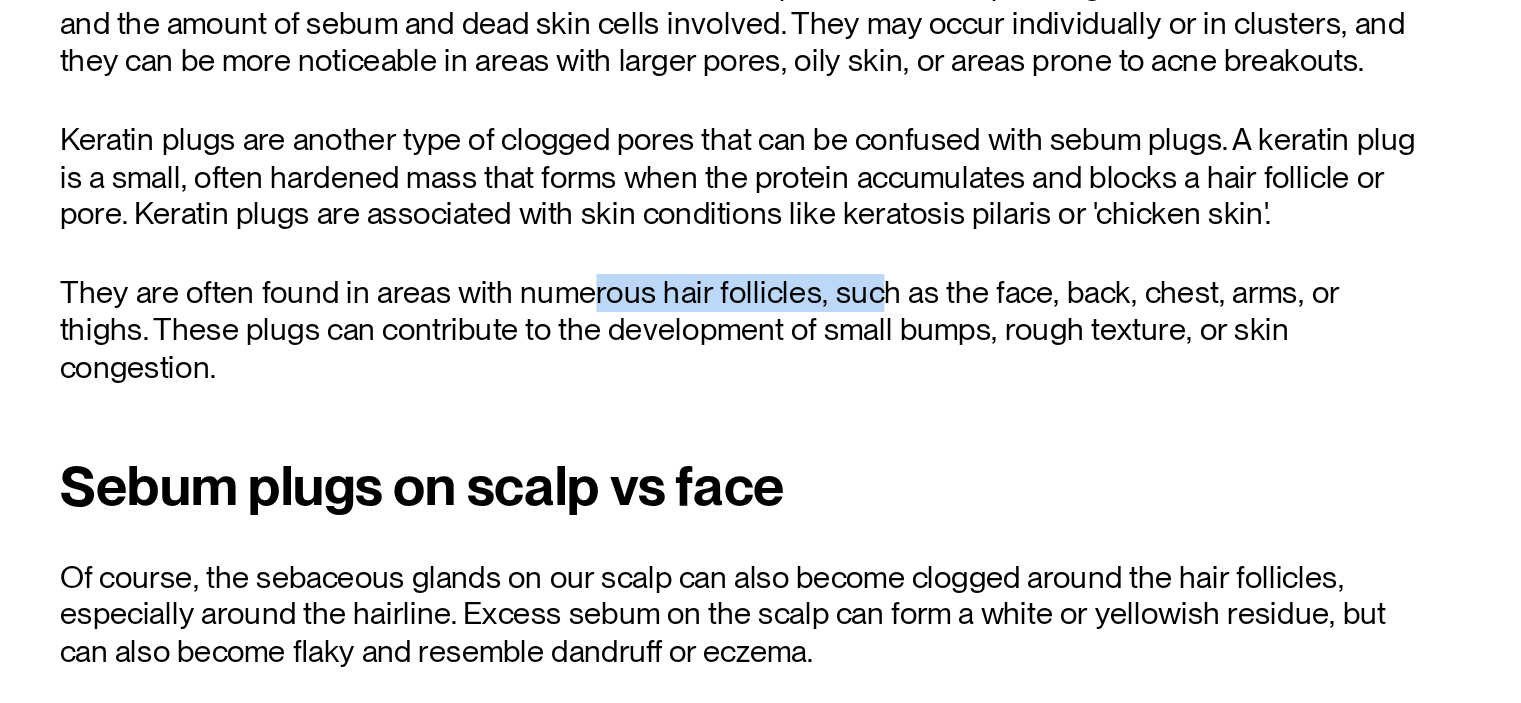 drag, startPoint x: 865, startPoint y: 465, endPoint x: 1033, endPoint y: 462, distance: 168.02678 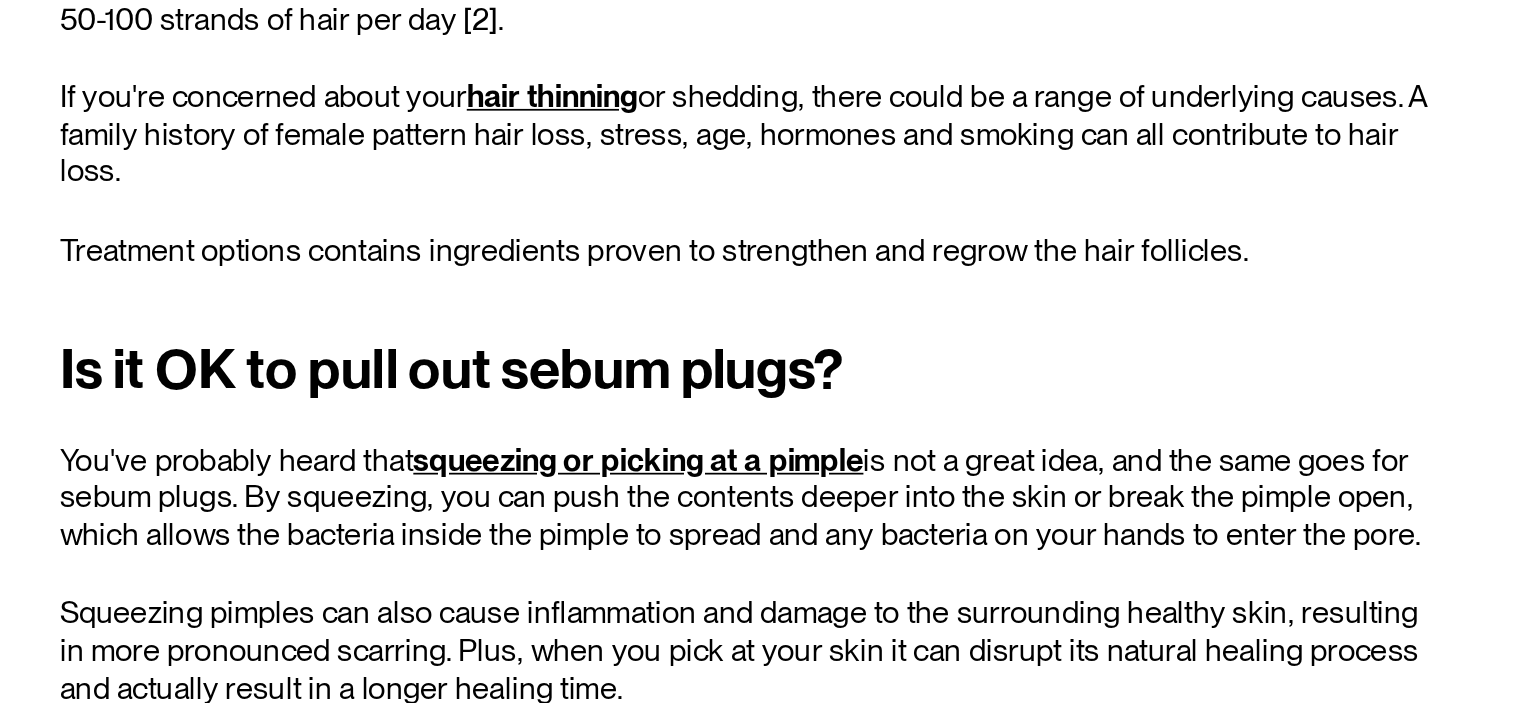 scroll, scrollTop: 2788, scrollLeft: 0, axis: vertical 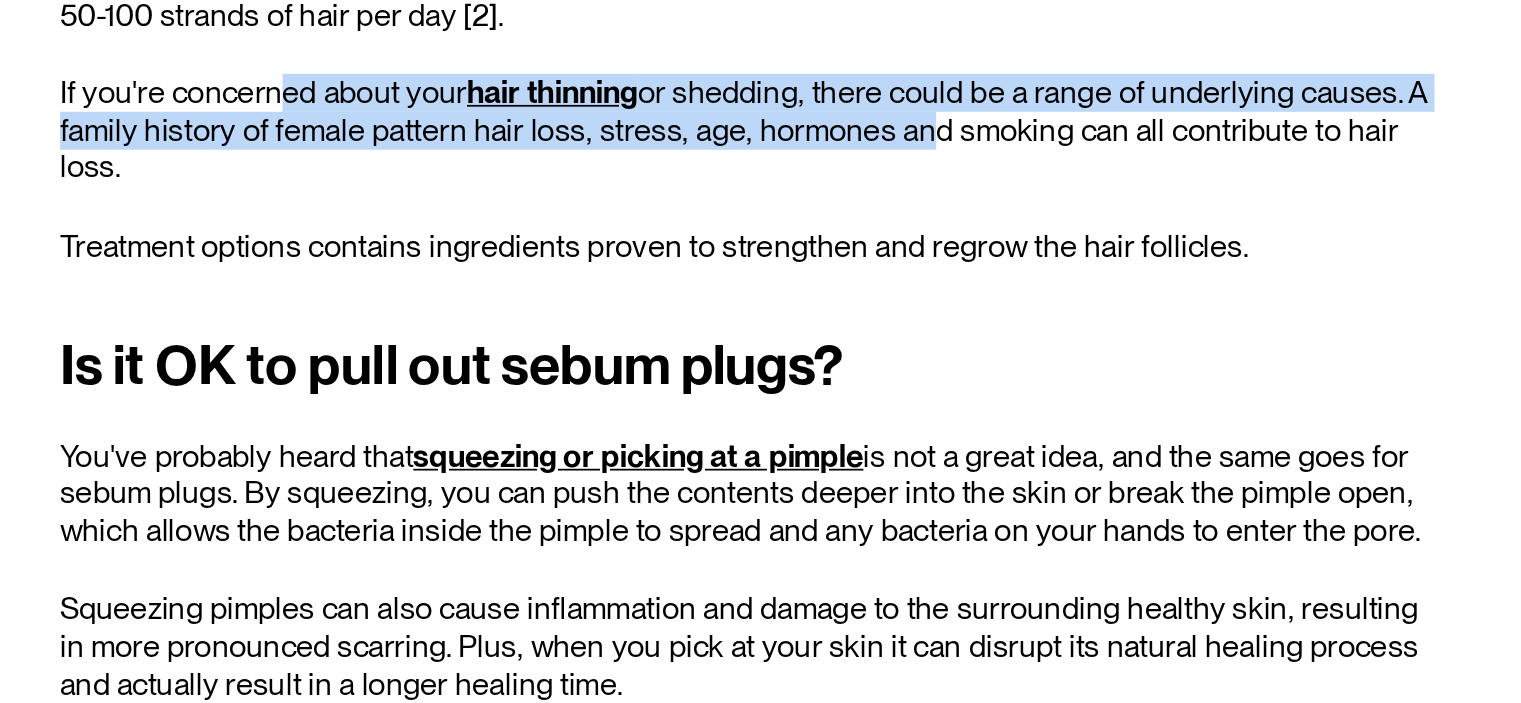 drag, startPoint x: 688, startPoint y: 326, endPoint x: 1049, endPoint y: 340, distance: 361.27136 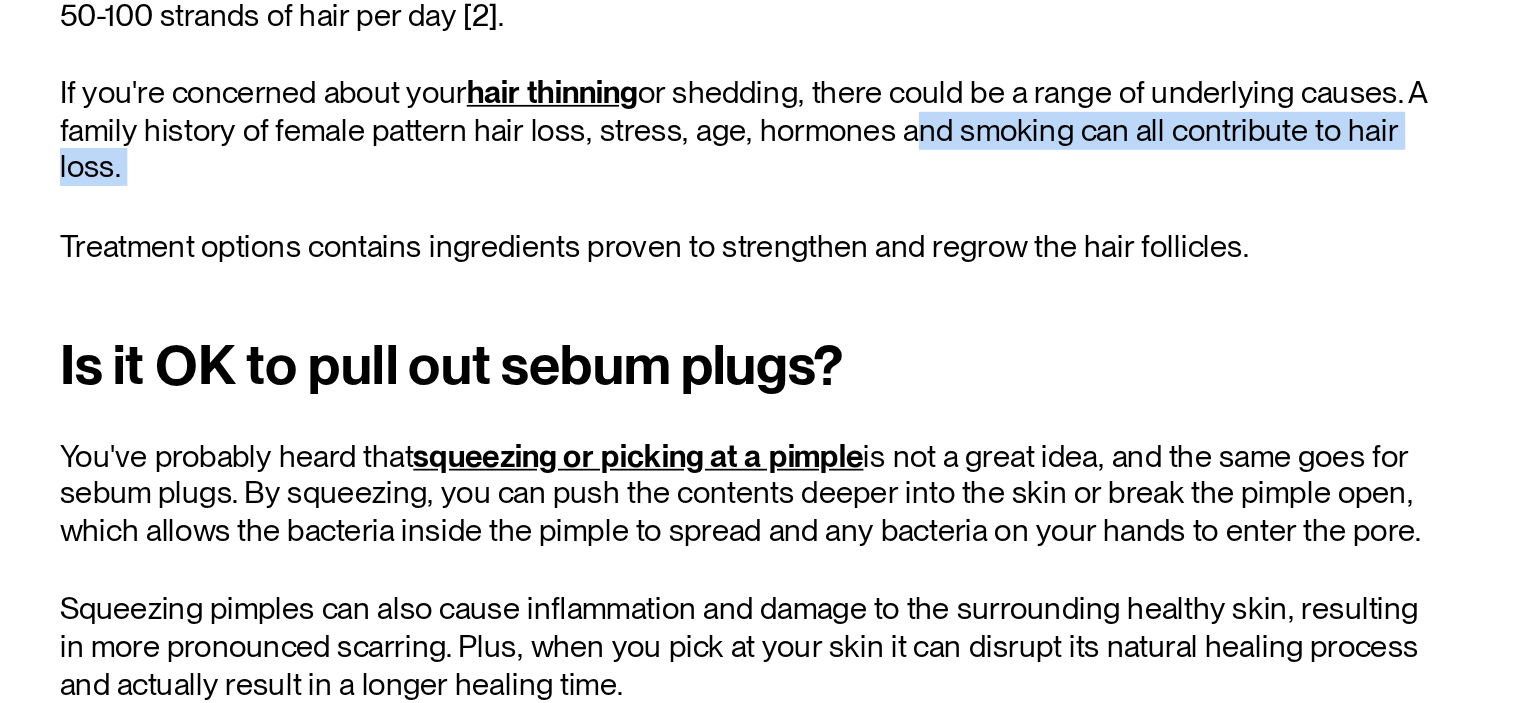 drag, startPoint x: 1049, startPoint y: 340, endPoint x: 1122, endPoint y: 379, distance: 82.764725 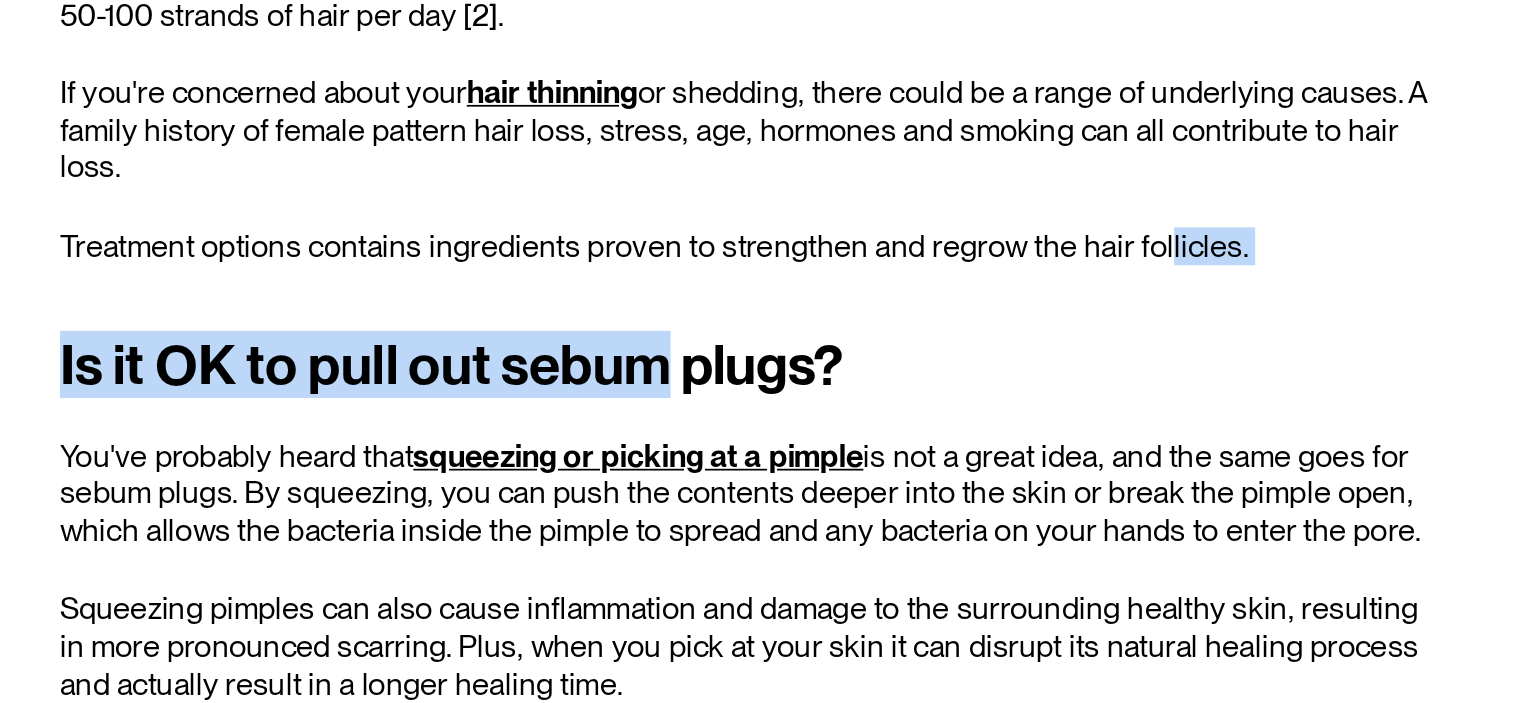 drag, startPoint x: 922, startPoint y: 430, endPoint x: 1203, endPoint y: 413, distance: 281.51376 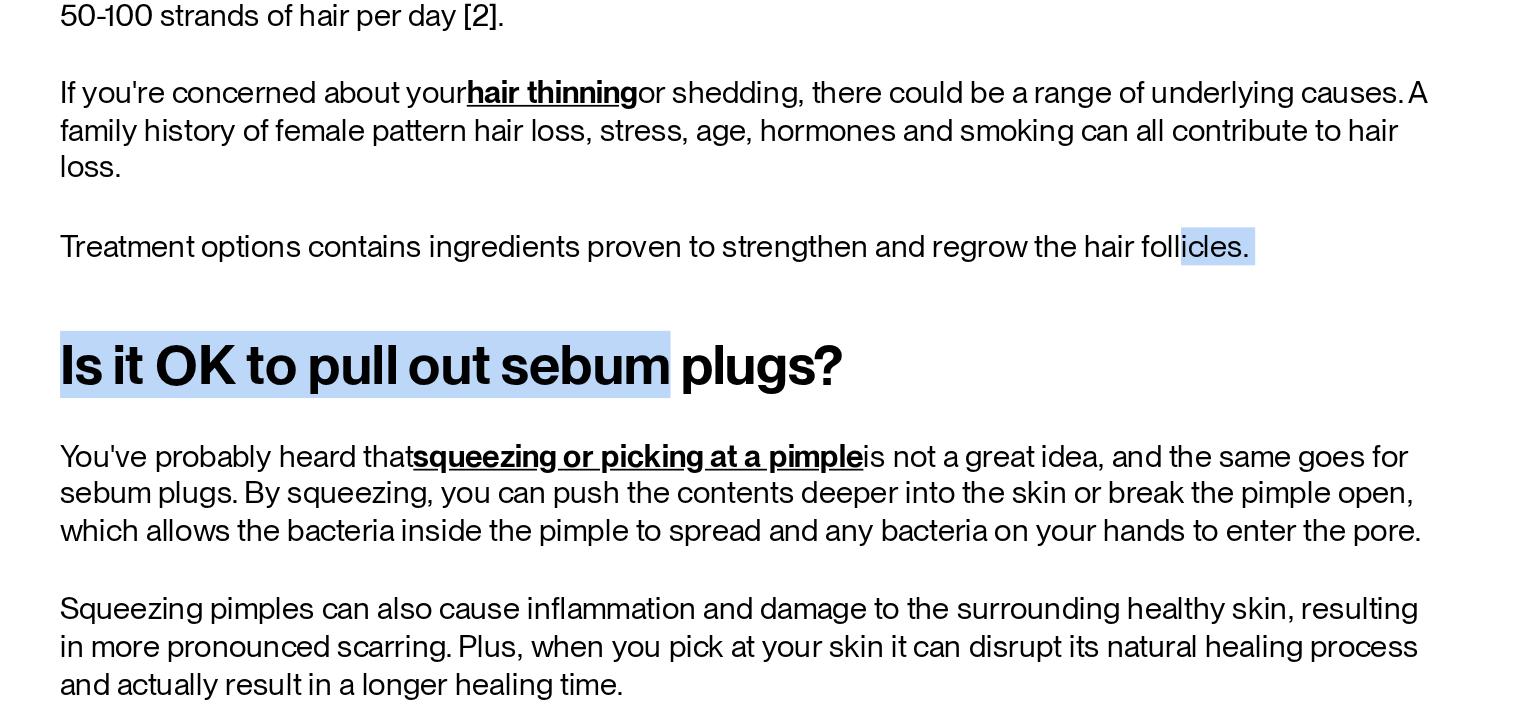 click on "Treatment options contains ingredients proven to strengthen and regrow the hair follicles." at bounding box center (963, 438) 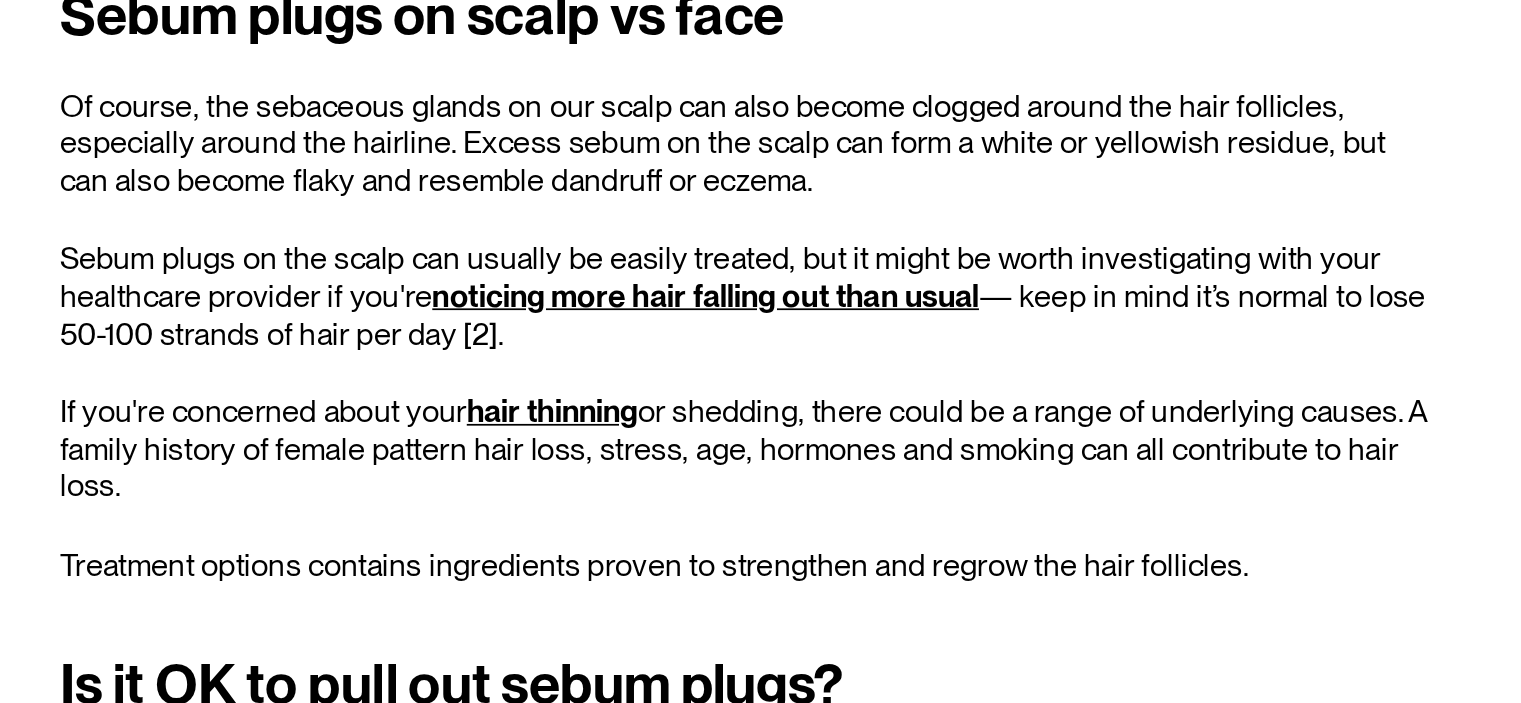 scroll, scrollTop: 2787, scrollLeft: 0, axis: vertical 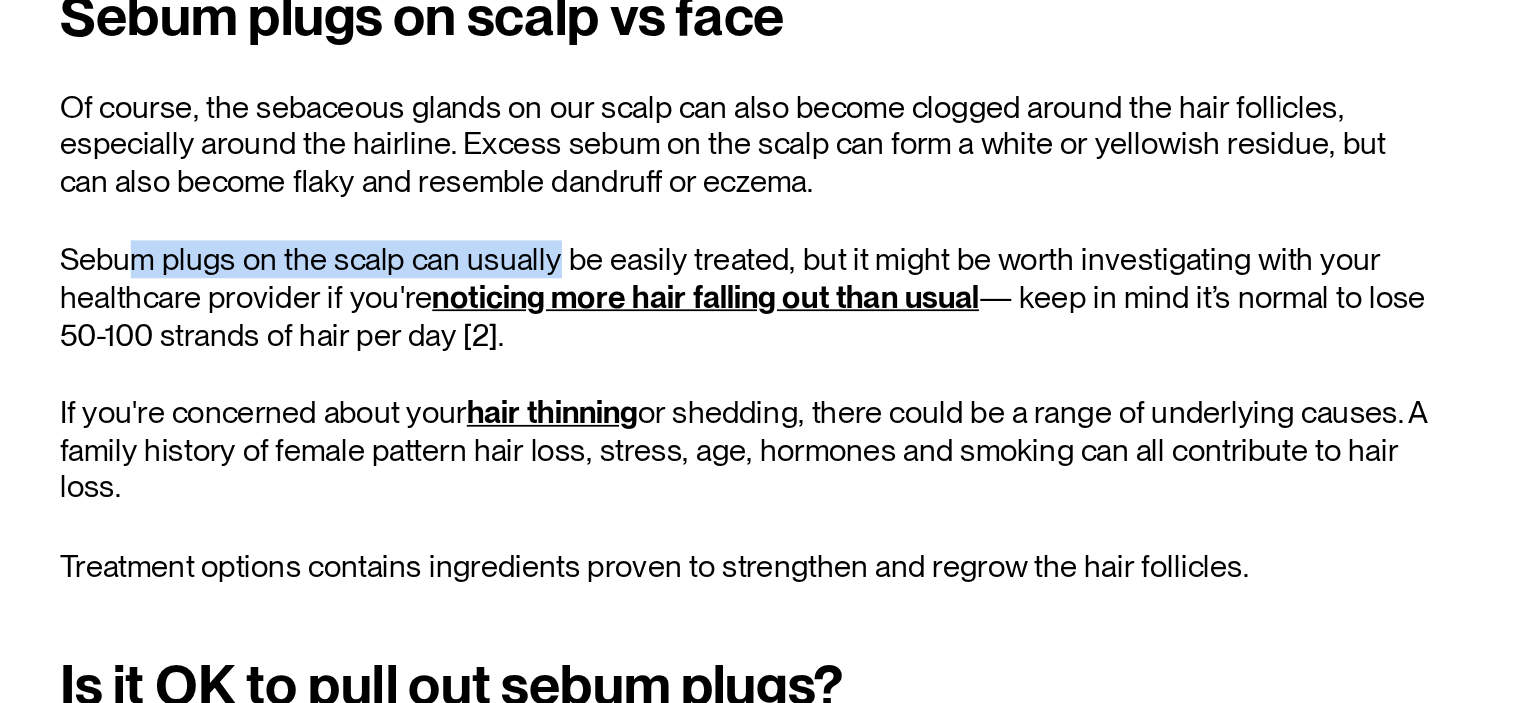 drag, startPoint x: 612, startPoint y: 247, endPoint x: 853, endPoint y: 233, distance: 241.4063 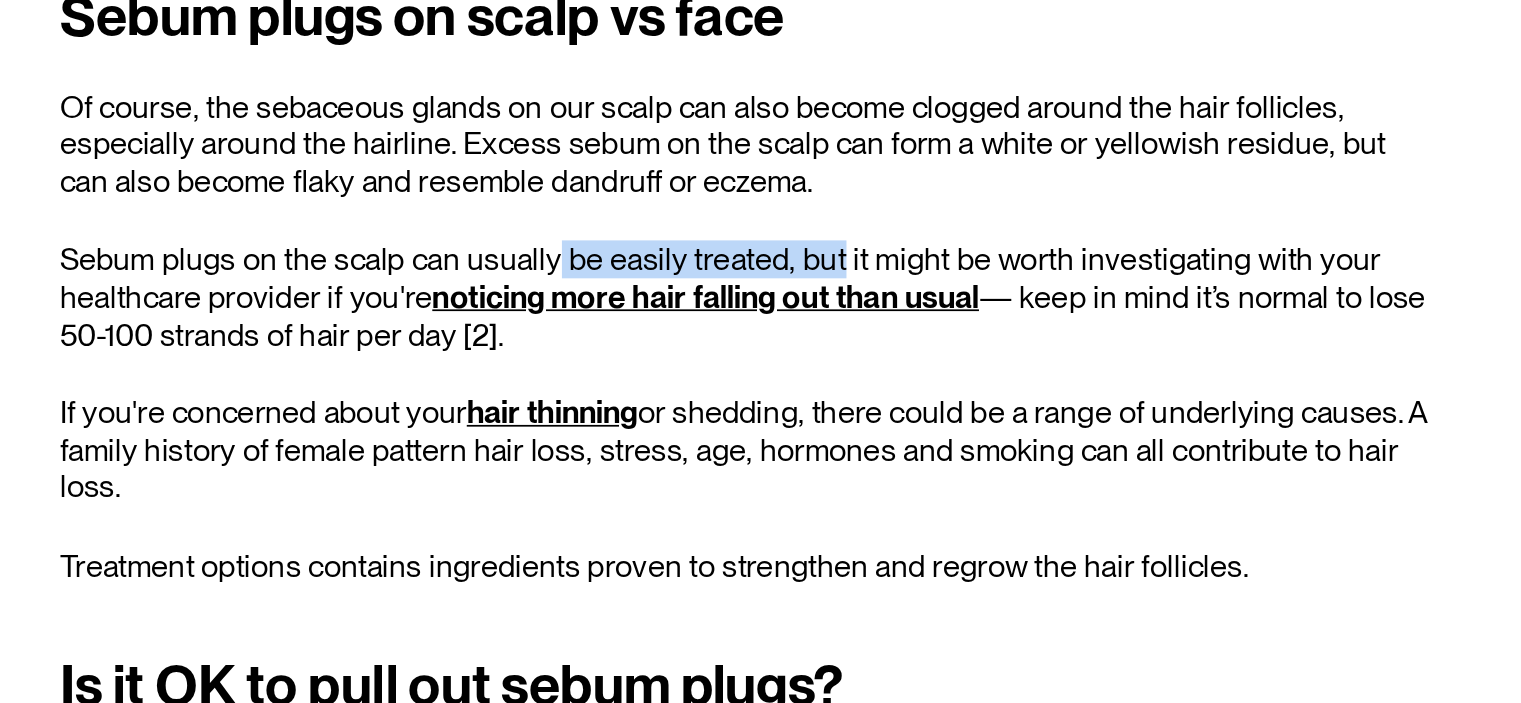 drag, startPoint x: 853, startPoint y: 233, endPoint x: 1004, endPoint y: 235, distance: 151.01324 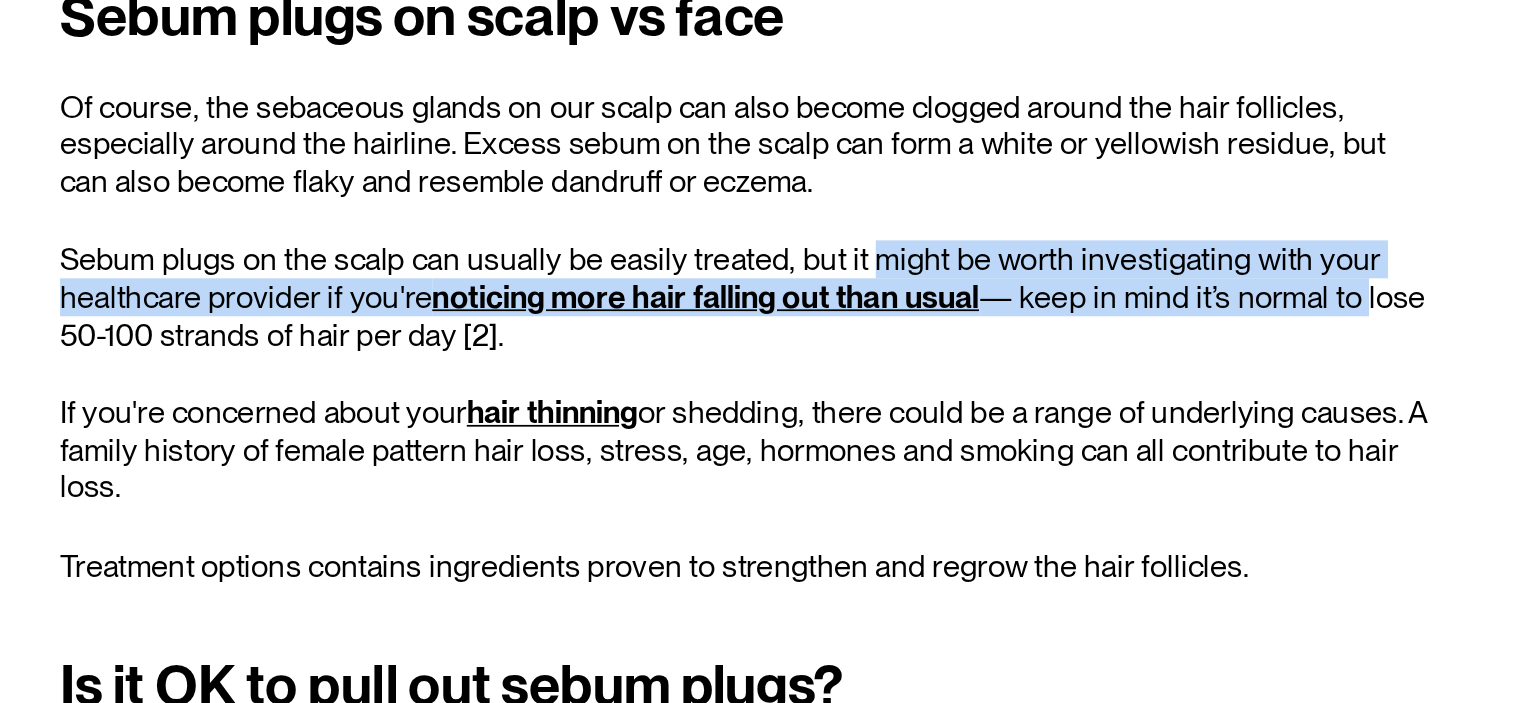drag, startPoint x: 1032, startPoint y: 235, endPoint x: 1318, endPoint y: 254, distance: 286.63043 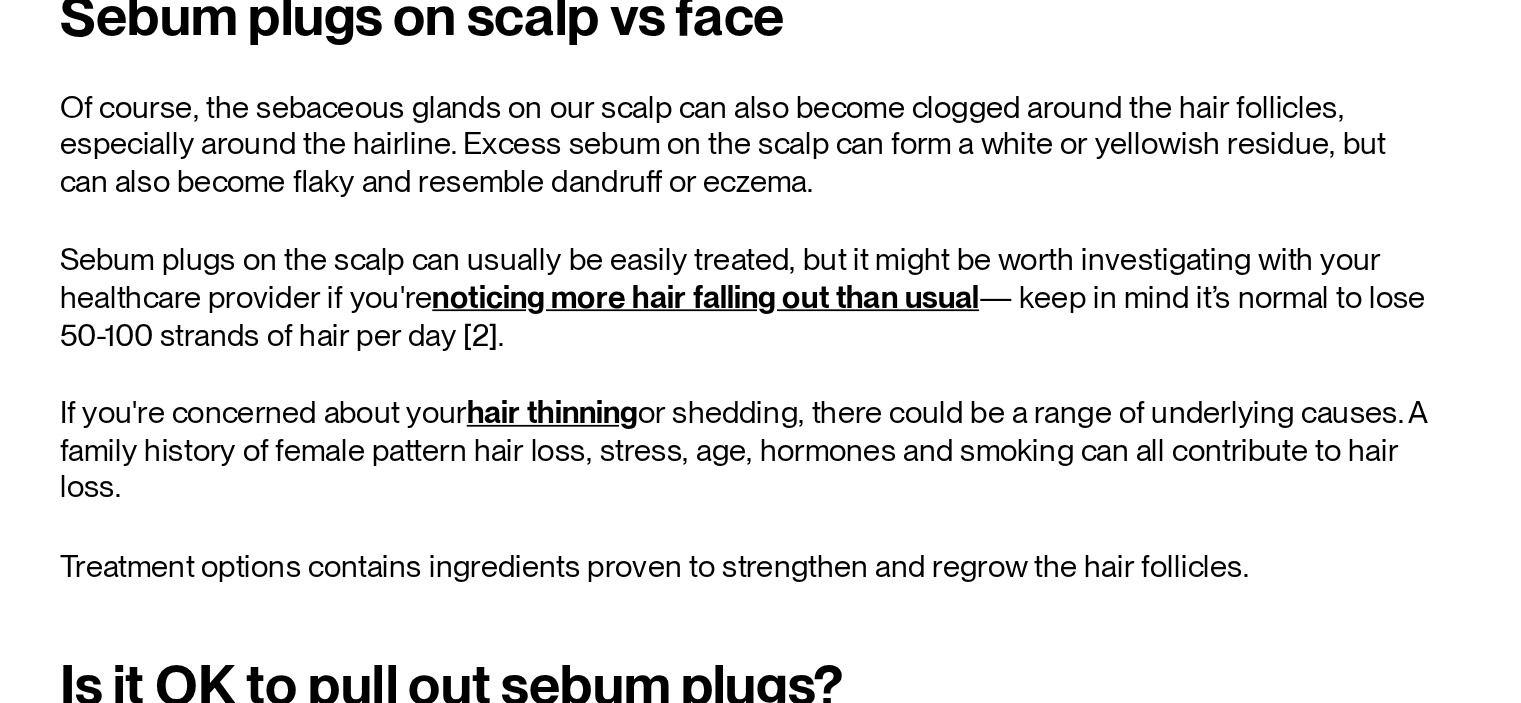 click on "Sebum plugs on the scalp can usually be easily treated, but it might be worth investigating with your healthcare provider if you're noticing more hair falling out than usual — keep in mind it’s normal to lose 50-100 strands of hair per day [2]." at bounding box center [963, 282] 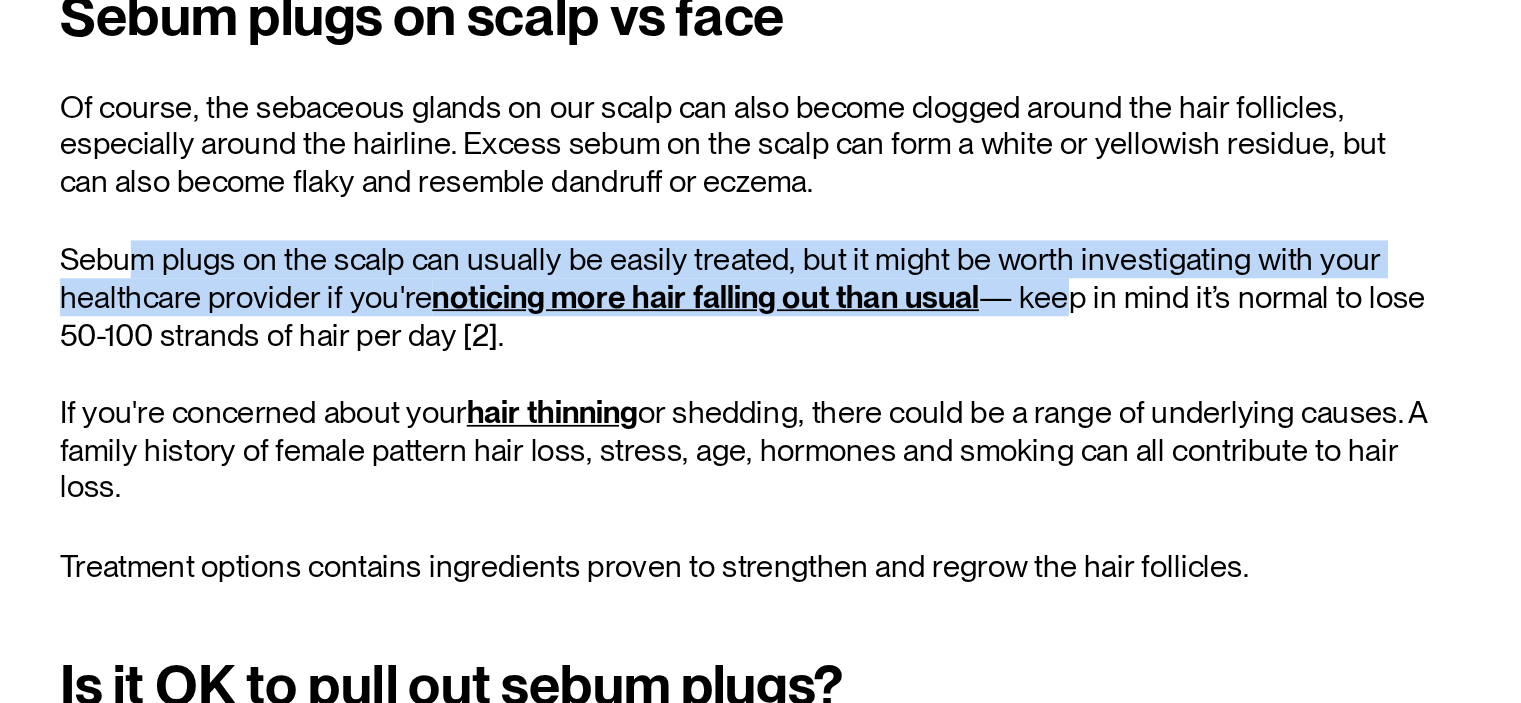 drag, startPoint x: 605, startPoint y: 249, endPoint x: 1143, endPoint y: 265, distance: 538.23785 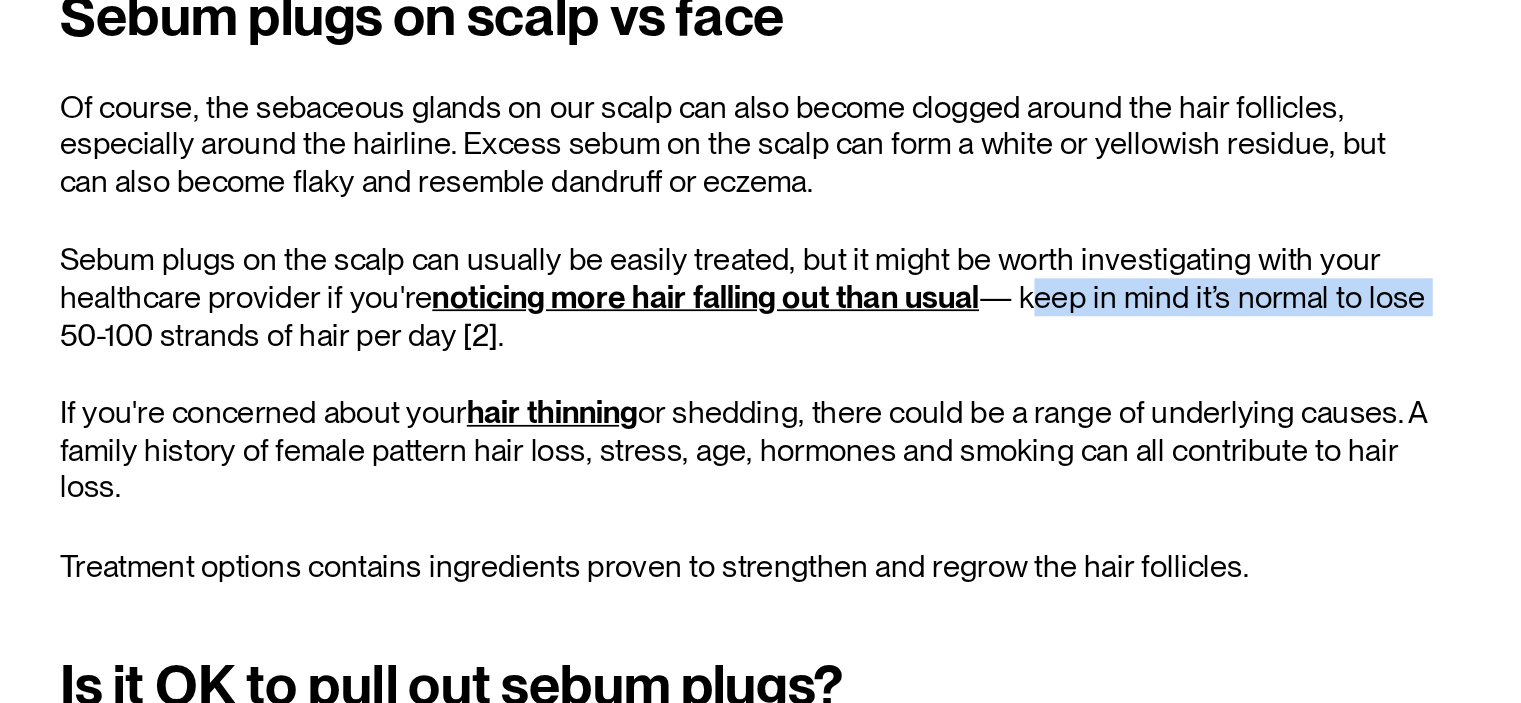 drag, startPoint x: 1143, startPoint y: 265, endPoint x: 1334, endPoint y: 266, distance: 191.00262 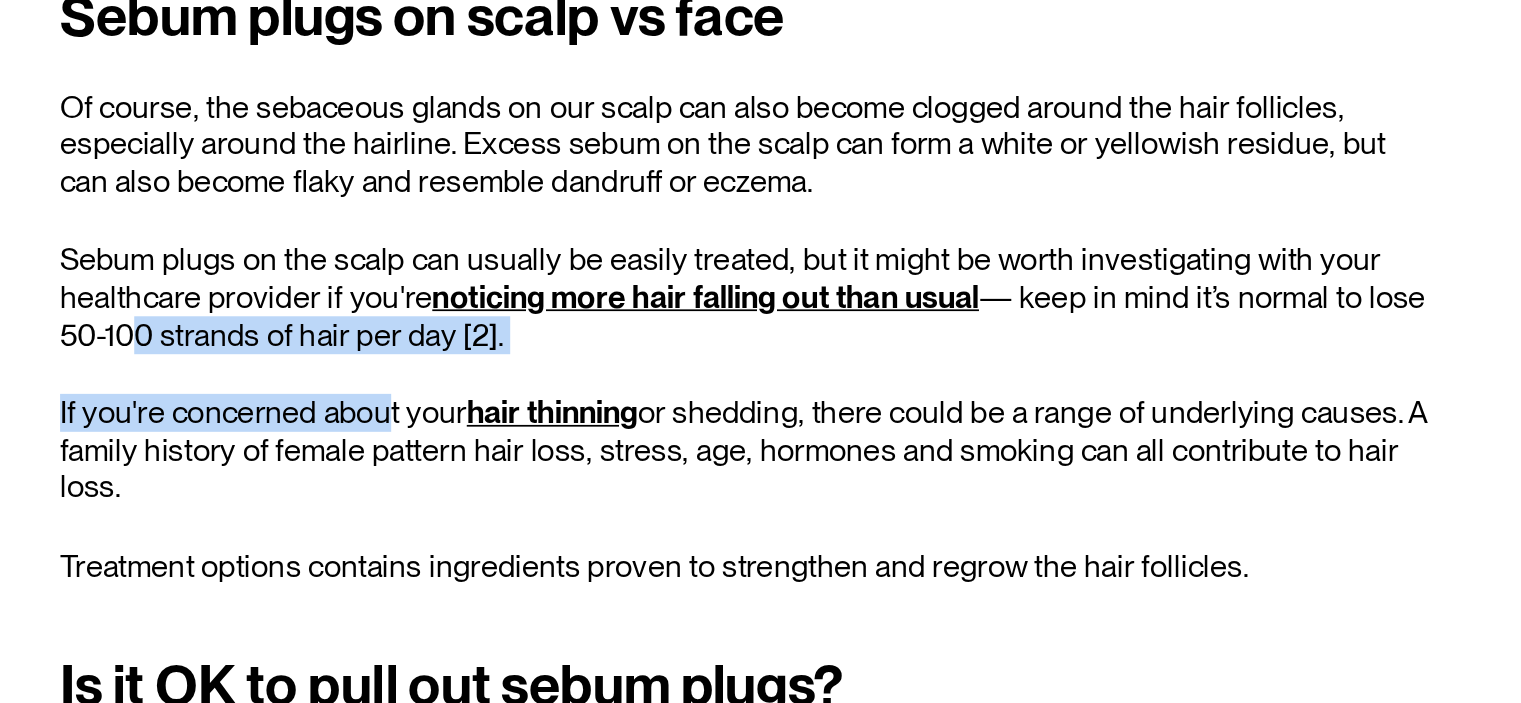 drag, startPoint x: 602, startPoint y: 285, endPoint x: 754, endPoint y: 299, distance: 152.64337 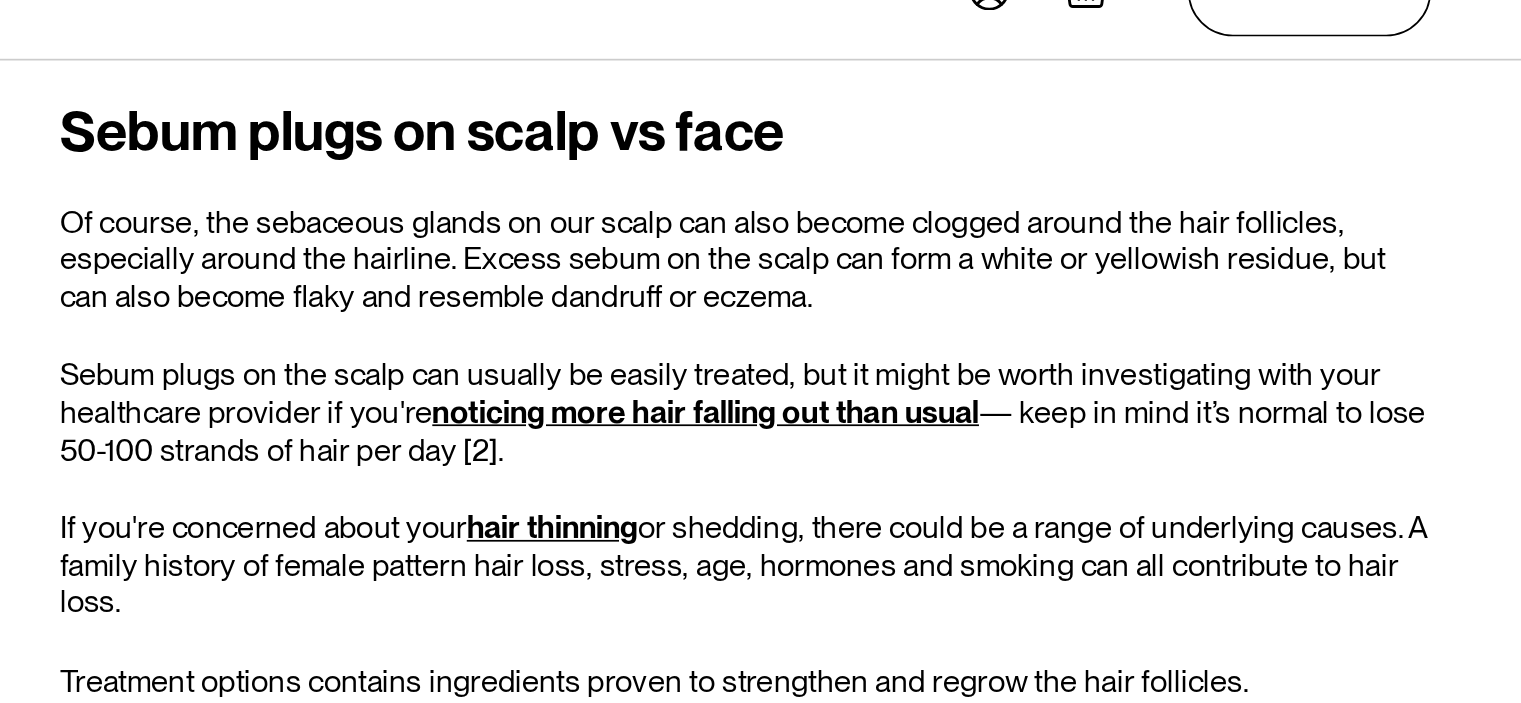 scroll, scrollTop: 2787, scrollLeft: 0, axis: vertical 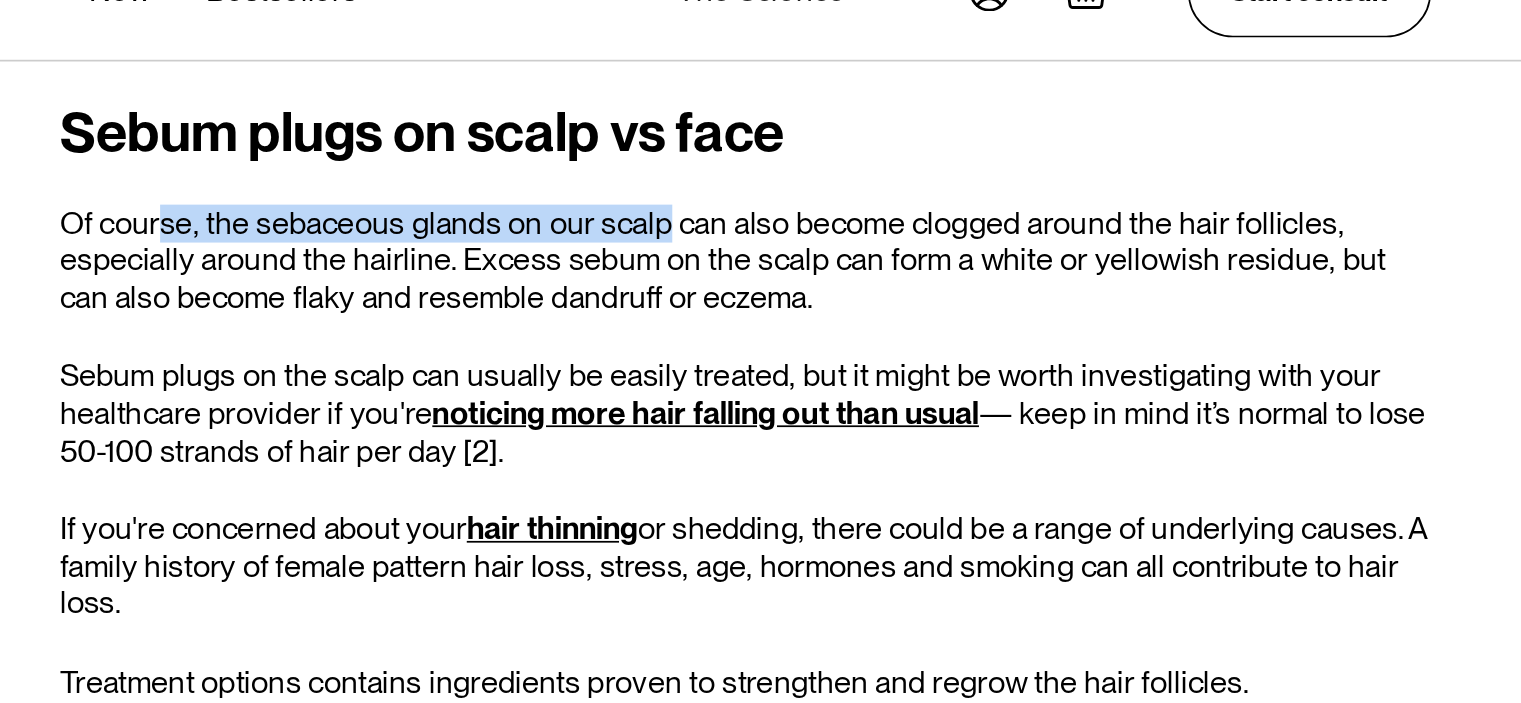 drag, startPoint x: 623, startPoint y: 160, endPoint x: 911, endPoint y: 153, distance: 288.08505 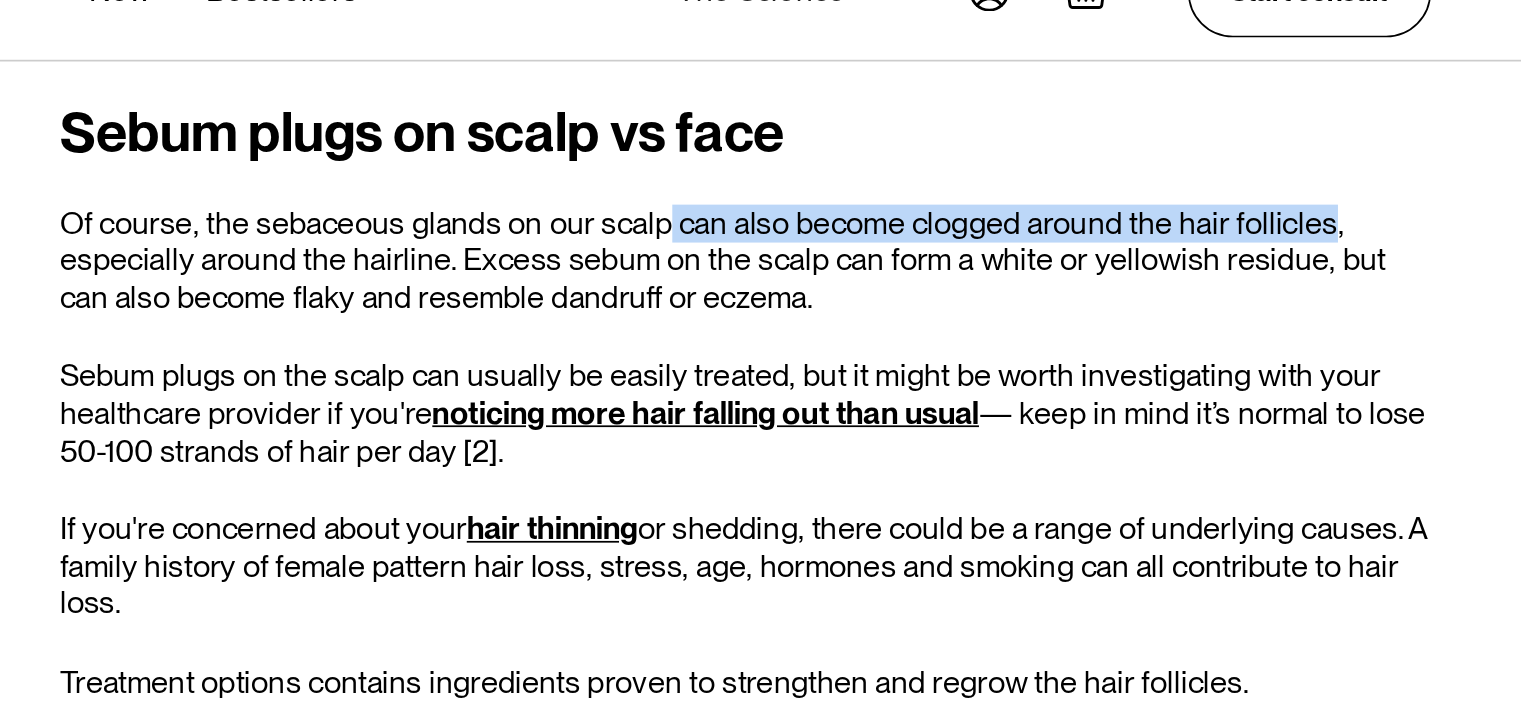 drag, startPoint x: 911, startPoint y: 153, endPoint x: 1293, endPoint y: 160, distance: 382.06412 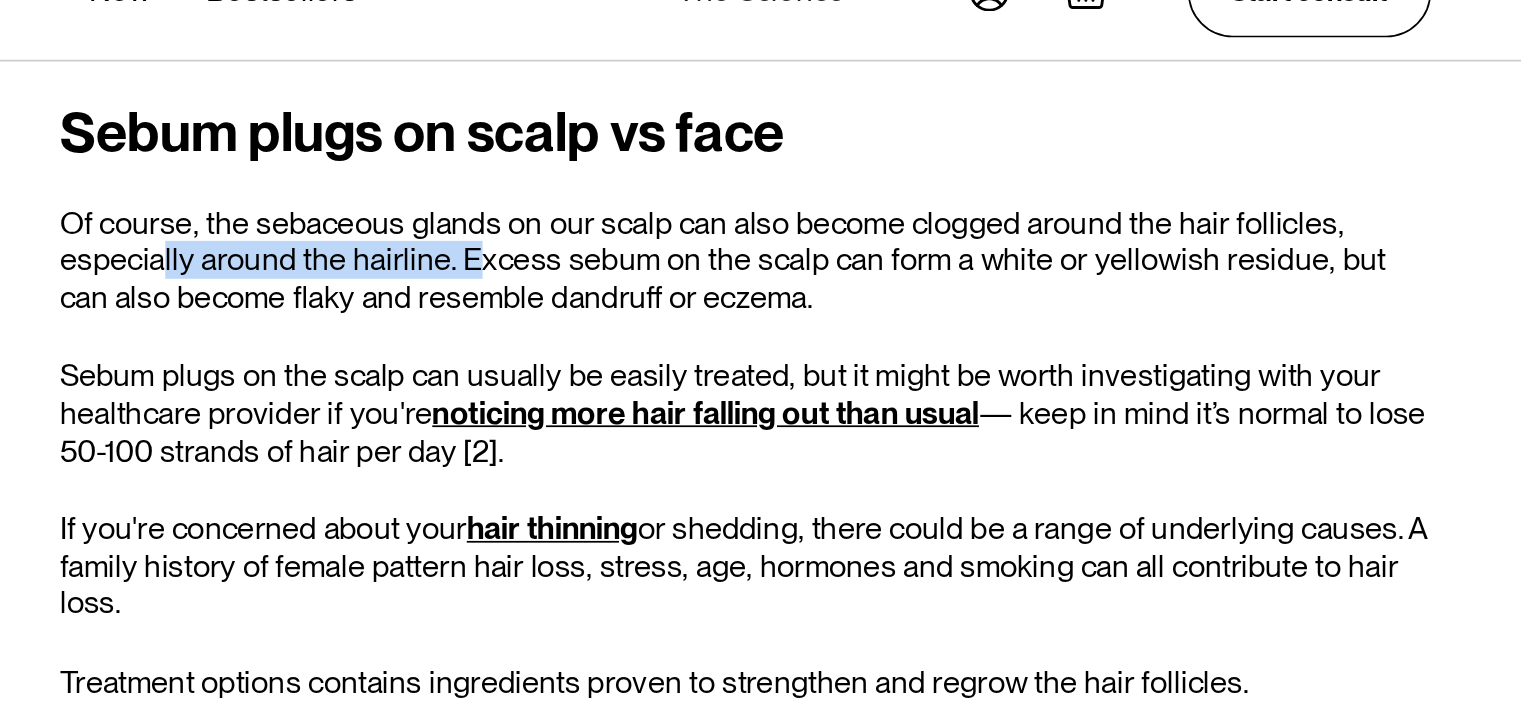 drag, startPoint x: 627, startPoint y: 167, endPoint x: 807, endPoint y: 173, distance: 180.09998 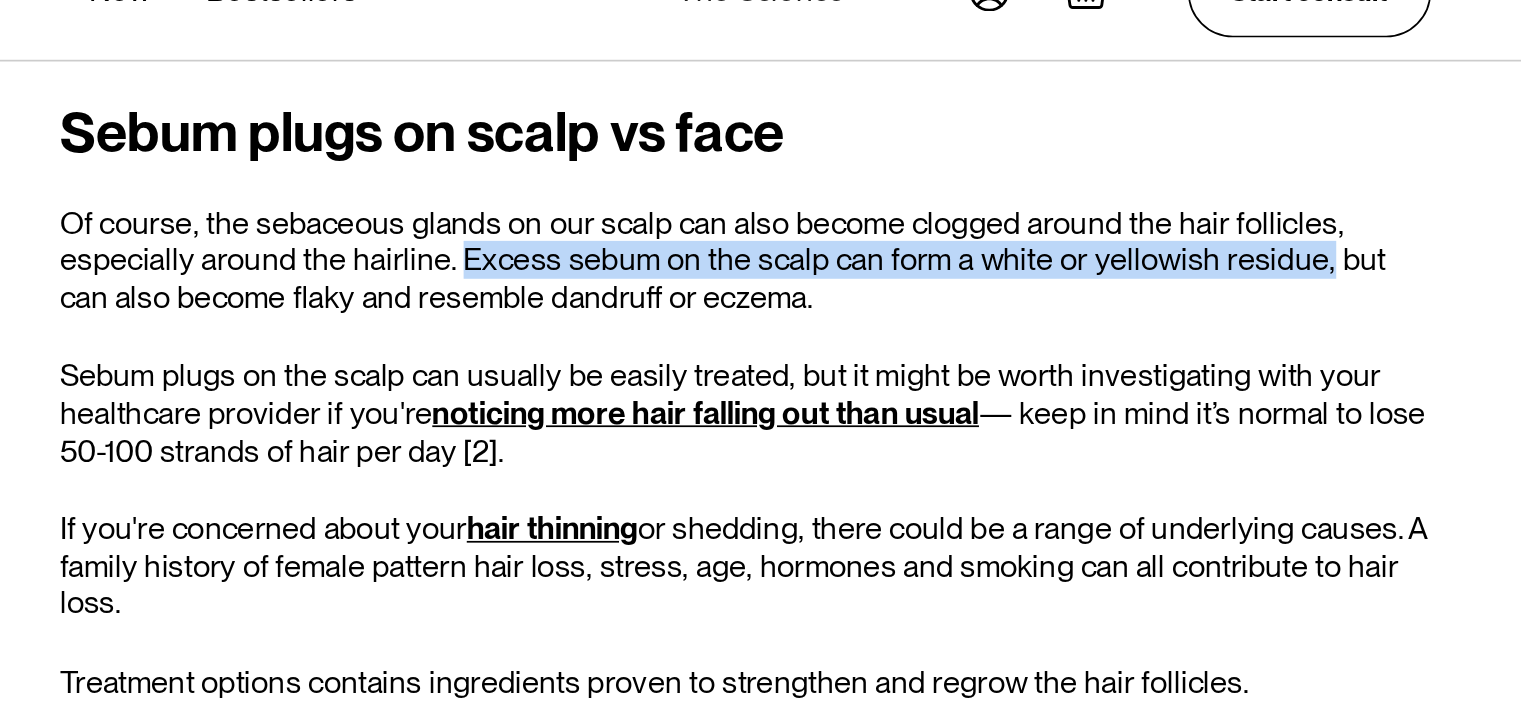 drag, startPoint x: 807, startPoint y: 173, endPoint x: 1288, endPoint y: 176, distance: 481.00937 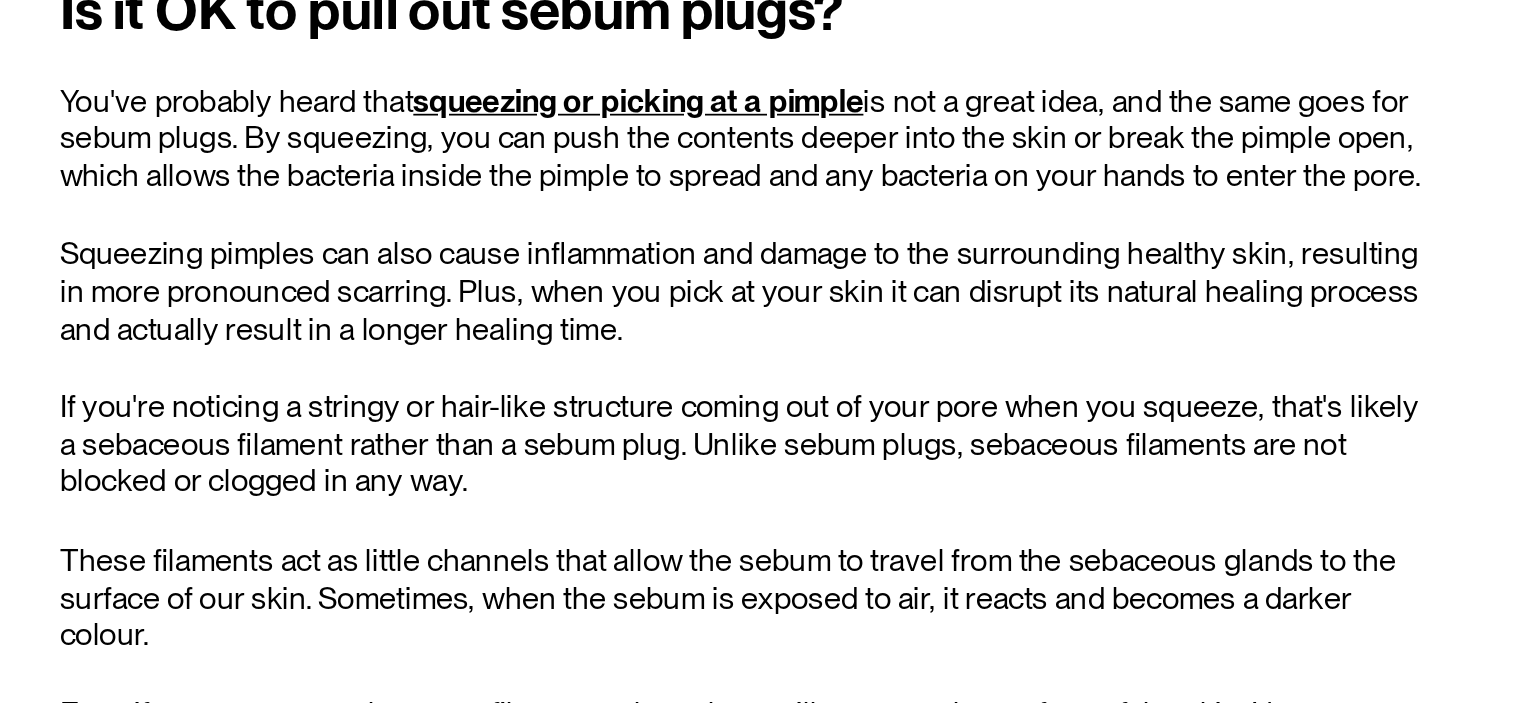 scroll, scrollTop: 2995, scrollLeft: 0, axis: vertical 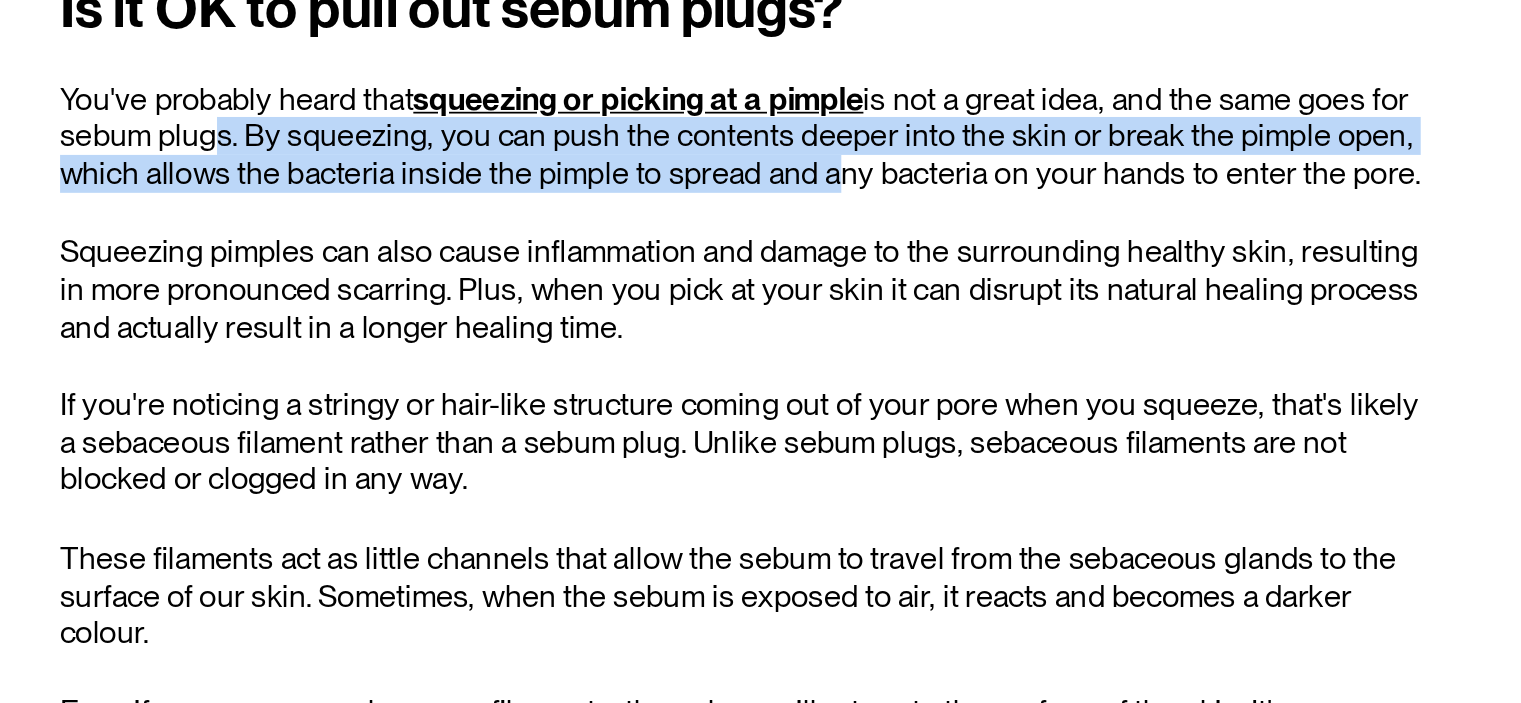 drag, startPoint x: 648, startPoint y: 350, endPoint x: 1003, endPoint y: 371, distance: 355.62057 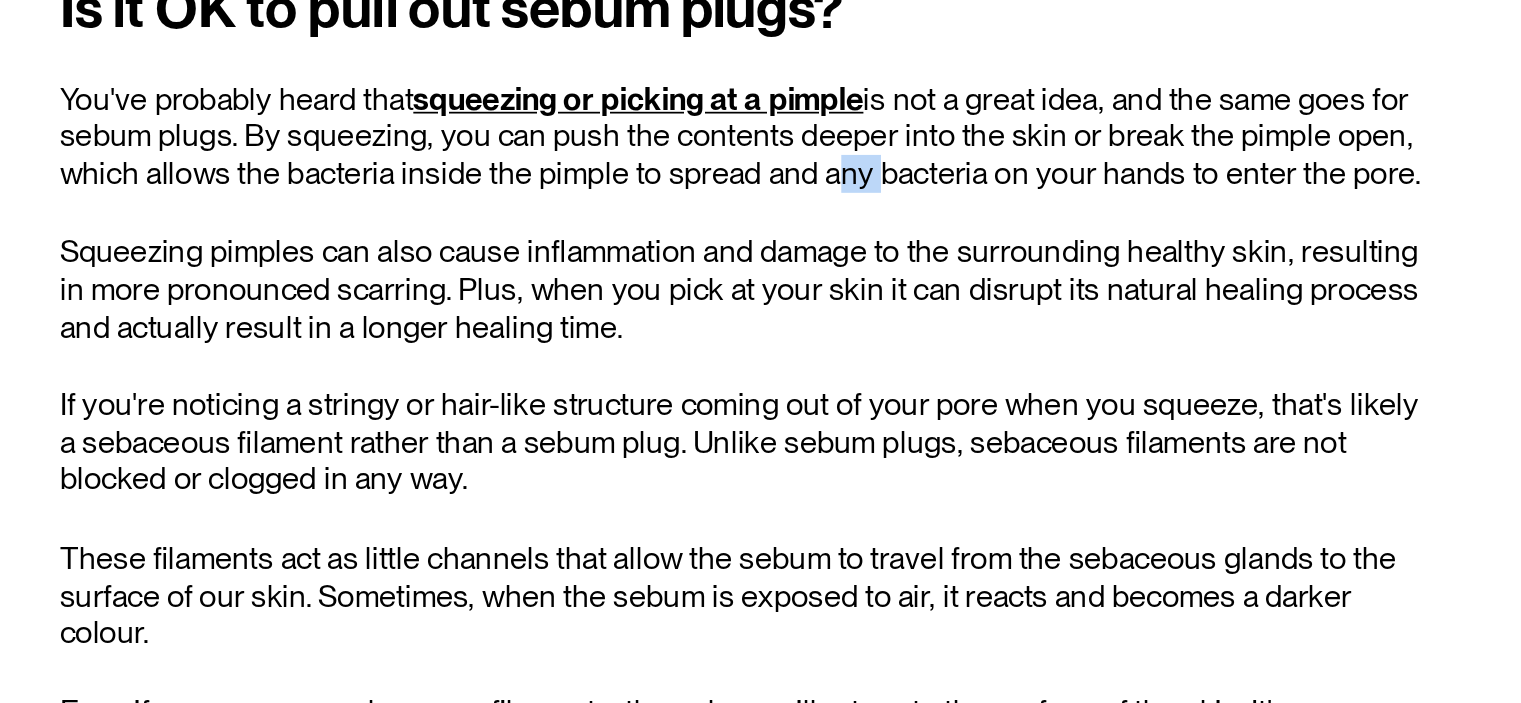 drag, startPoint x: 1003, startPoint y: 371, endPoint x: 1021, endPoint y: 362, distance: 20.12461 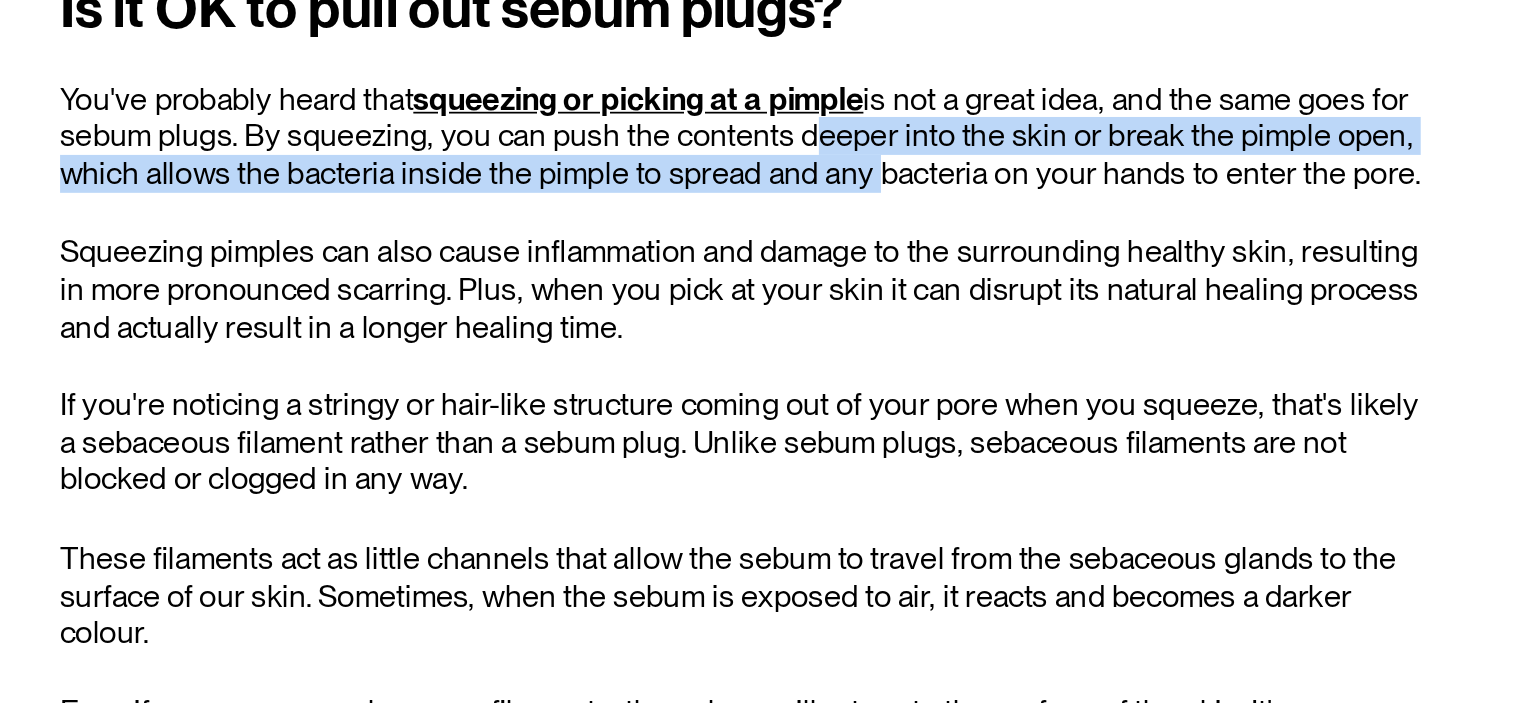 click on "You've probably heard that  squeezing or picking at a pimple  is not a great idea, and the same goes for sebum plugs. By squeezing, you can push the contents deeper into the skin or break the pimple open, which allows the bacteria inside the pimple to spread and any bacteria on your hands to enter the pore." at bounding box center [963, 374] 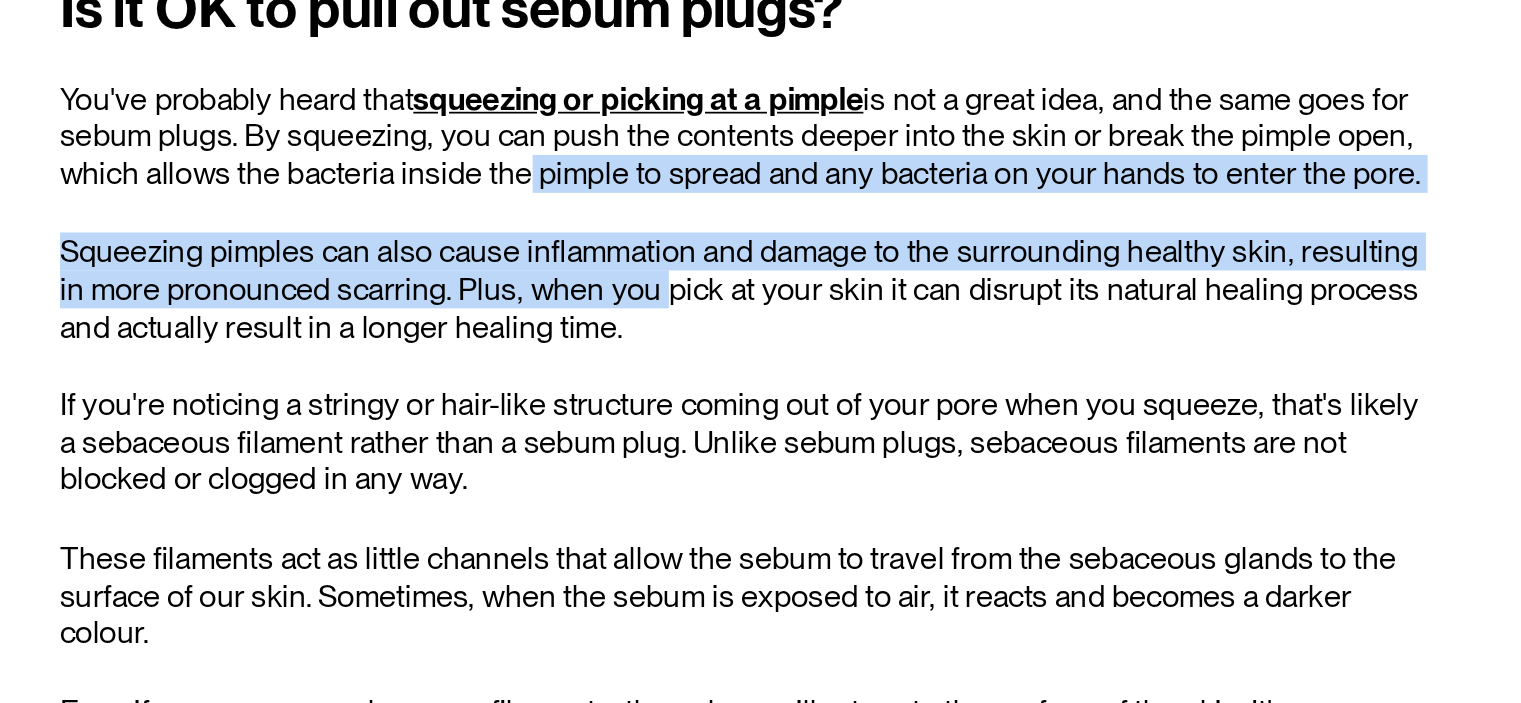 drag, startPoint x: 824, startPoint y: 373, endPoint x: 893, endPoint y: 449, distance: 102.64989 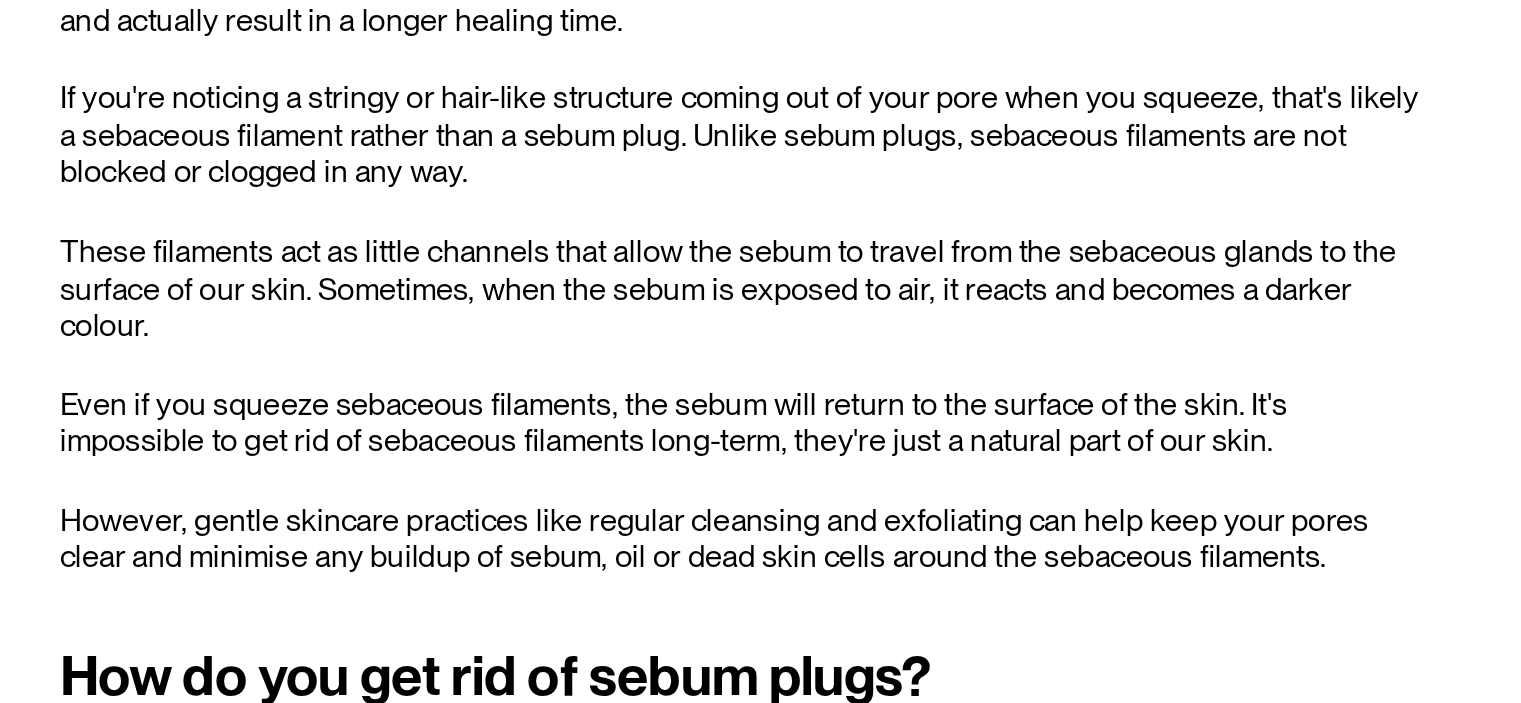 scroll, scrollTop: 3180, scrollLeft: 0, axis: vertical 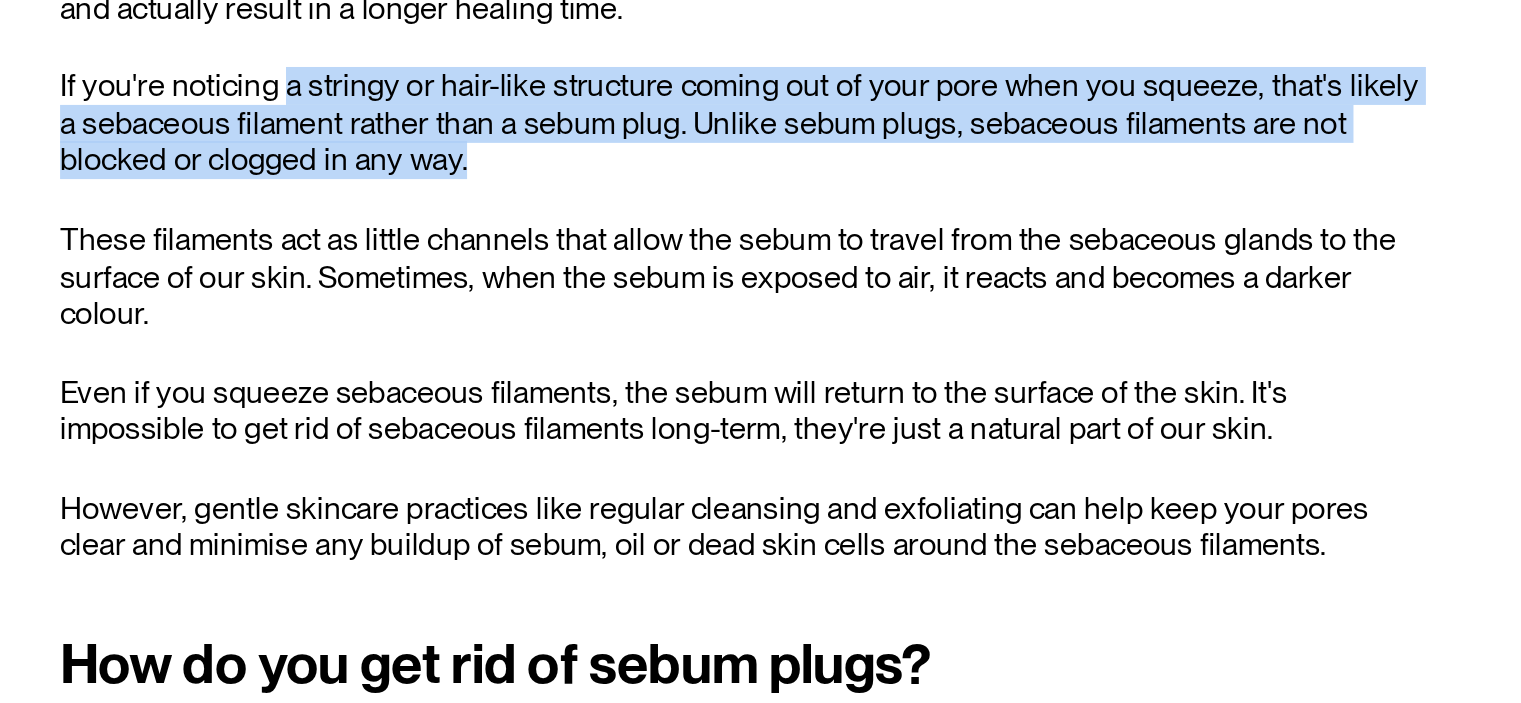 drag, startPoint x: 696, startPoint y: 307, endPoint x: 903, endPoint y: 370, distance: 216.37468 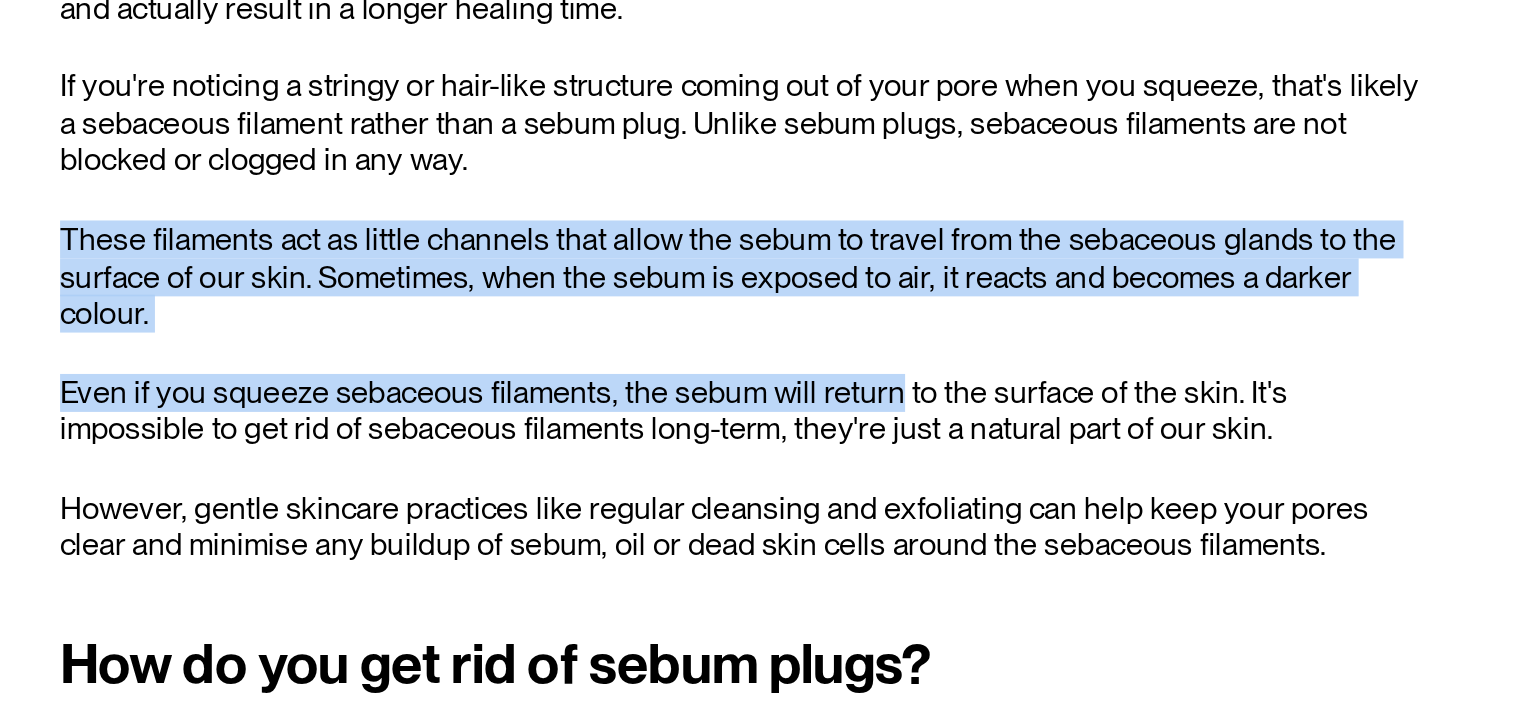 drag, startPoint x: 903, startPoint y: 370, endPoint x: 1012, endPoint y: 455, distance: 138.22446 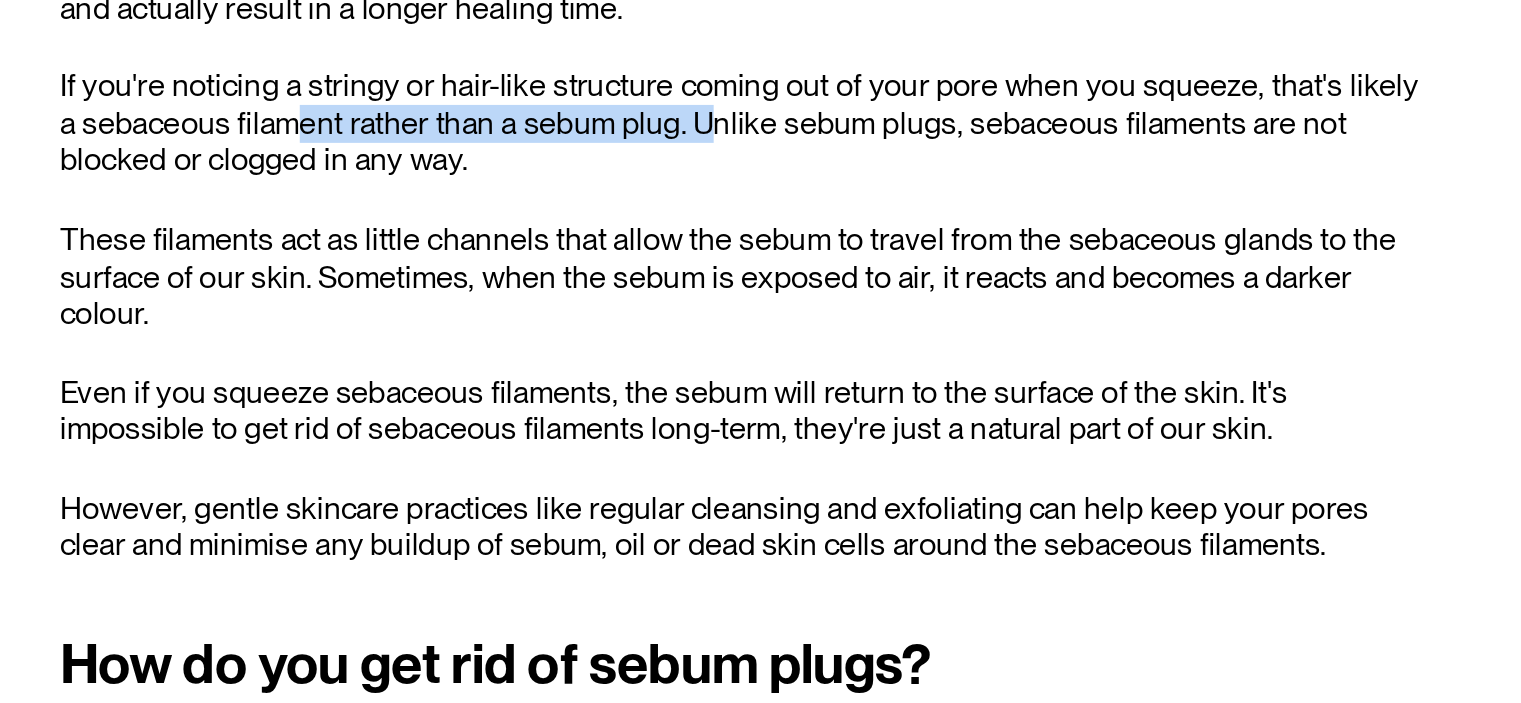 drag, startPoint x: 686, startPoint y: 337, endPoint x: 929, endPoint y: 352, distance: 243.46252 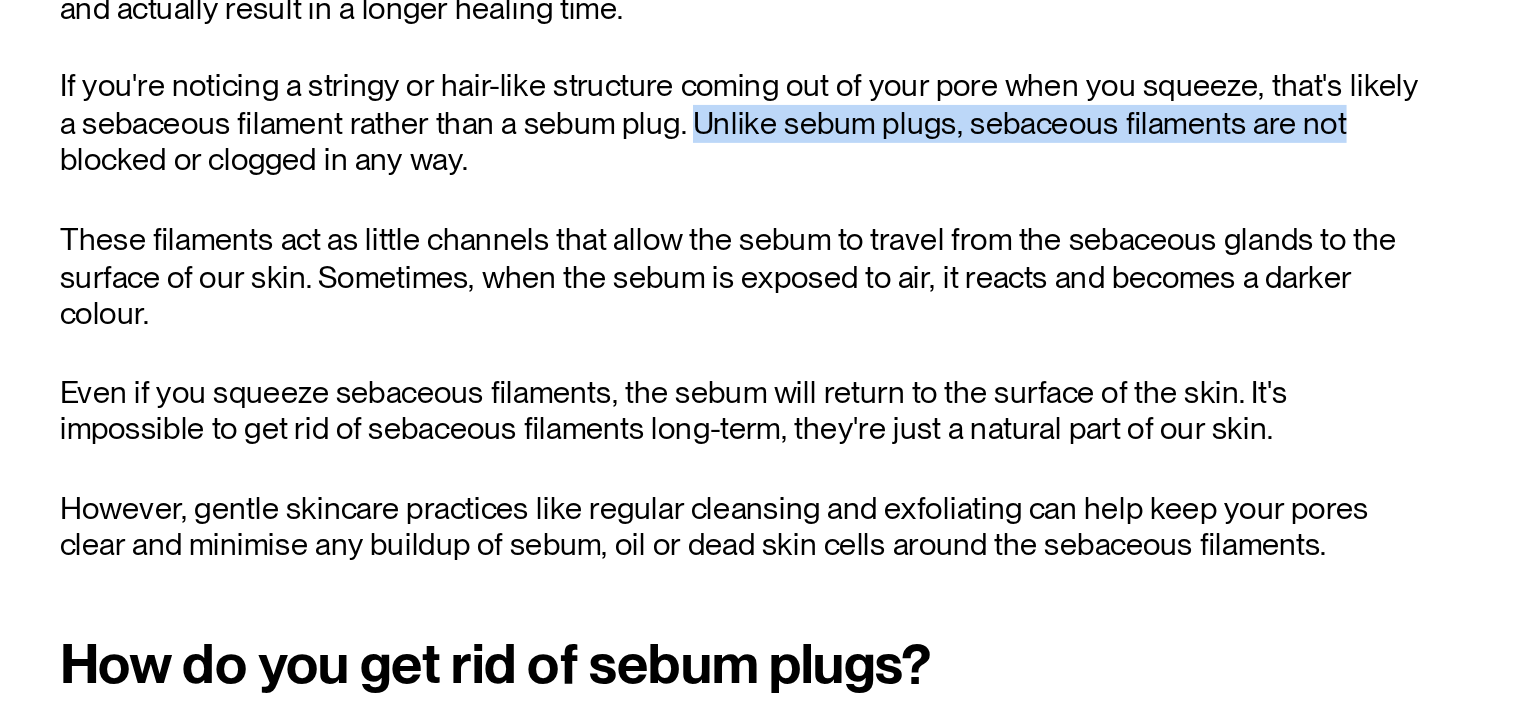 drag, startPoint x: 929, startPoint y: 352, endPoint x: 1268, endPoint y: 349, distance: 339.01328 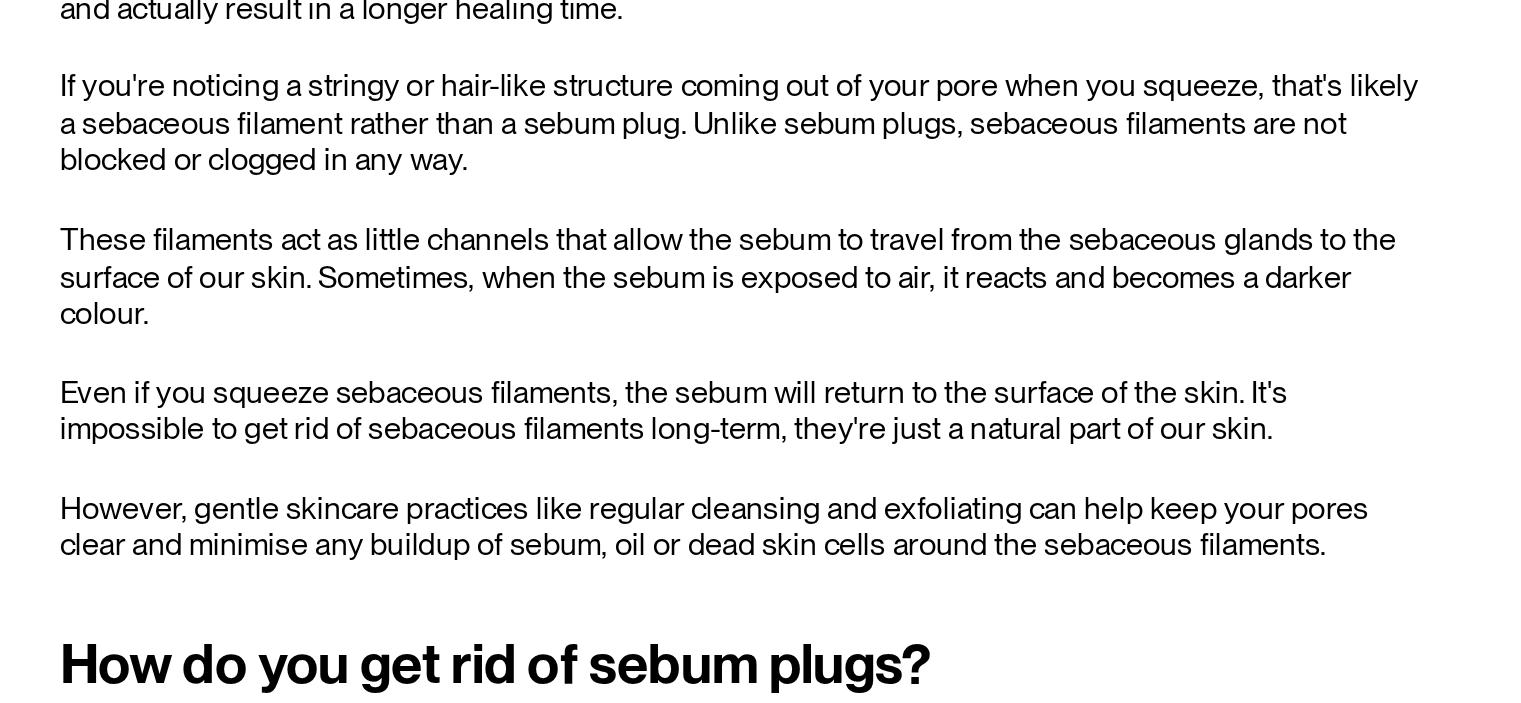 drag, startPoint x: 590, startPoint y: 368, endPoint x: 795, endPoint y: 423, distance: 212.24985 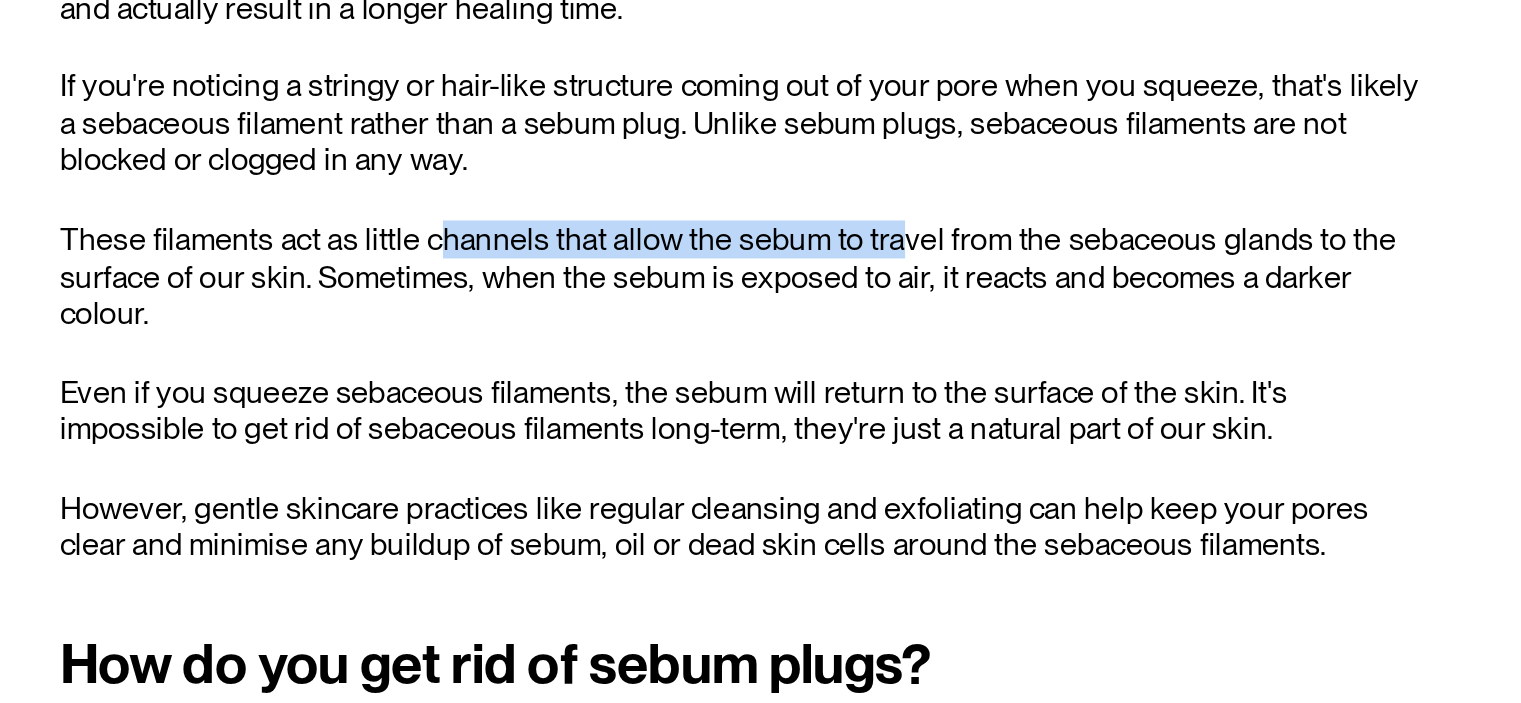 drag, startPoint x: 786, startPoint y: 415, endPoint x: 1046, endPoint y: 417, distance: 260.0077 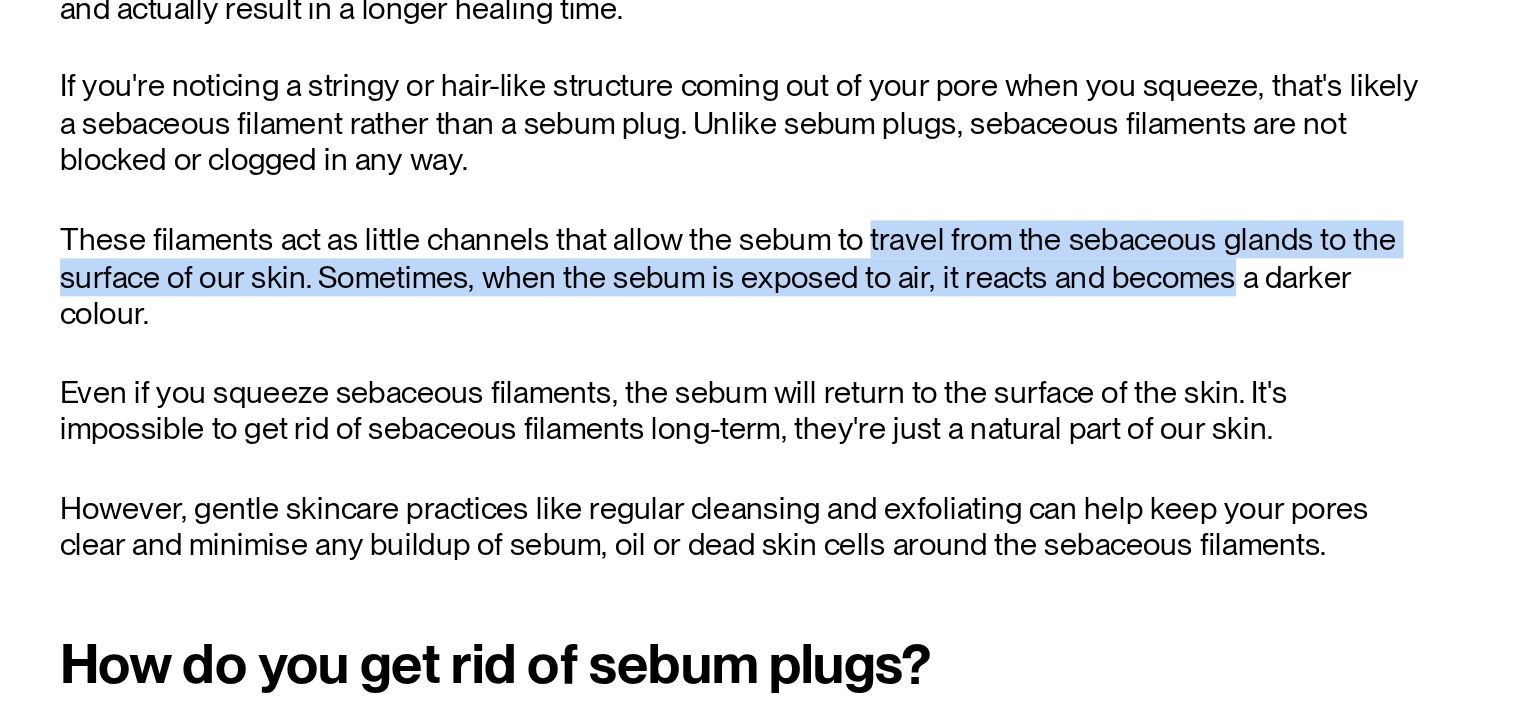 drag, startPoint x: 1046, startPoint y: 417, endPoint x: 1203, endPoint y: 433, distance: 157.81319 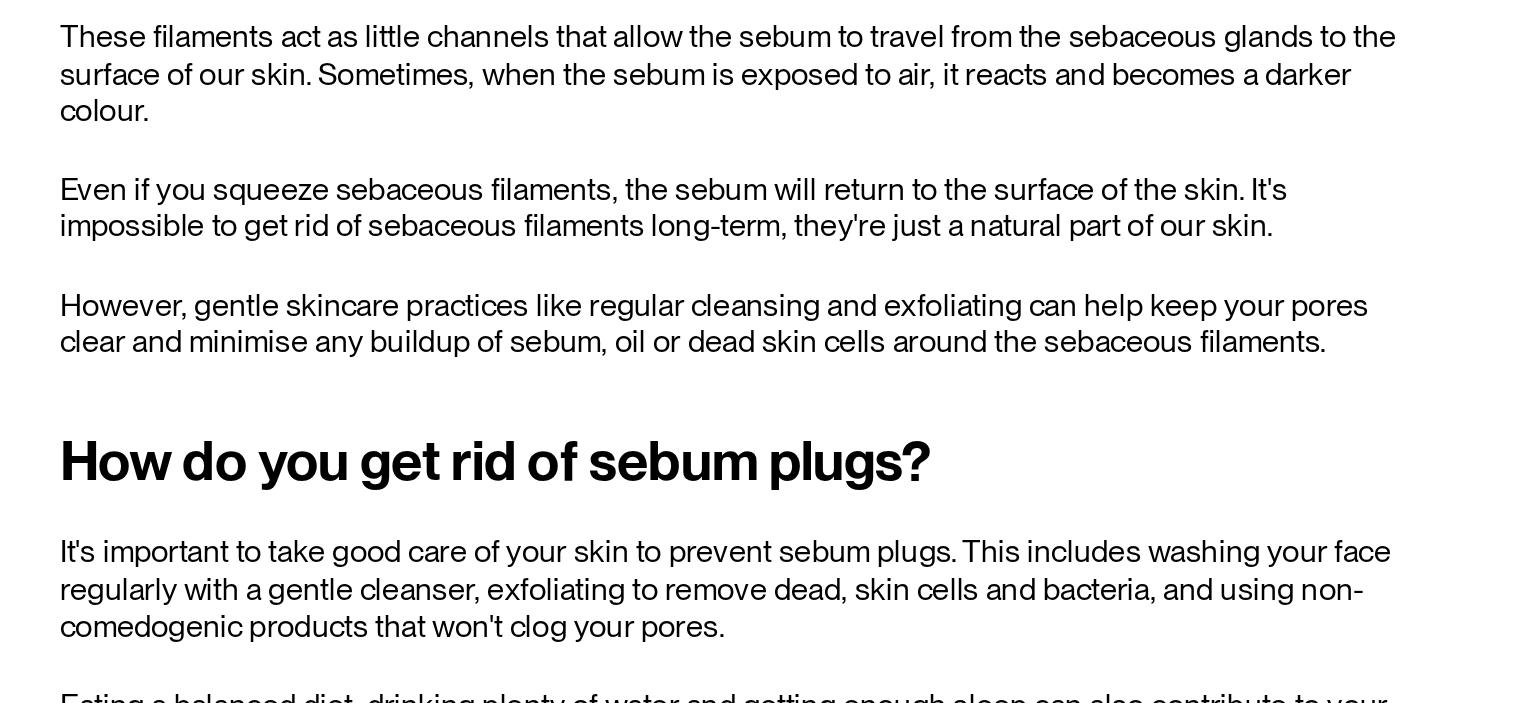 scroll, scrollTop: 3300, scrollLeft: 0, axis: vertical 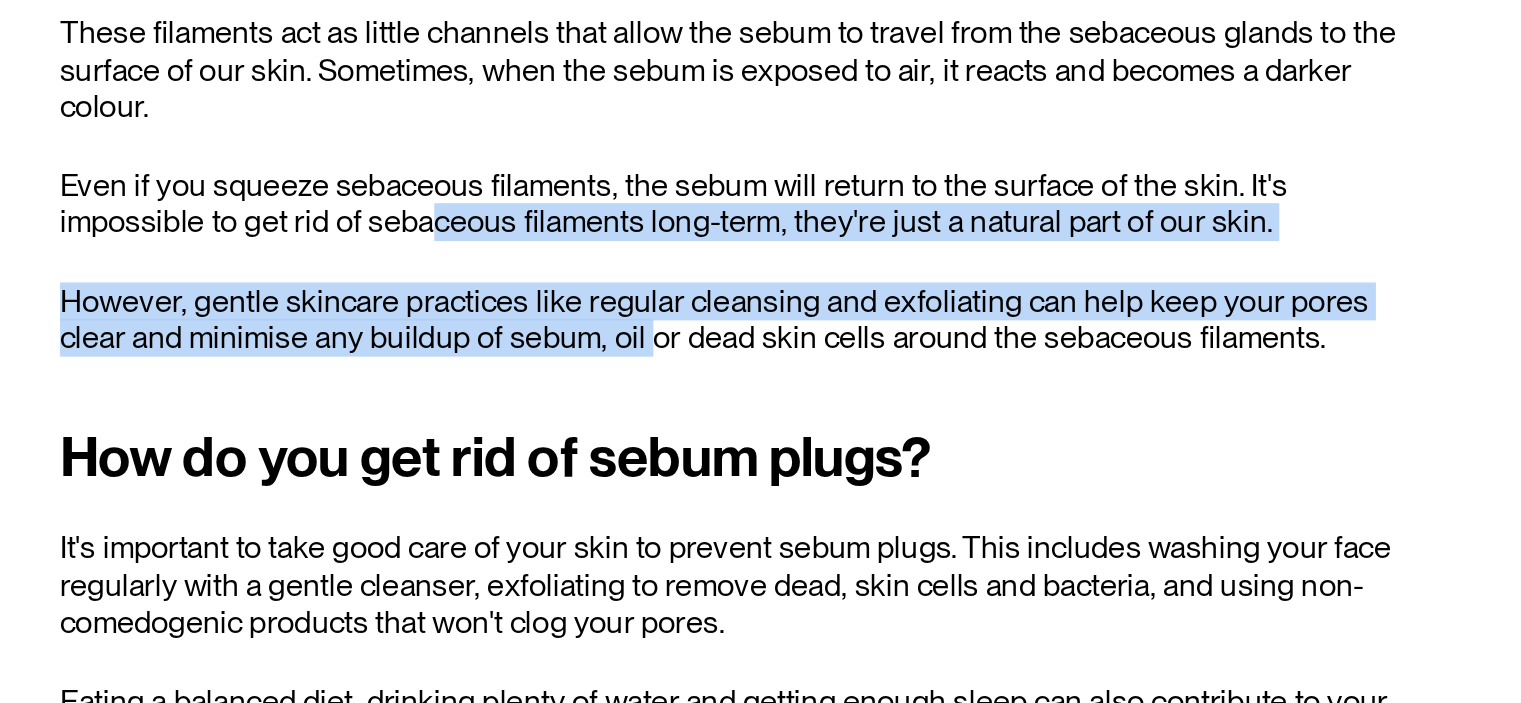 drag, startPoint x: 689, startPoint y: 370, endPoint x: 860, endPoint y: 448, distance: 187.94946 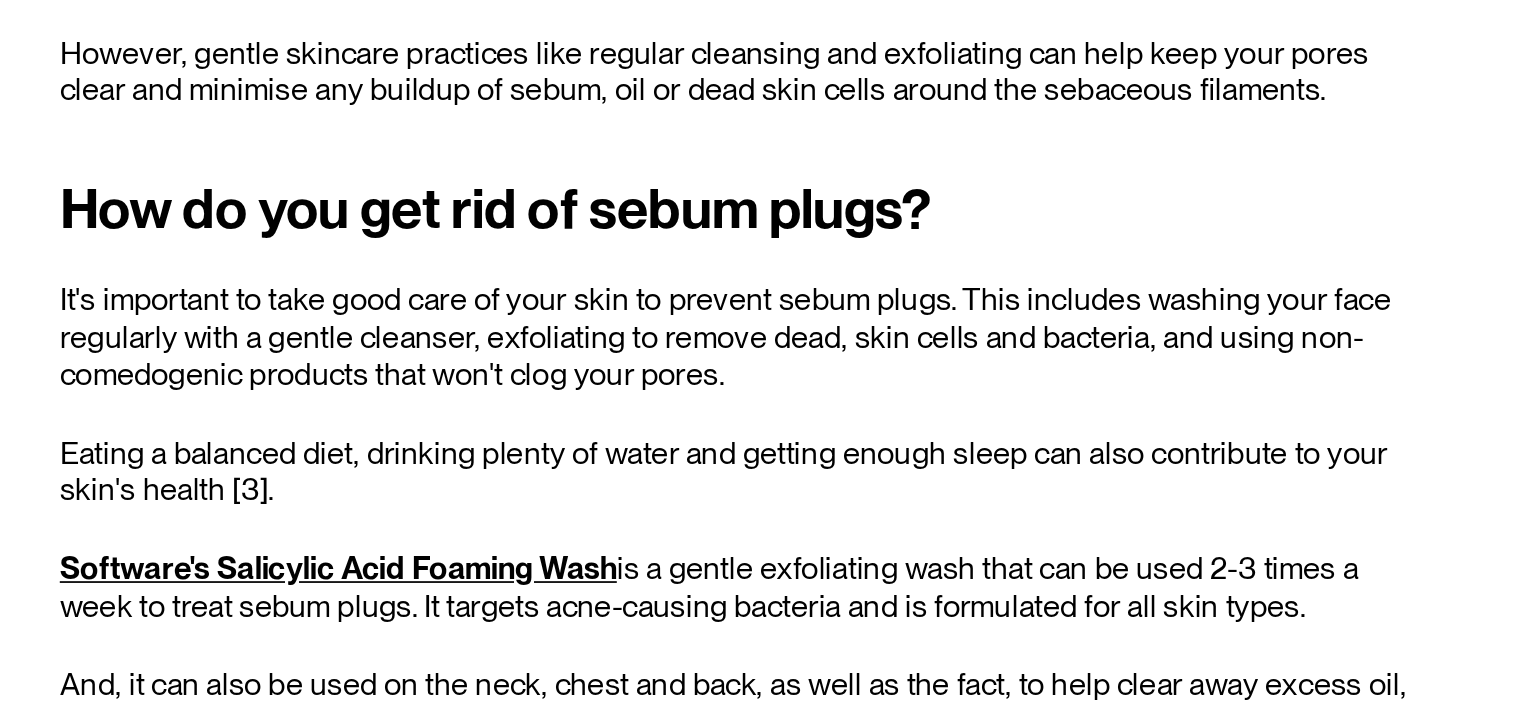 scroll, scrollTop: 3445, scrollLeft: 0, axis: vertical 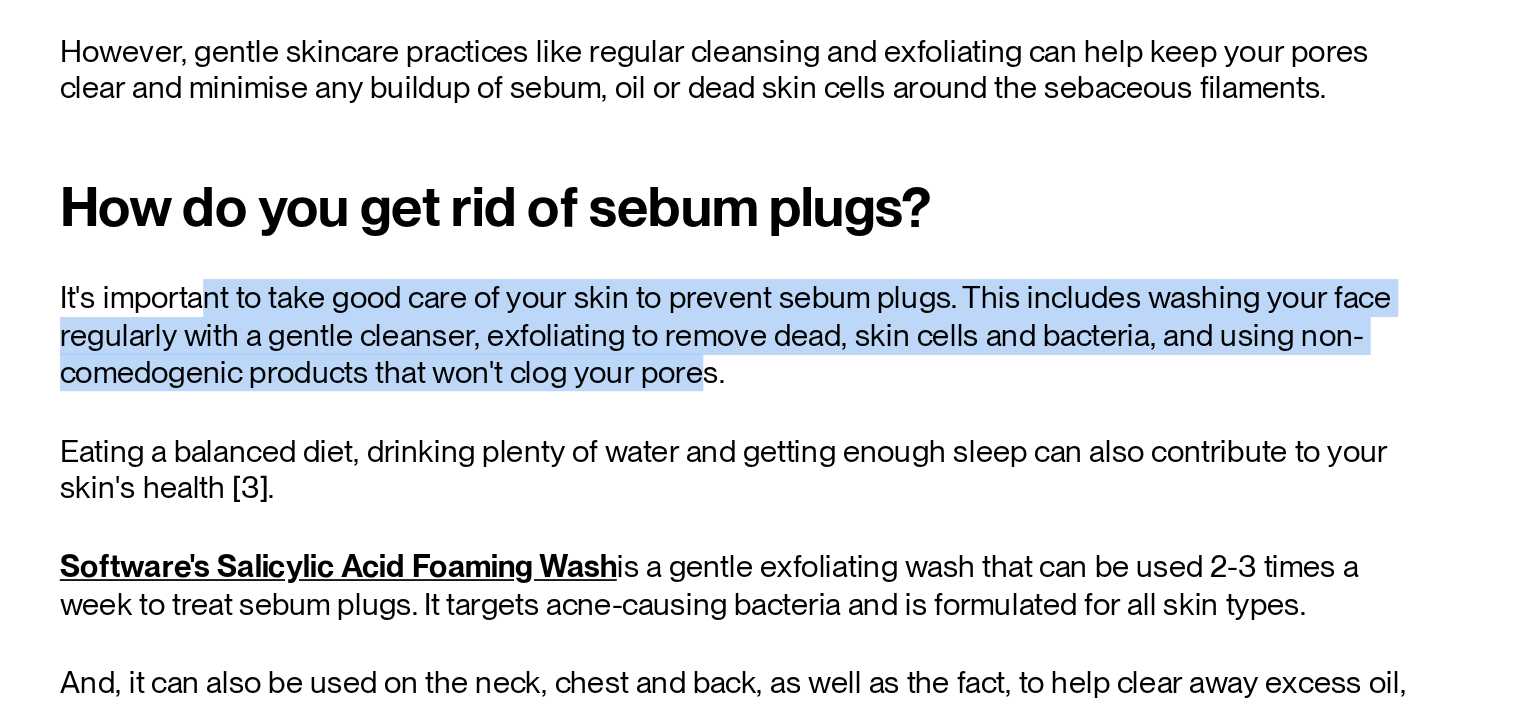 drag, startPoint x: 650, startPoint y: 424, endPoint x: 934, endPoint y: 466, distance: 287.08884 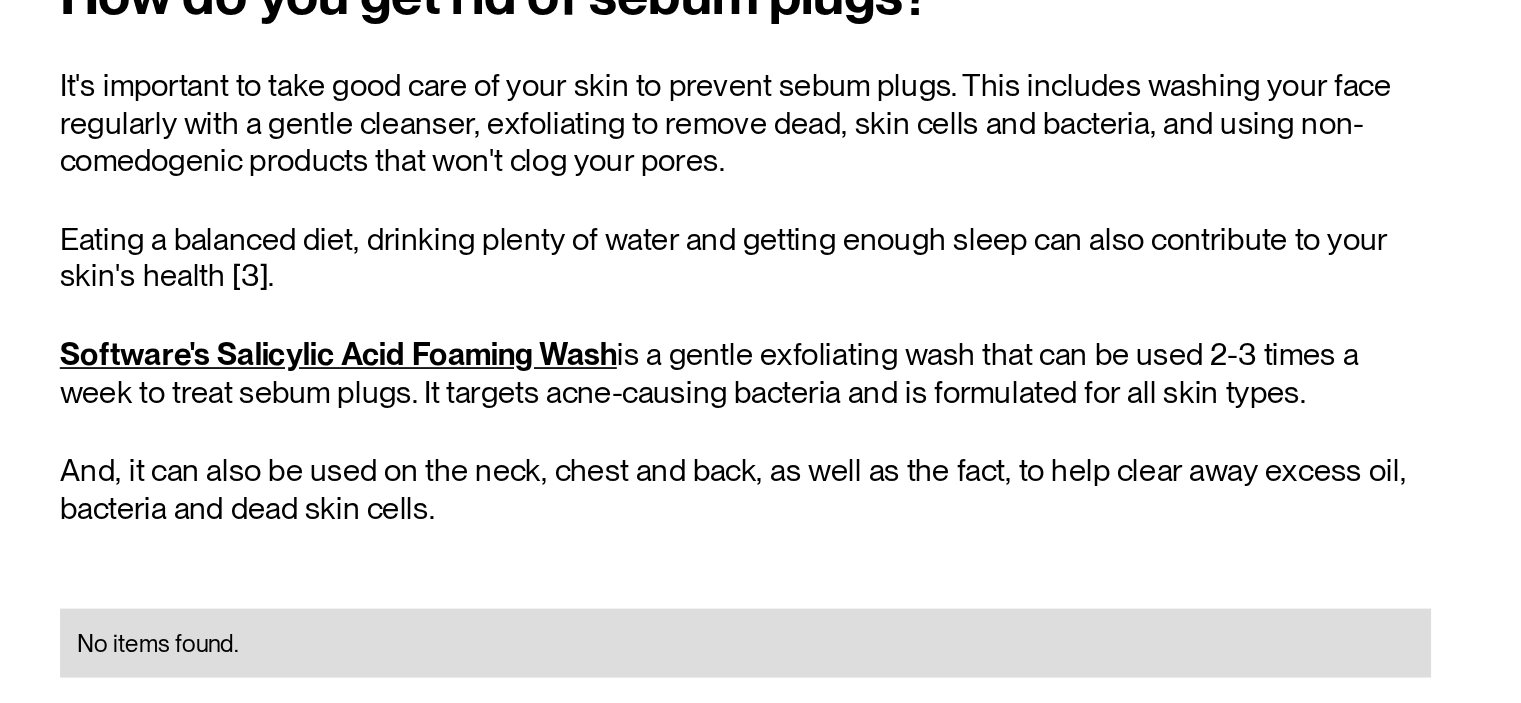 scroll, scrollTop: 3568, scrollLeft: 0, axis: vertical 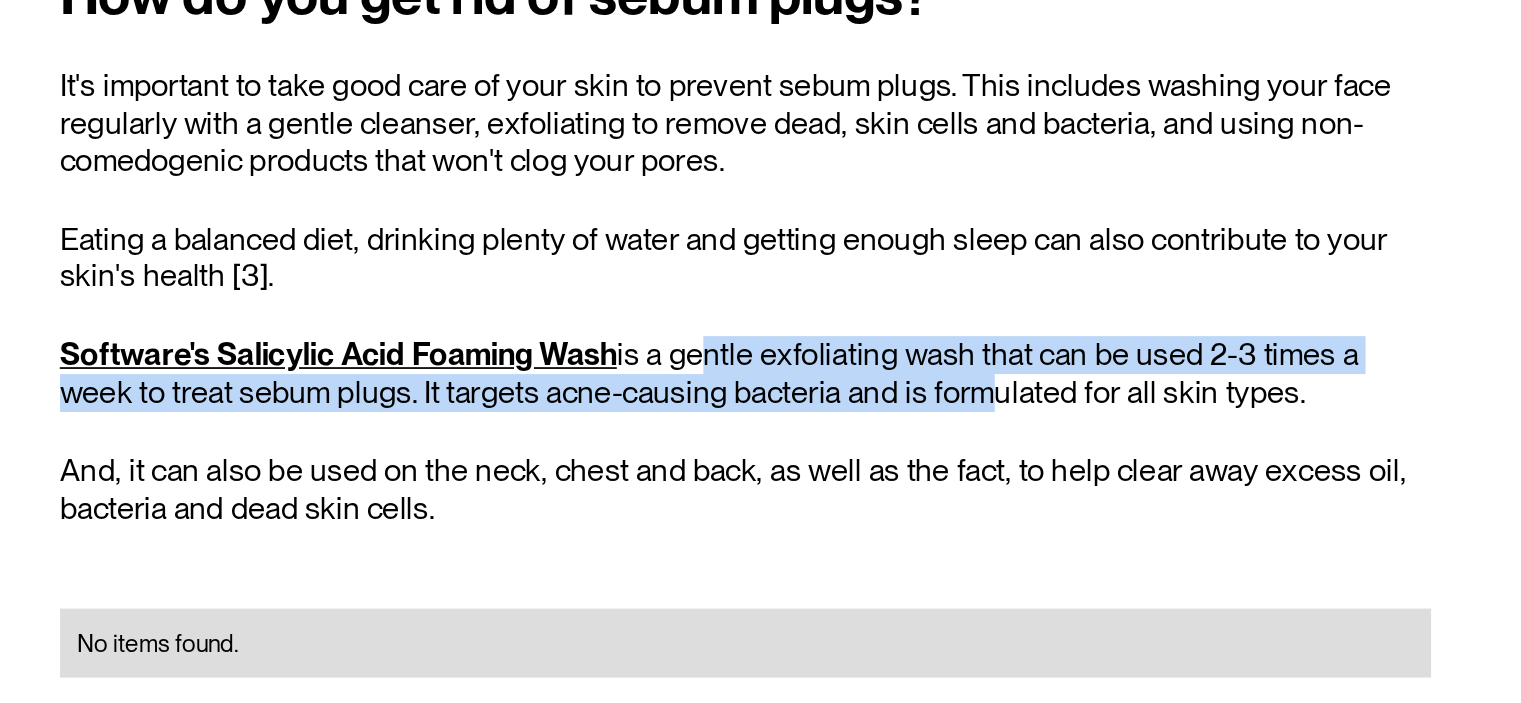 drag, startPoint x: 926, startPoint y: 445, endPoint x: 1048, endPoint y: 489, distance: 129.69194 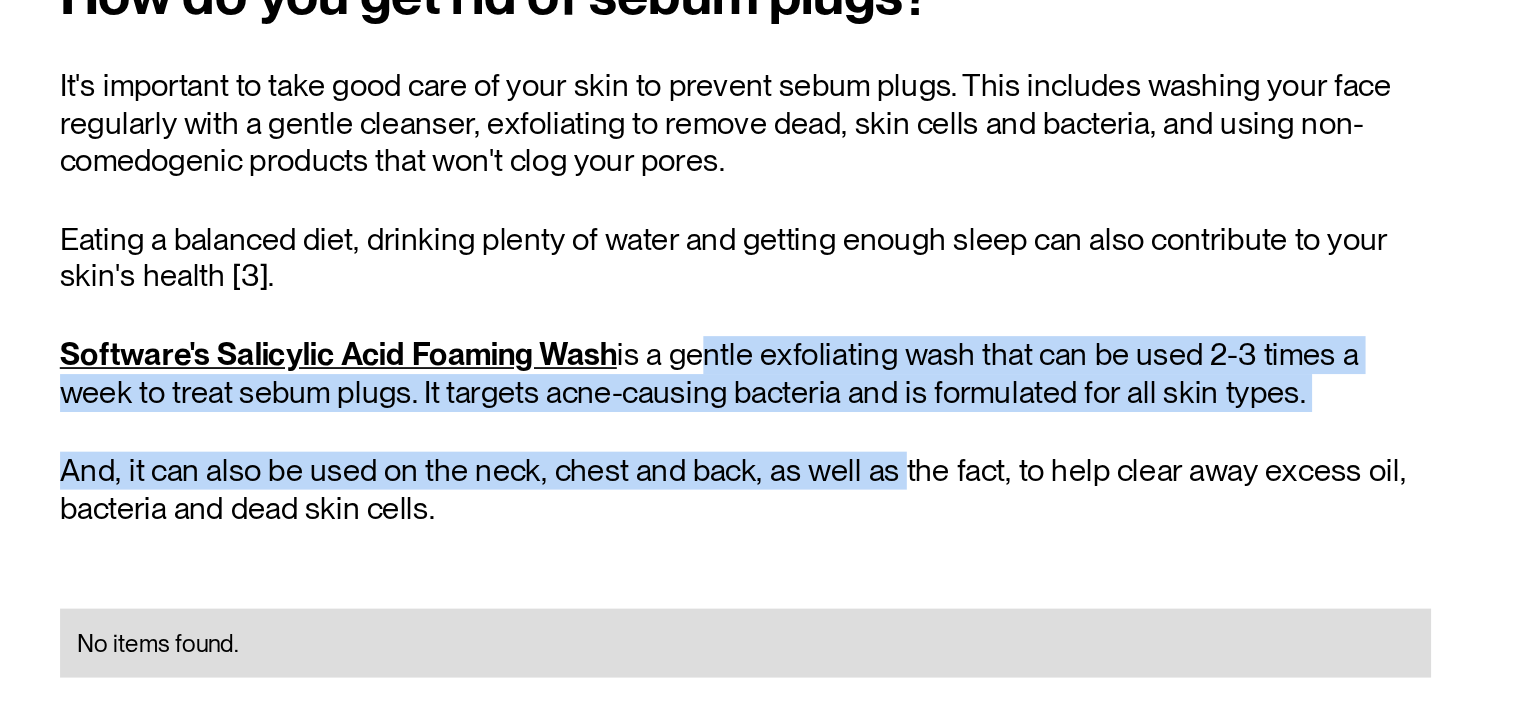 click on "How do you get rid of sebum plugs? It's important to take good care of your skin to prevent sebum plugs. This includes washing your face regularly with a gentle cleanser, exfoliating to remove dead, skin cells and bacteria, and using non-comedogenic products that won't clog your pores. Eating a balanced diet, drinking plenty of water and getting enough sleep can also contribute to your skin's health [3]. Software's Salicylic Acid Foaming Wash  is a gentle exfoliating wash that can be used 2-3 times a week to treat sebum plugs. It targets acne-causing bacteria and is formulated for all skin types. And, it can also be used on the neck, chest and back, as well as the fact, to help clear away excess oil, bacteria and dead skin cells. No items found. If you need something a little more comprehensive,  Software’s acne treatment  offers a personalised formula developed by your online health practitioner. Adding in a chemical exfoliator, like  salicylic acid Better skin starts here Create my formula Photo credit:" at bounding box center [963, 806] 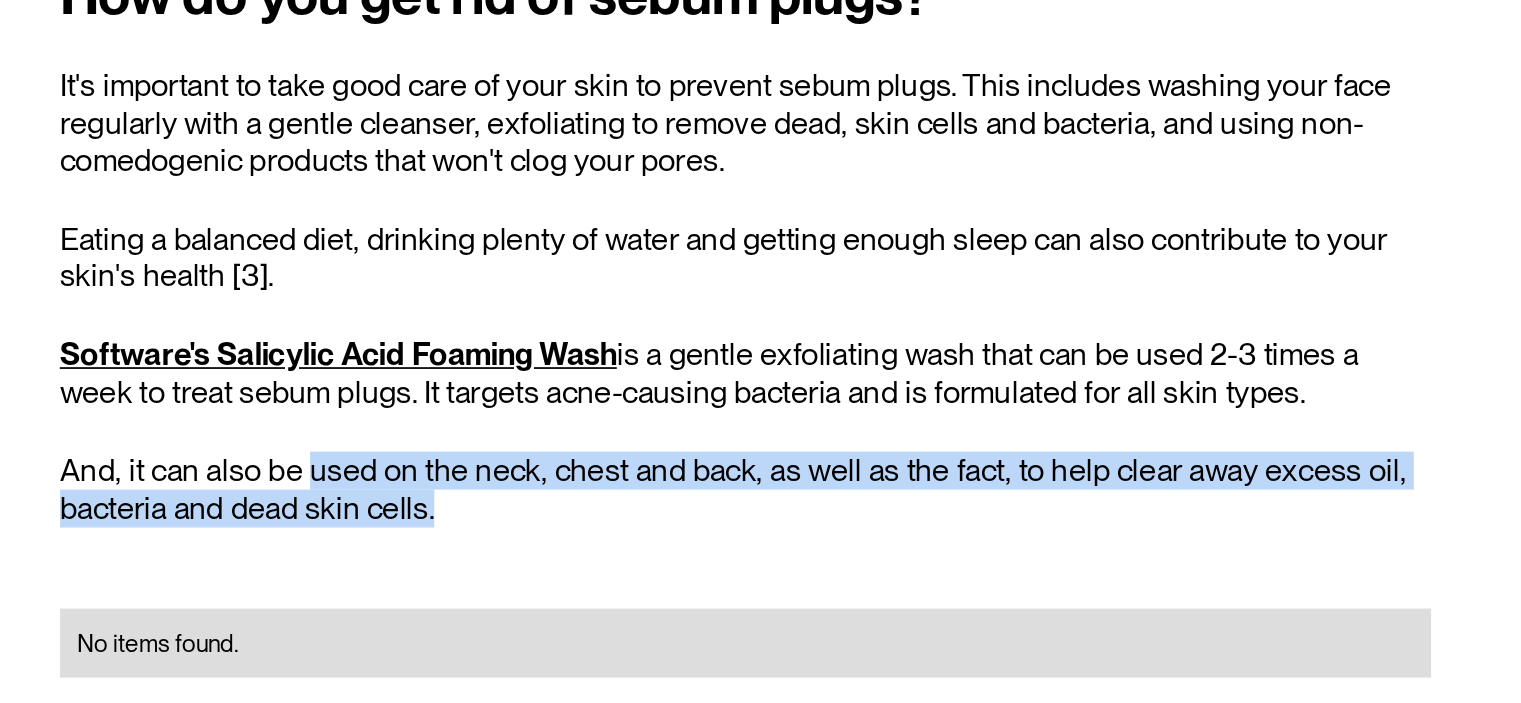 drag, startPoint x: 712, startPoint y: 506, endPoint x: 922, endPoint y: 540, distance: 212.73457 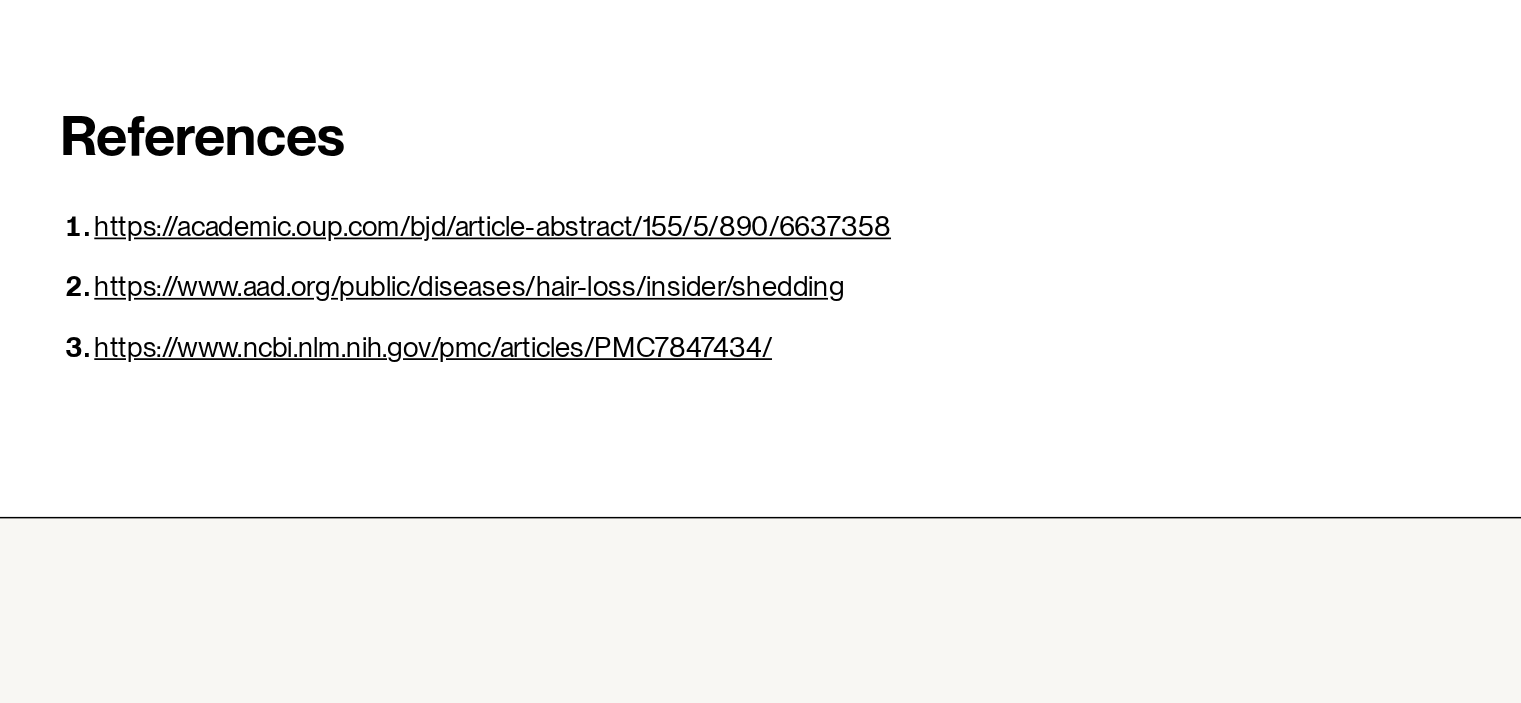 scroll, scrollTop: 4648, scrollLeft: 0, axis: vertical 